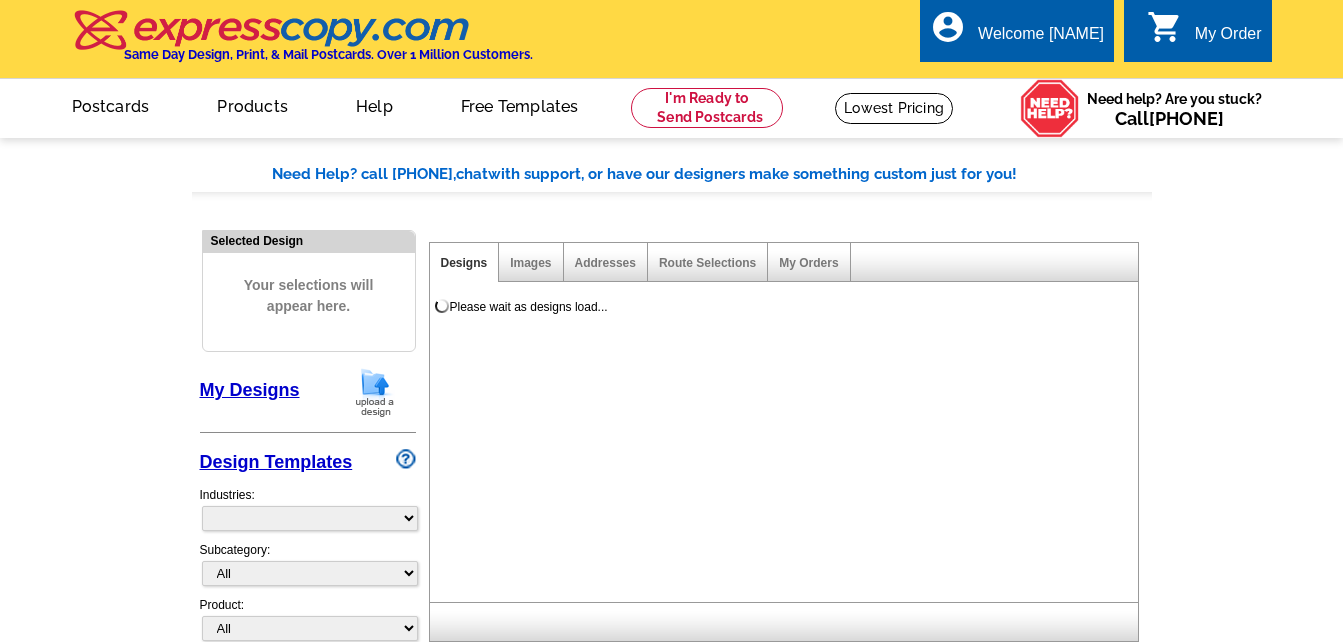 scroll, scrollTop: 0, scrollLeft: 0, axis: both 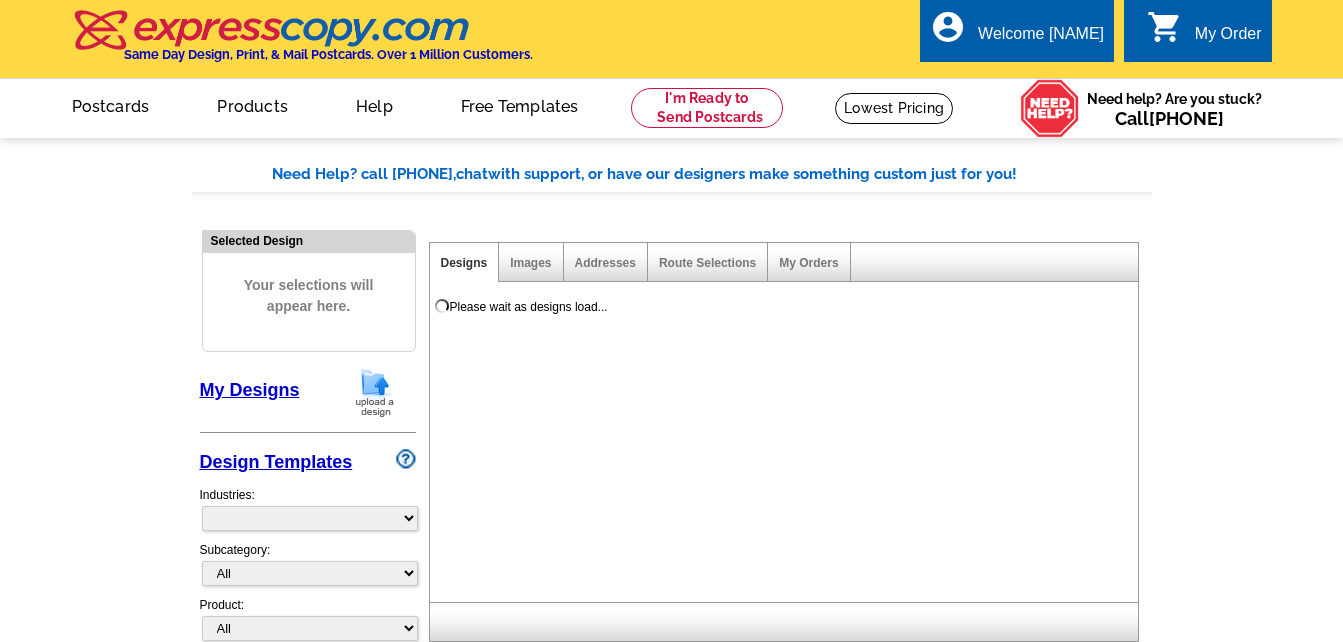 select on "785" 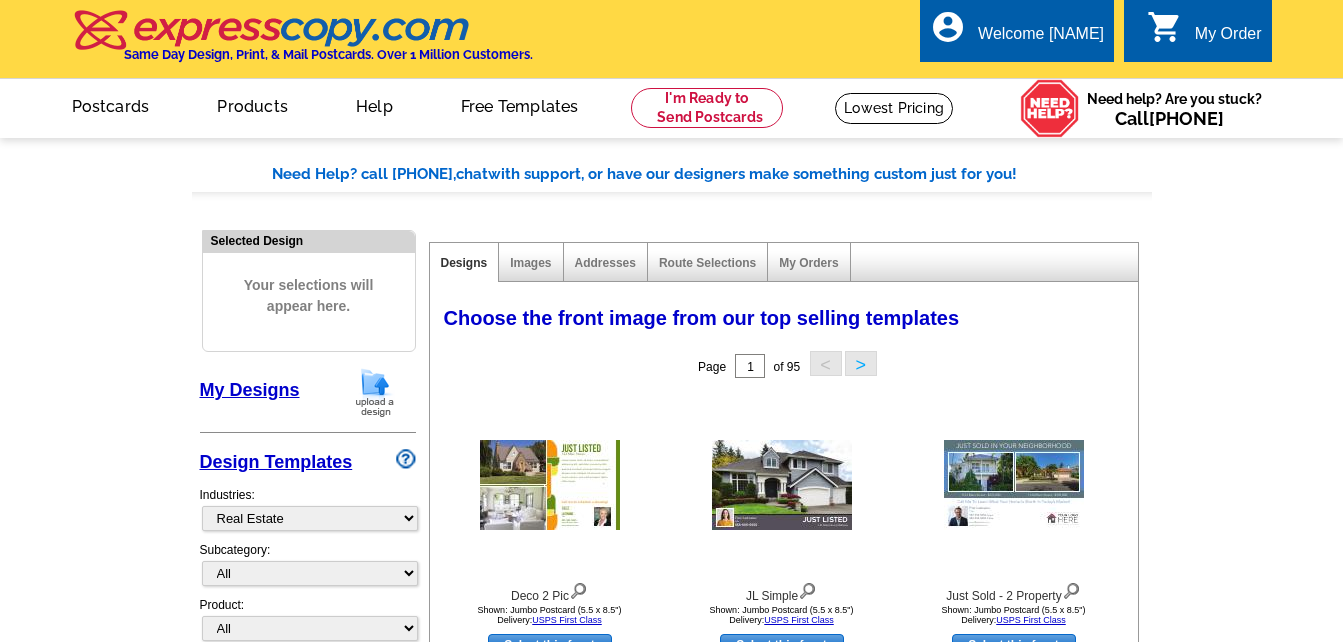 click on "My Designs" at bounding box center (250, 390) 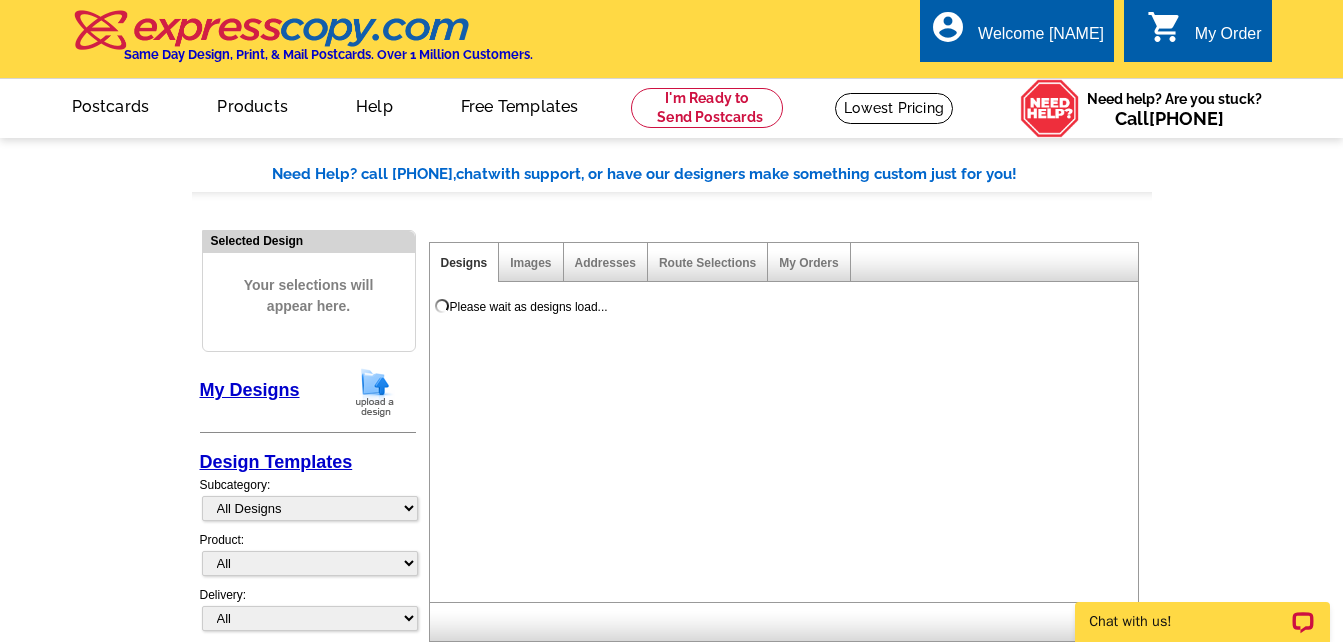 scroll, scrollTop: 0, scrollLeft: 0, axis: both 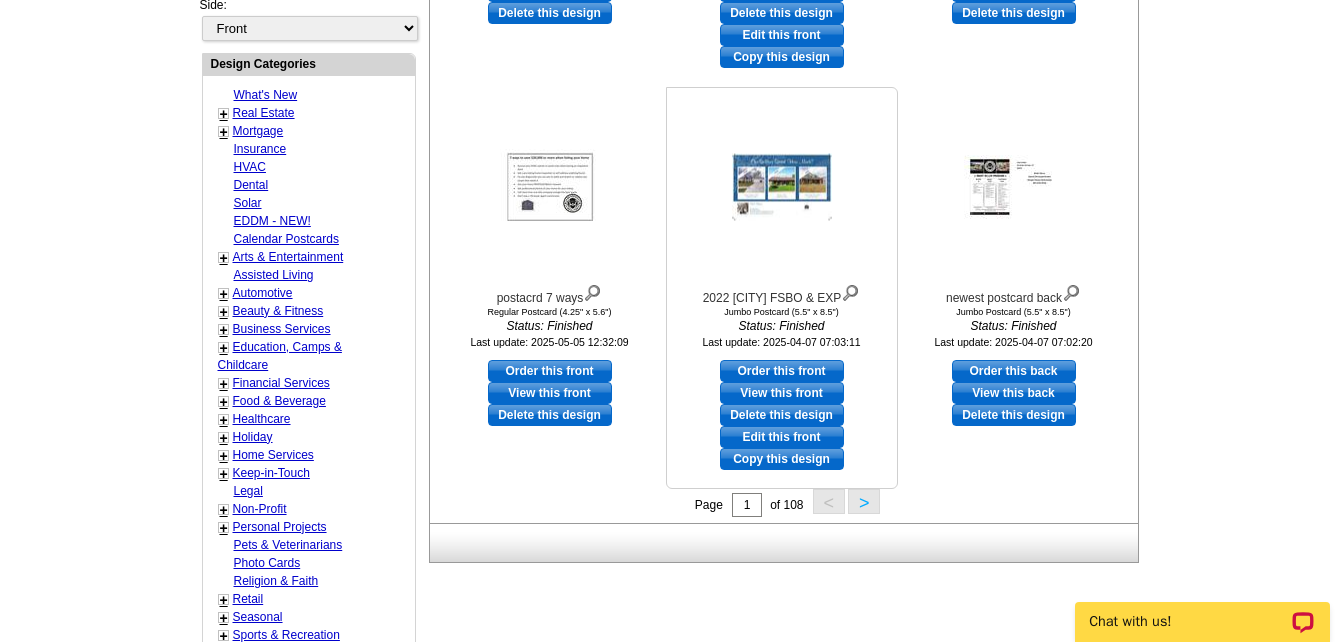 click on "Order this front" at bounding box center (782, 371) 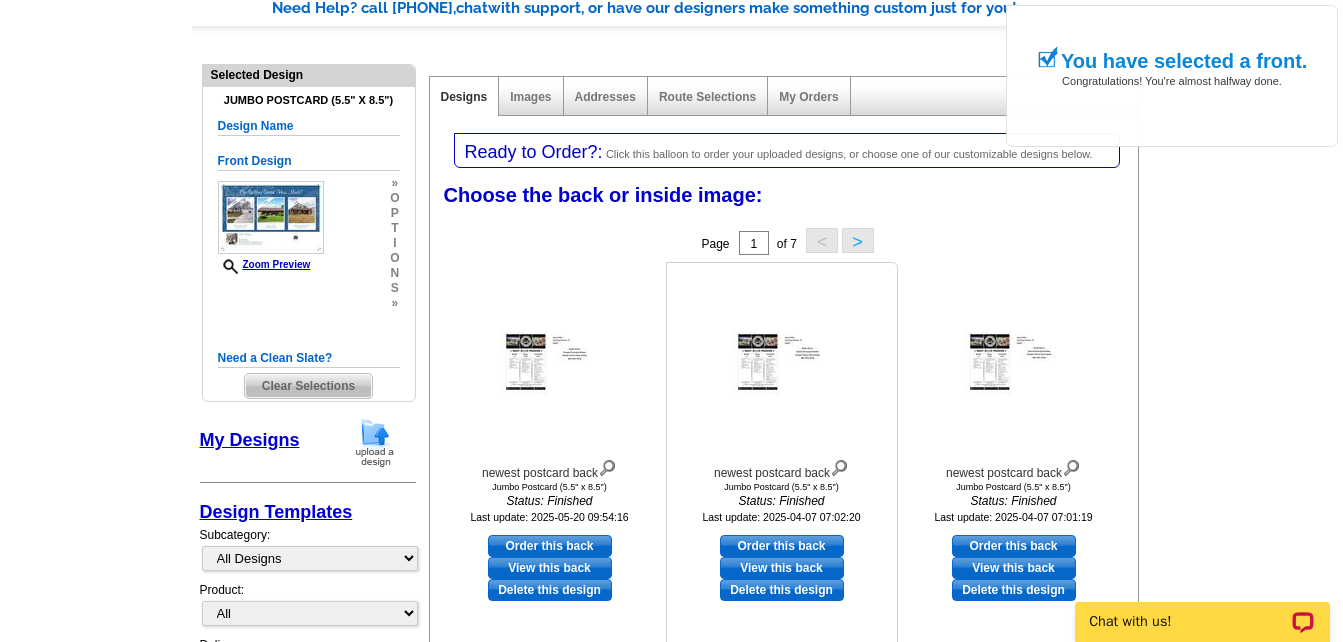 scroll, scrollTop: 200, scrollLeft: 0, axis: vertical 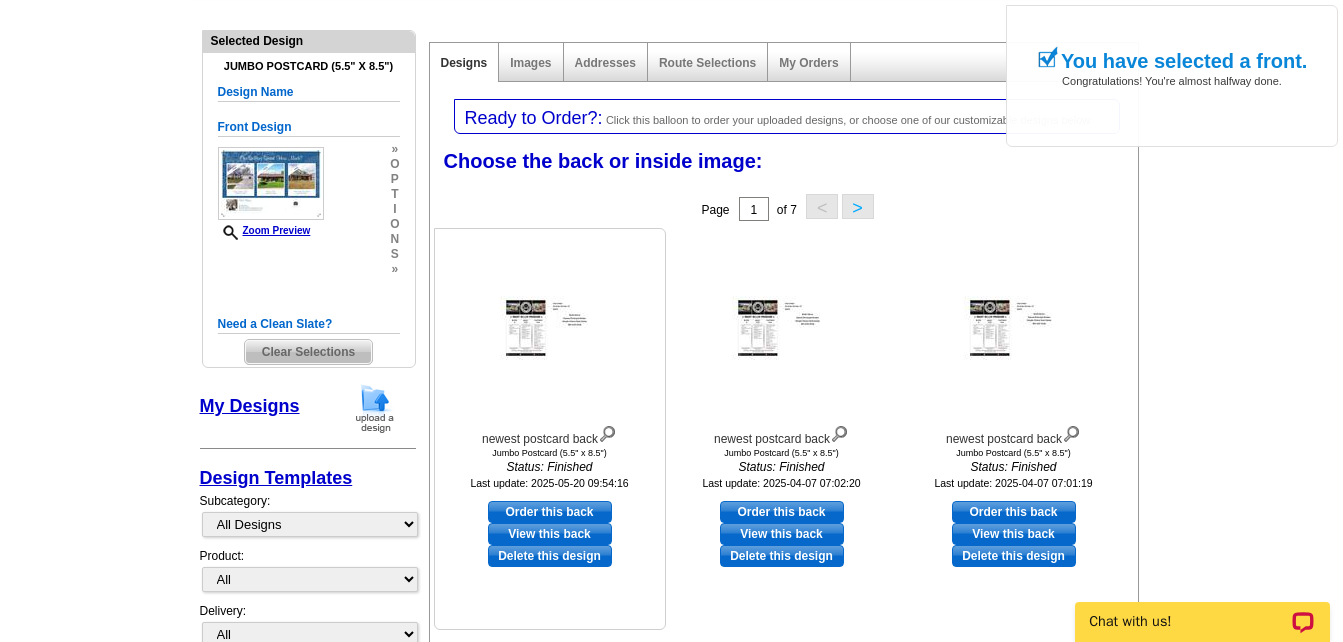 click on "Order this back" at bounding box center [550, 512] 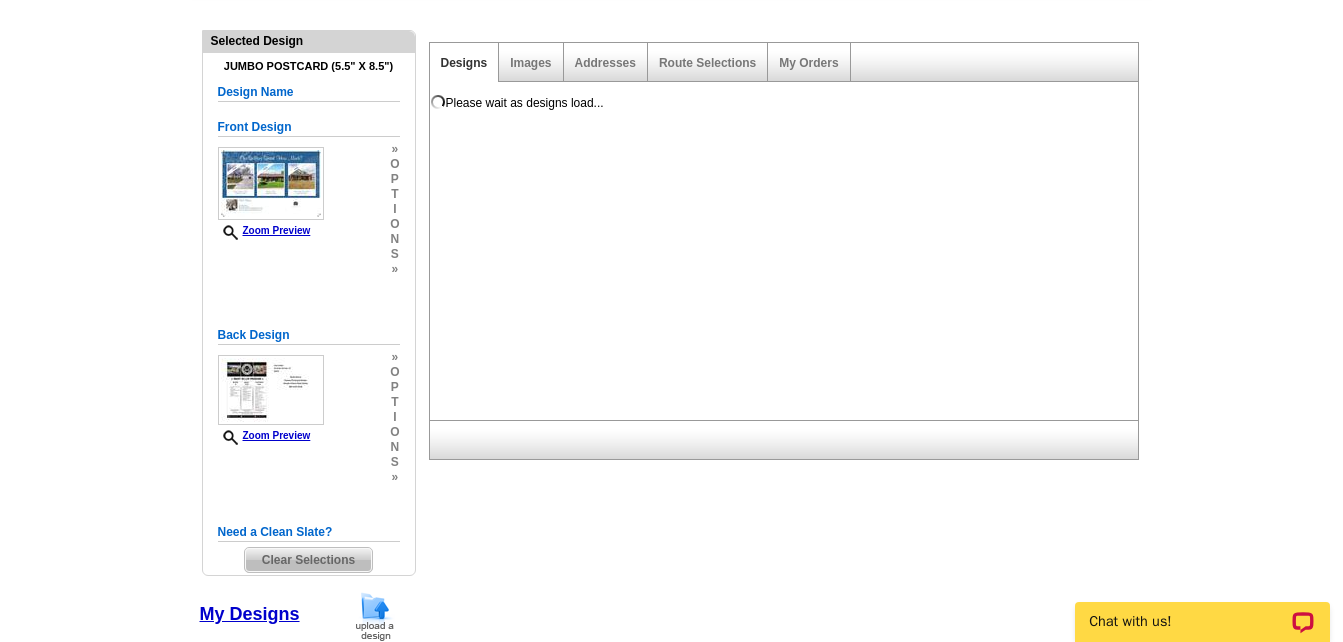 scroll, scrollTop: 0, scrollLeft: 0, axis: both 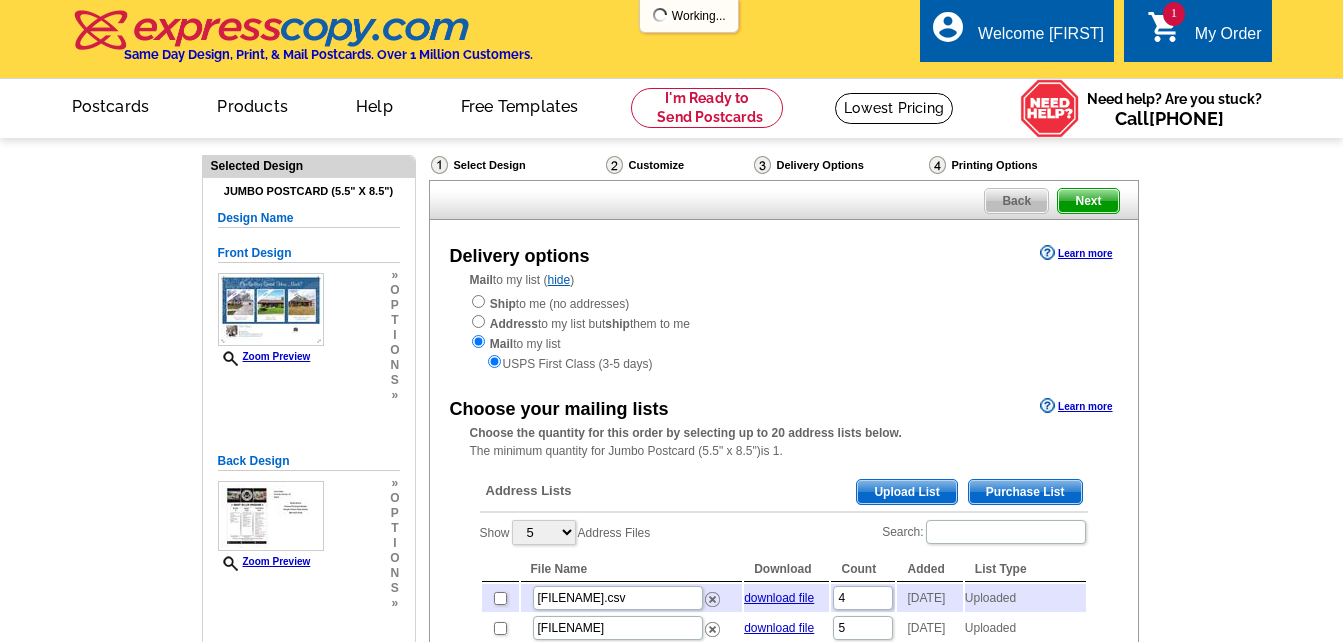 click on "Upload List" at bounding box center [906, 492] 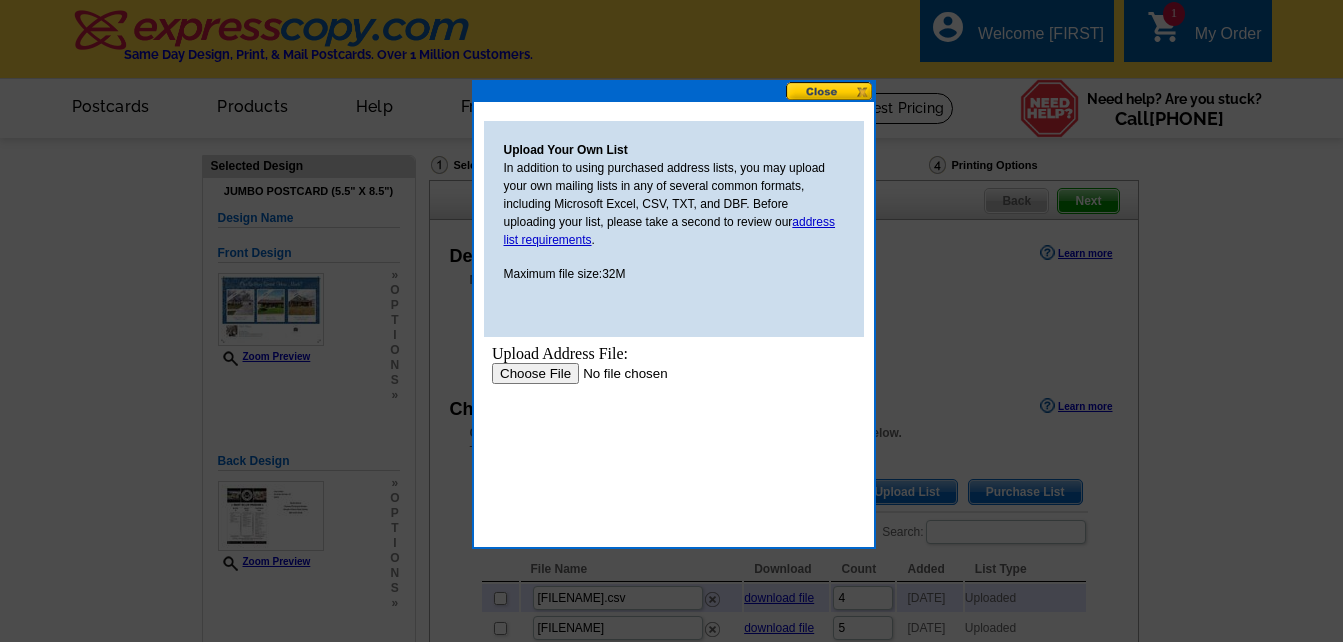 scroll, scrollTop: 0, scrollLeft: 0, axis: both 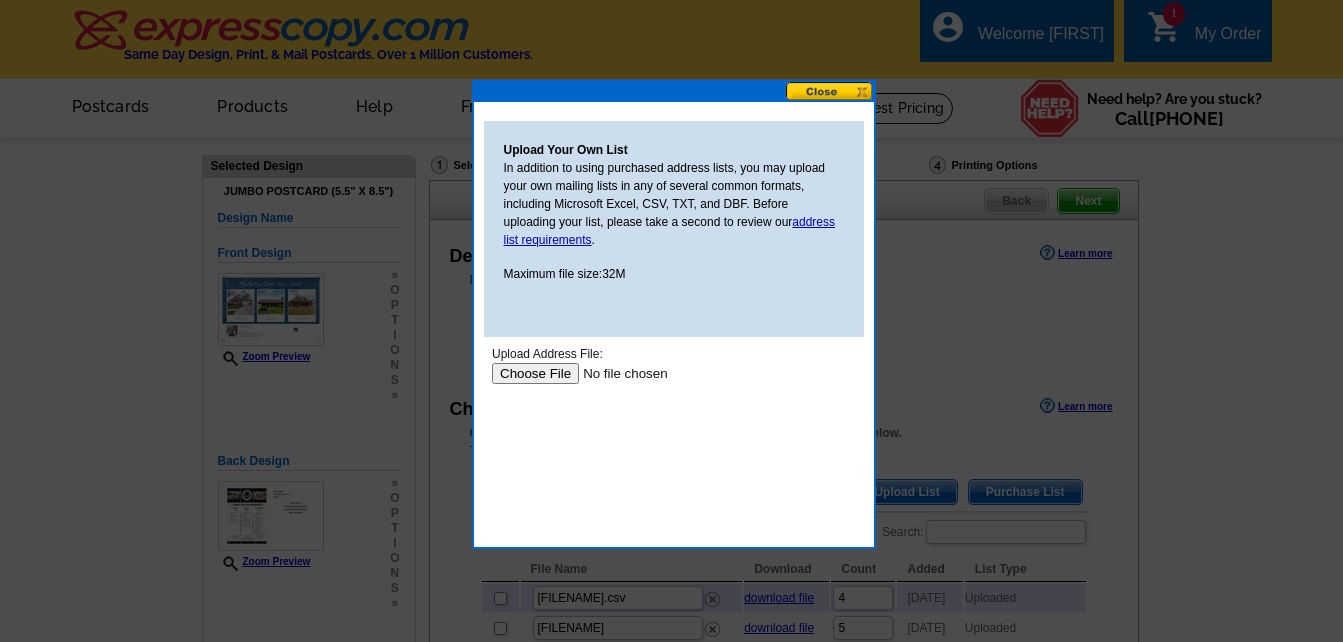click at bounding box center [617, 373] 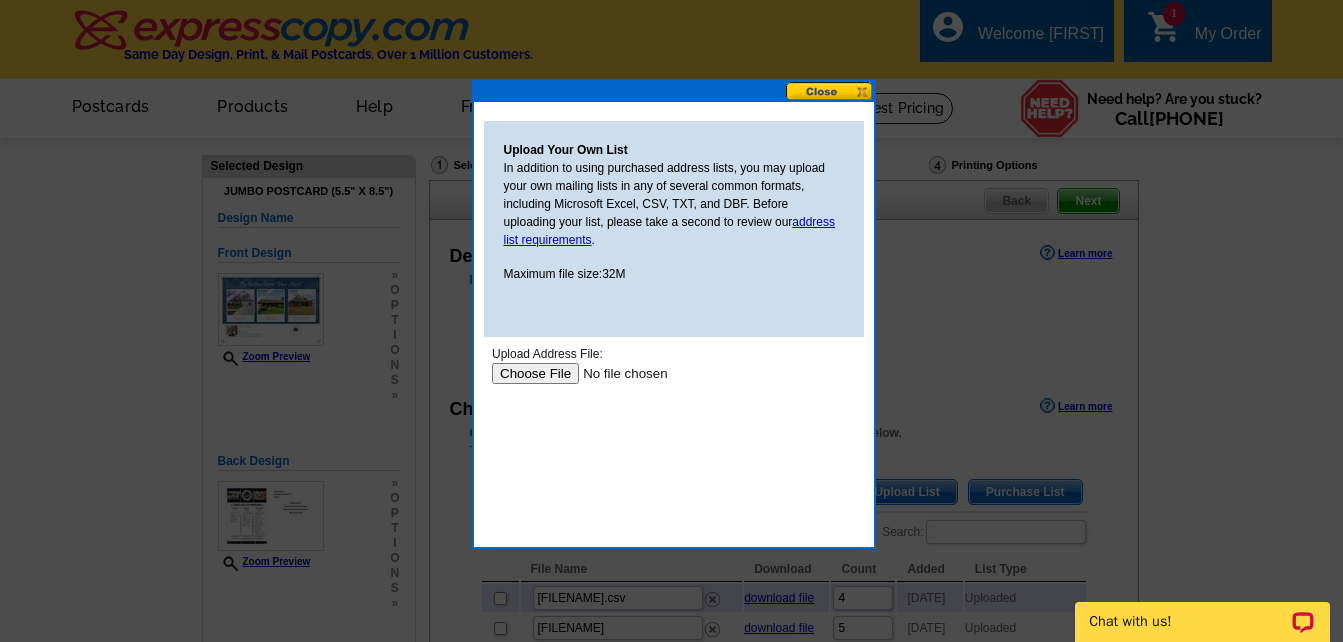 scroll, scrollTop: 0, scrollLeft: 0, axis: both 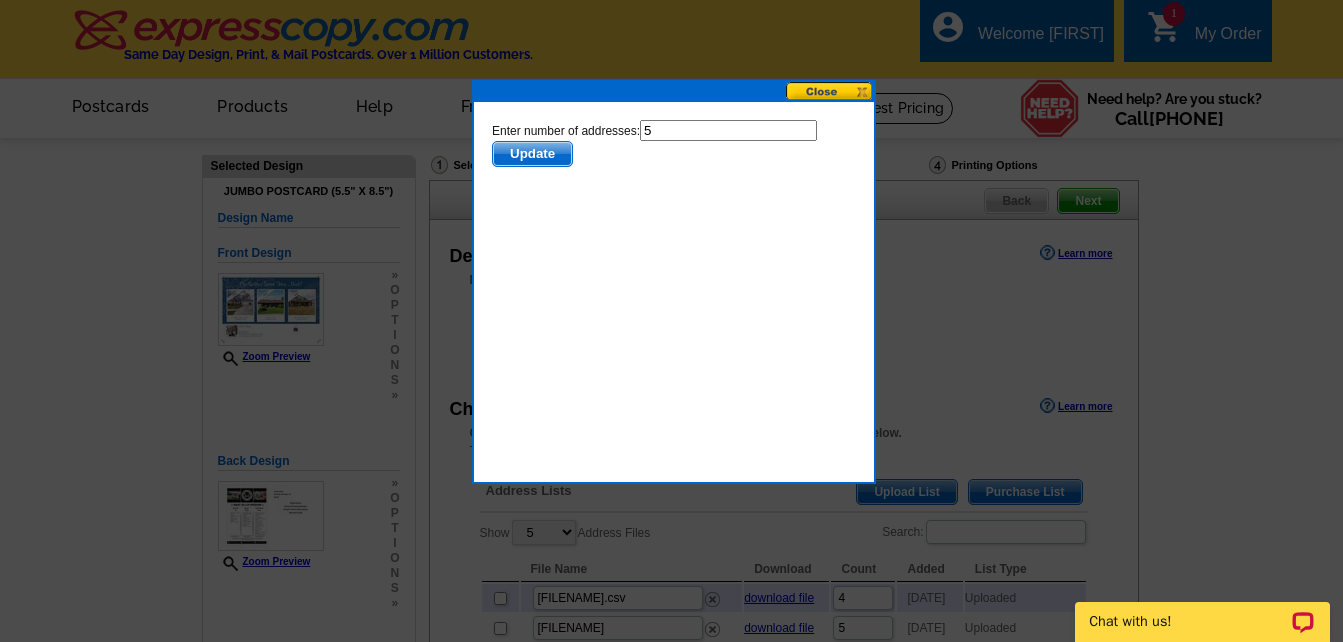 click on "5" at bounding box center [727, 130] 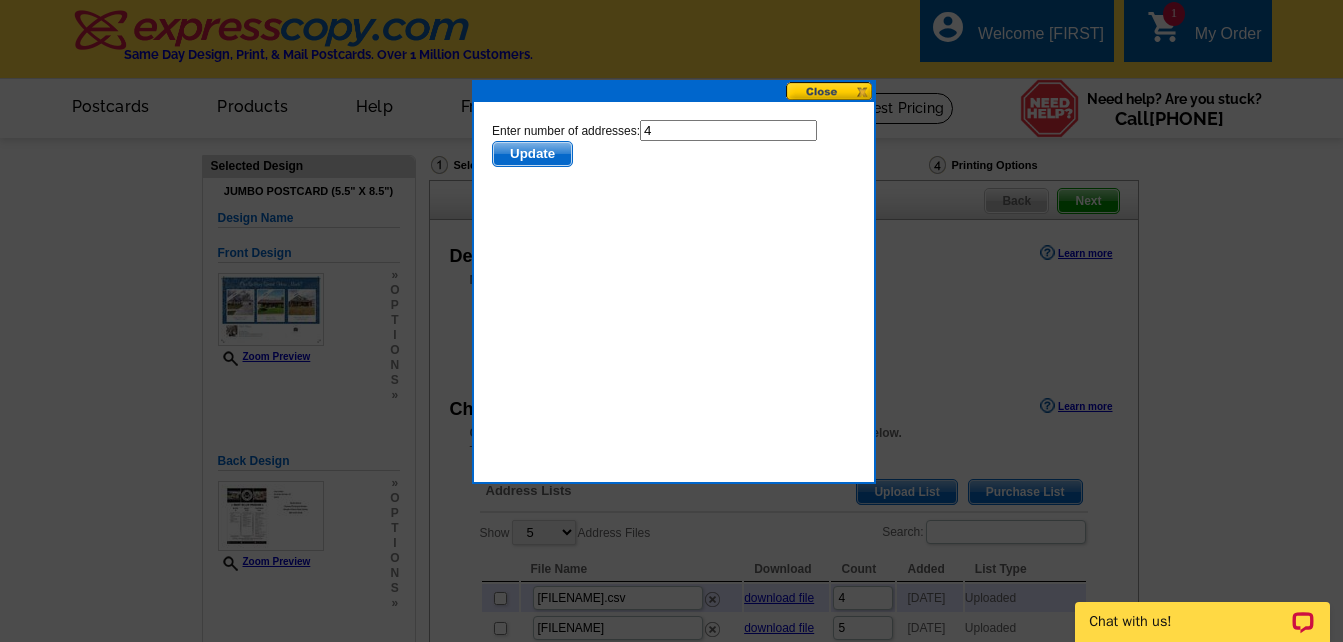 type on "4" 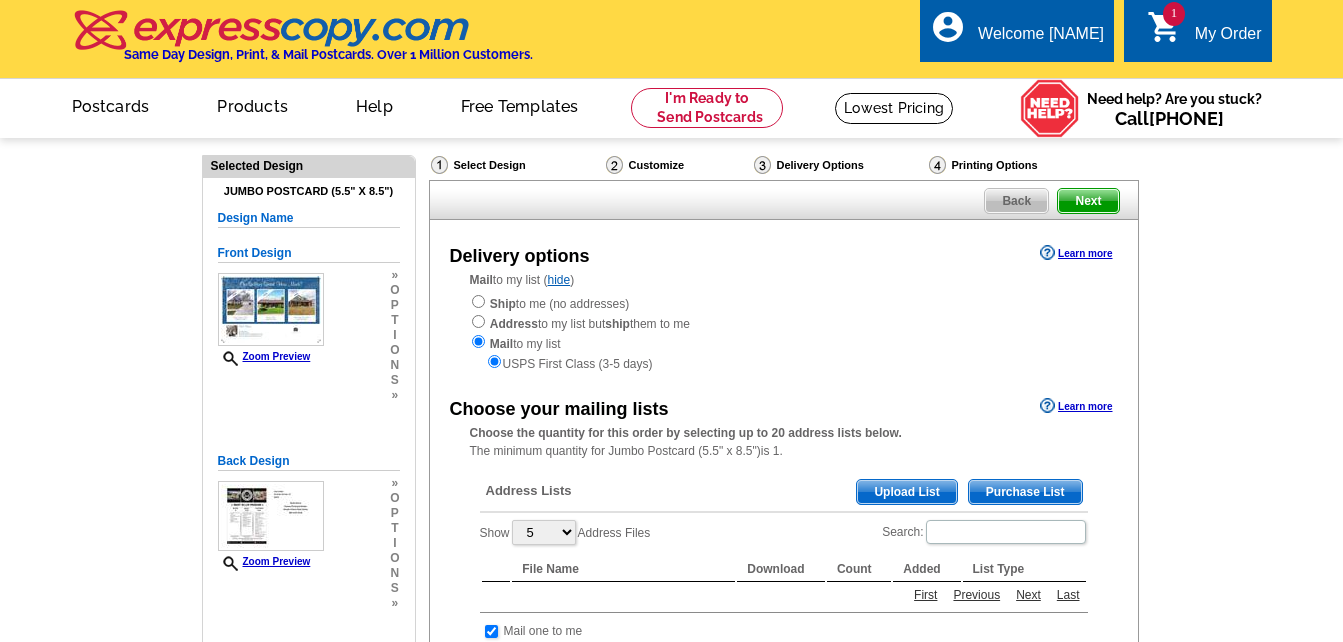scroll, scrollTop: 0, scrollLeft: 0, axis: both 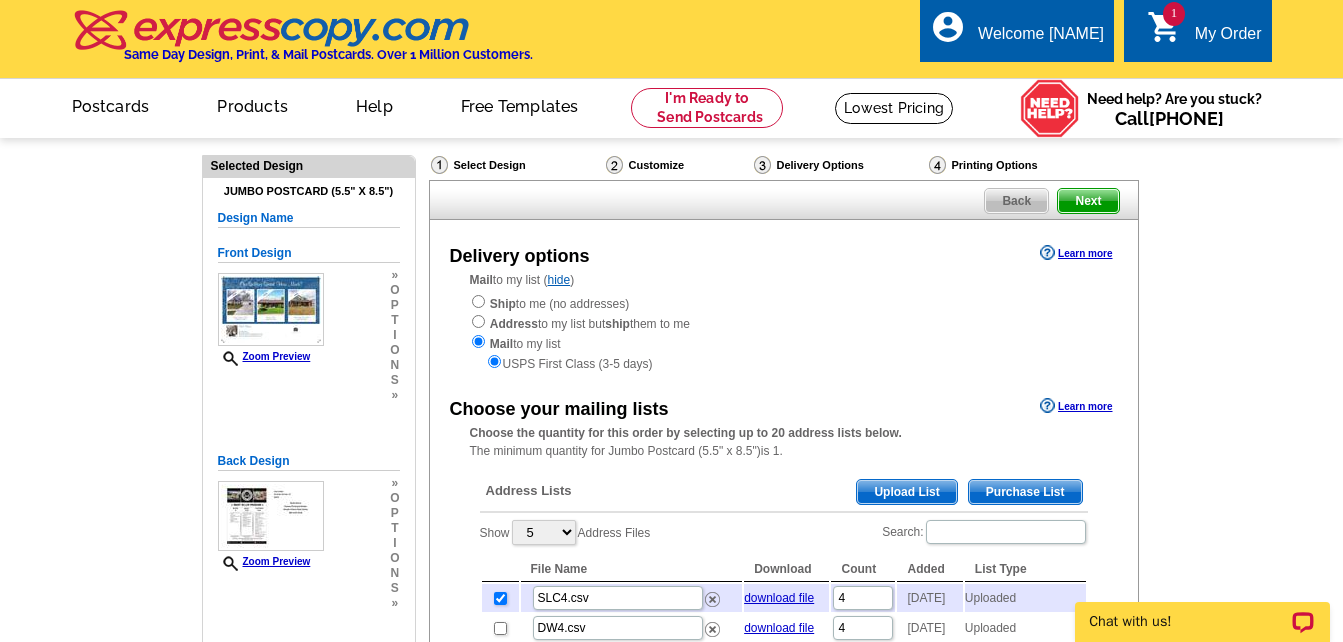 click on "Upload List" at bounding box center (906, 492) 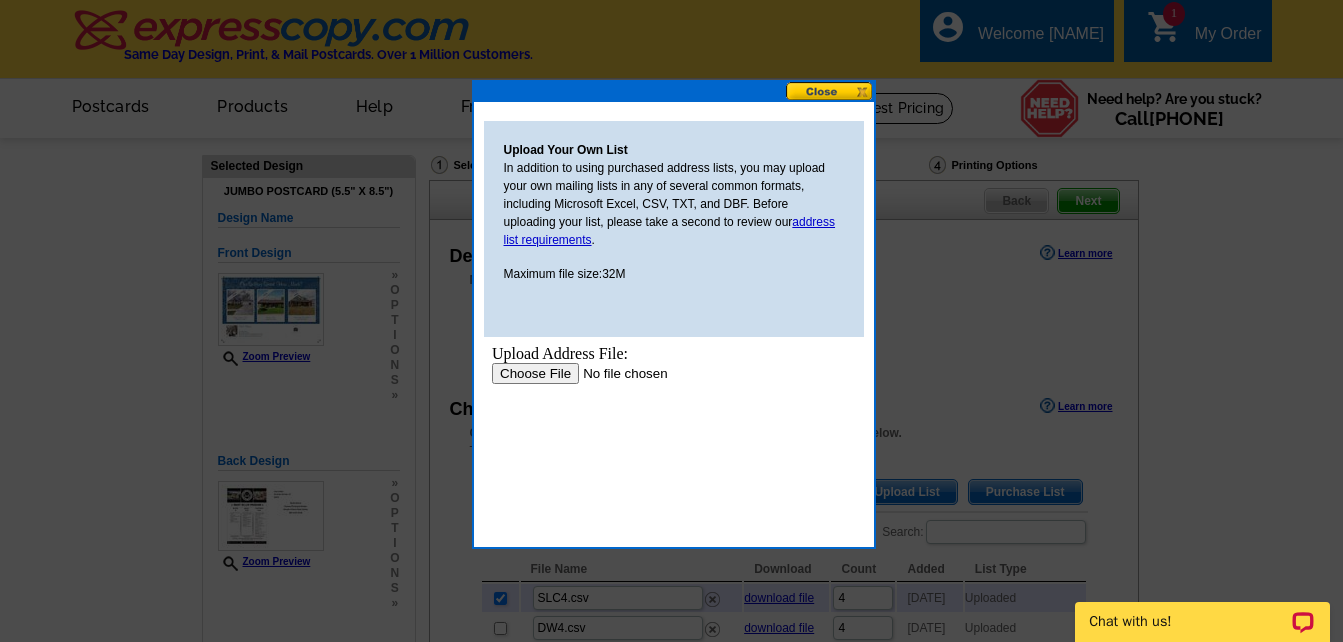 scroll, scrollTop: 0, scrollLeft: 0, axis: both 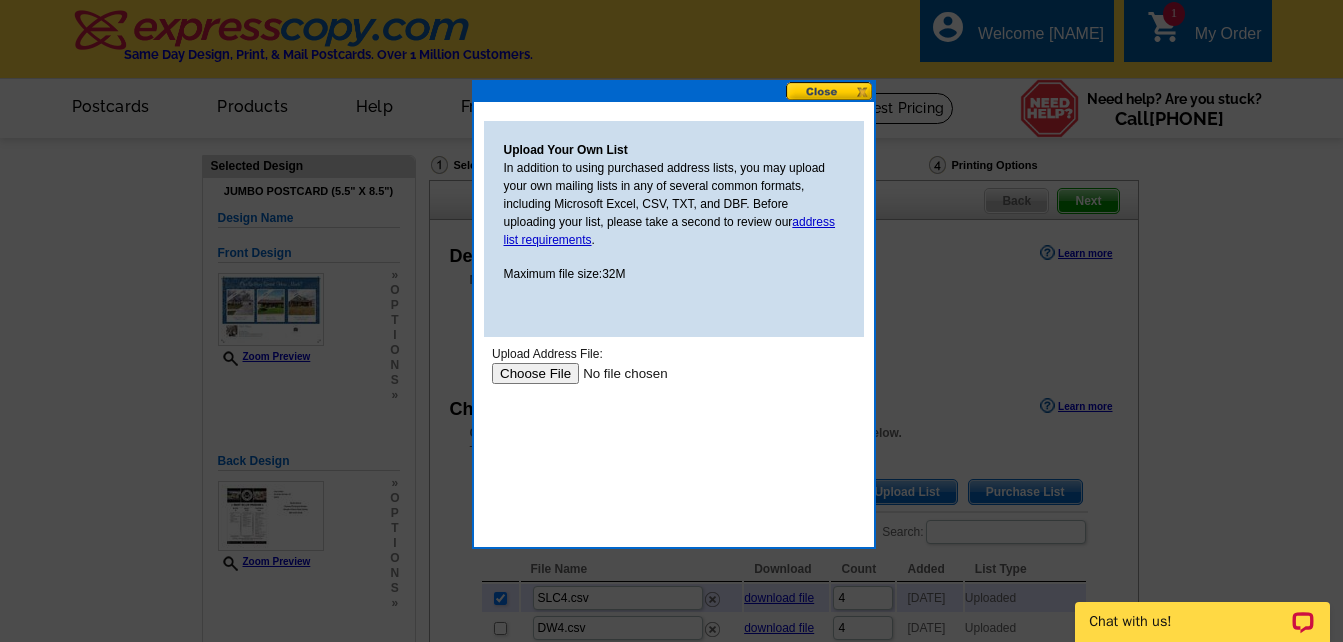 click at bounding box center (617, 373) 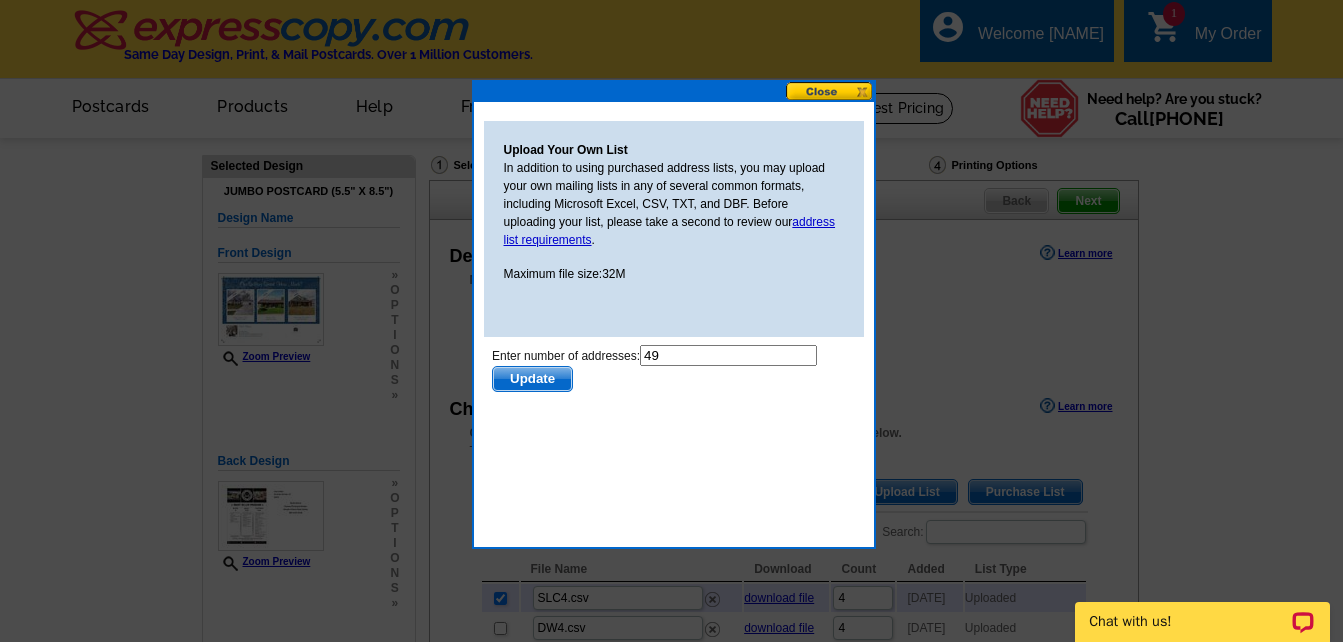 scroll, scrollTop: 0, scrollLeft: 0, axis: both 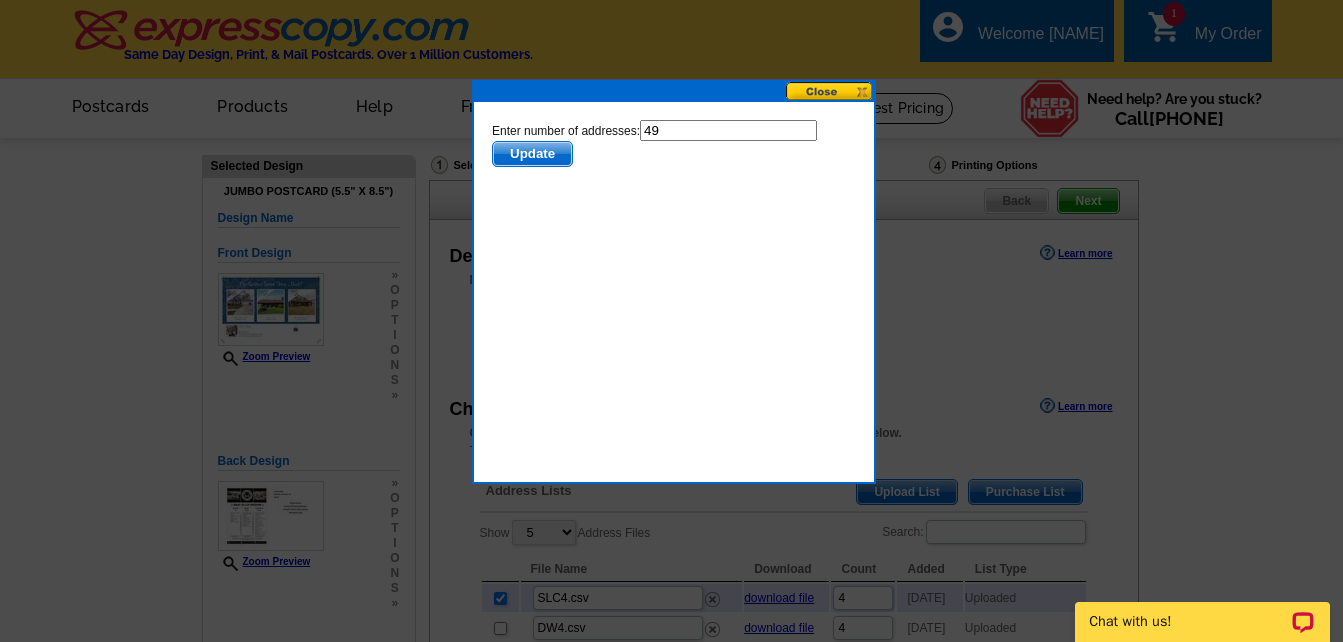 click on "49" at bounding box center [727, 130] 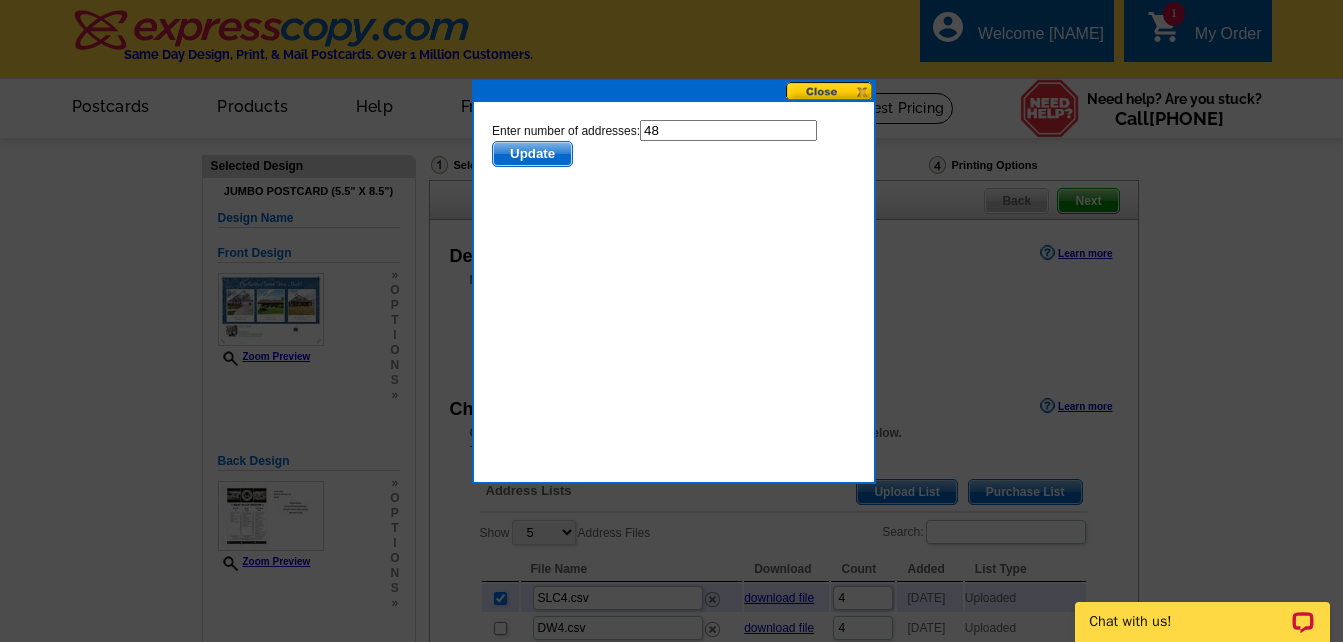 type on "48" 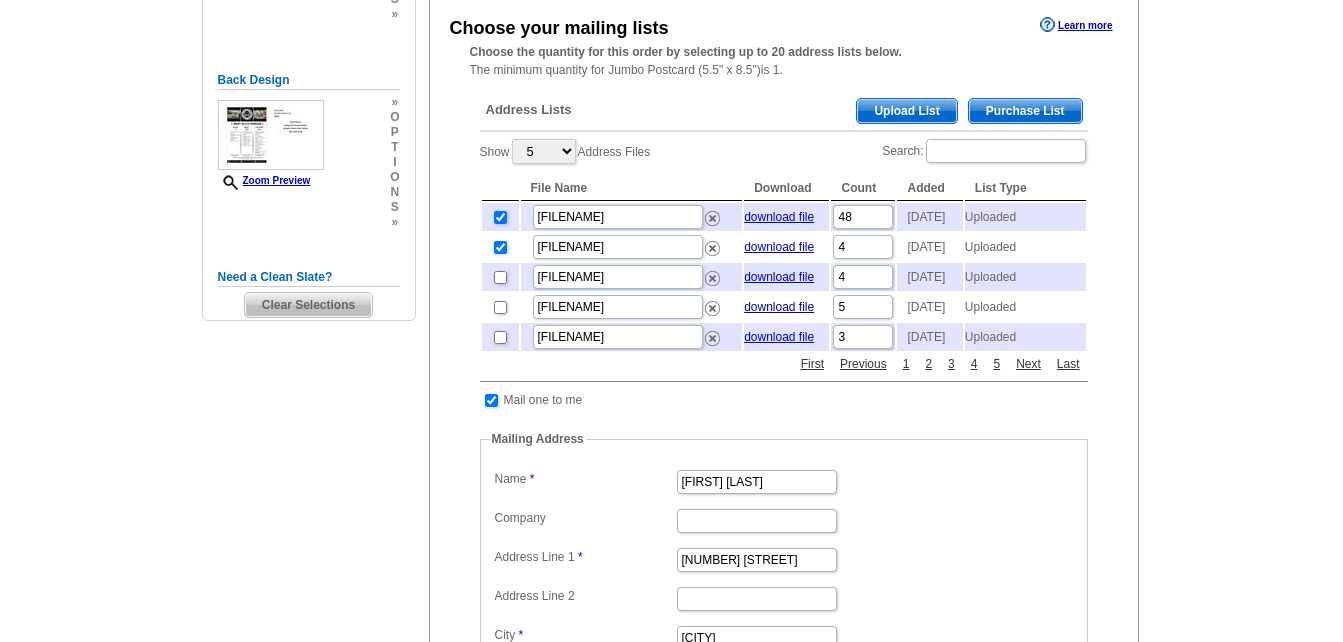 scroll, scrollTop: 500, scrollLeft: 0, axis: vertical 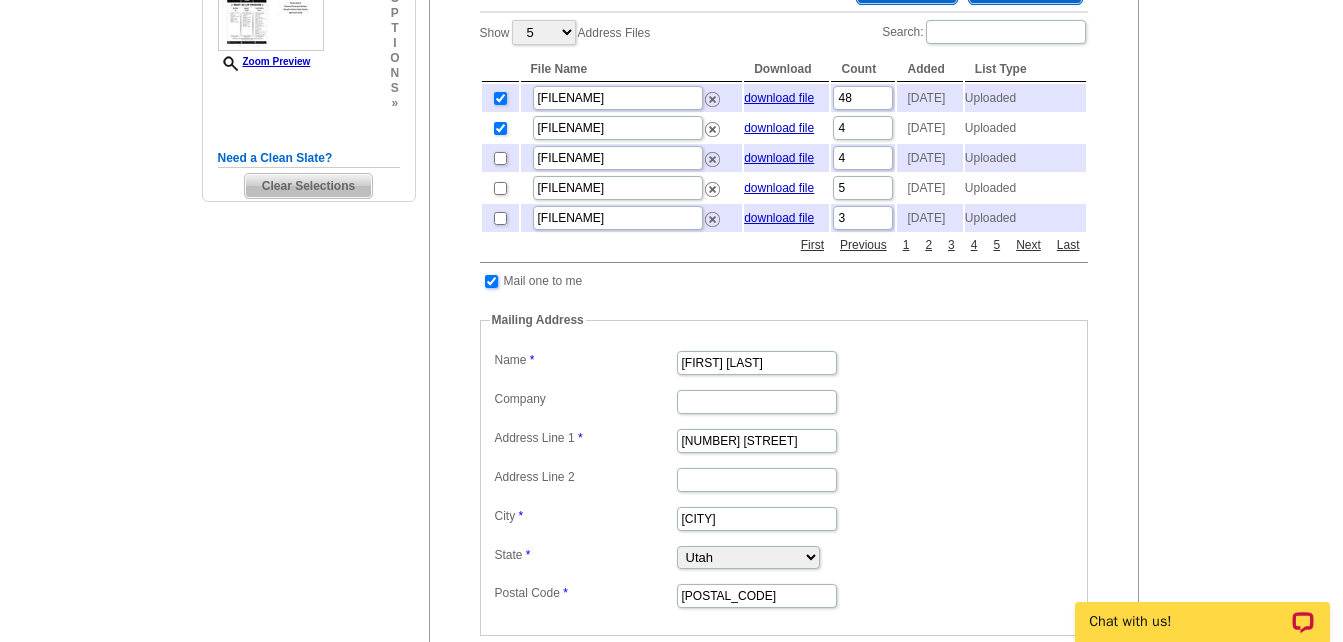 click at bounding box center [491, 281] 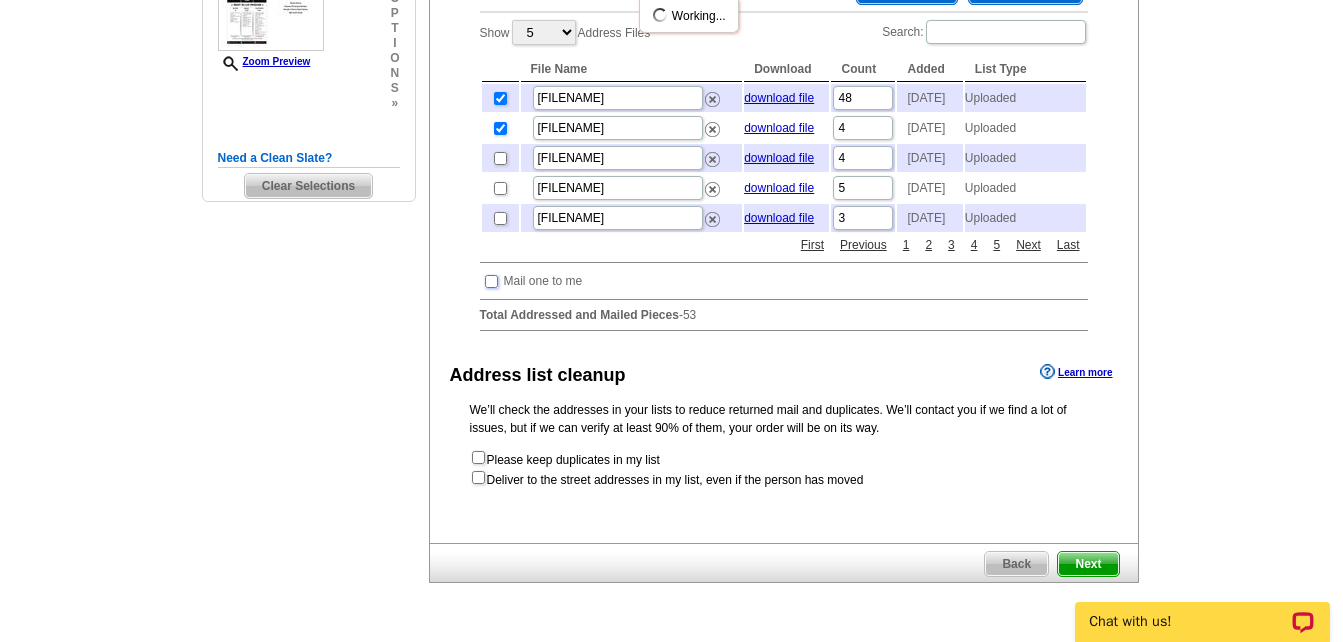 scroll, scrollTop: 600, scrollLeft: 0, axis: vertical 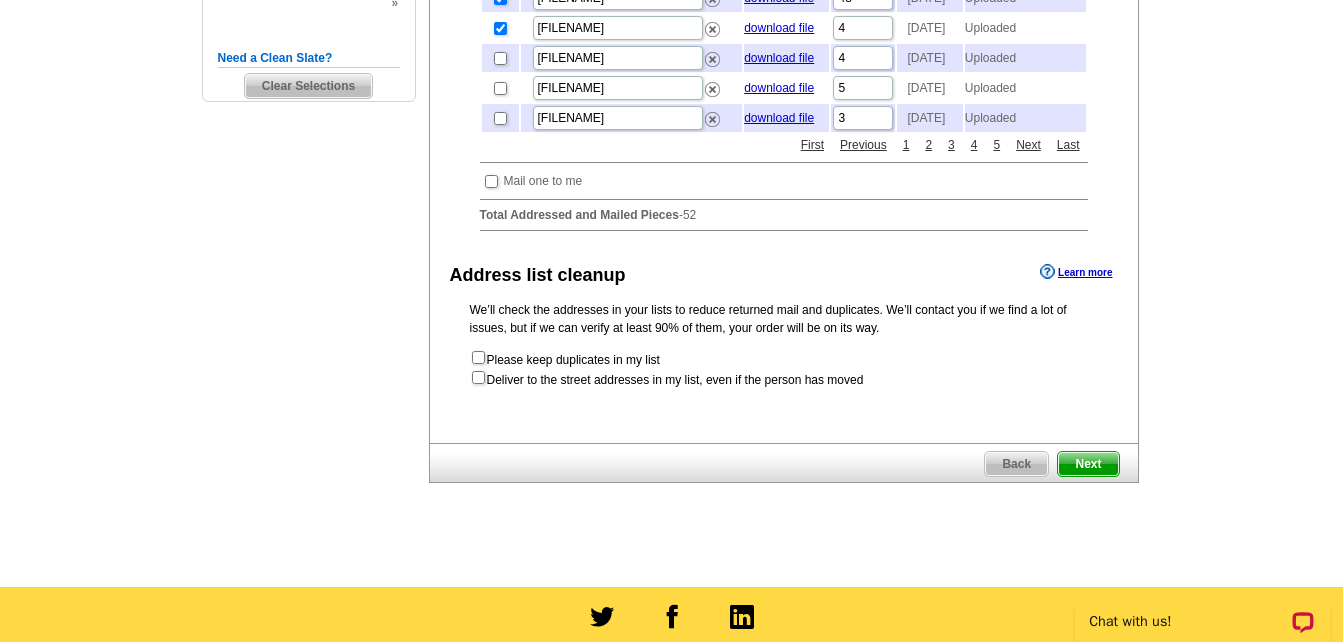 click on "Next" at bounding box center (1088, 464) 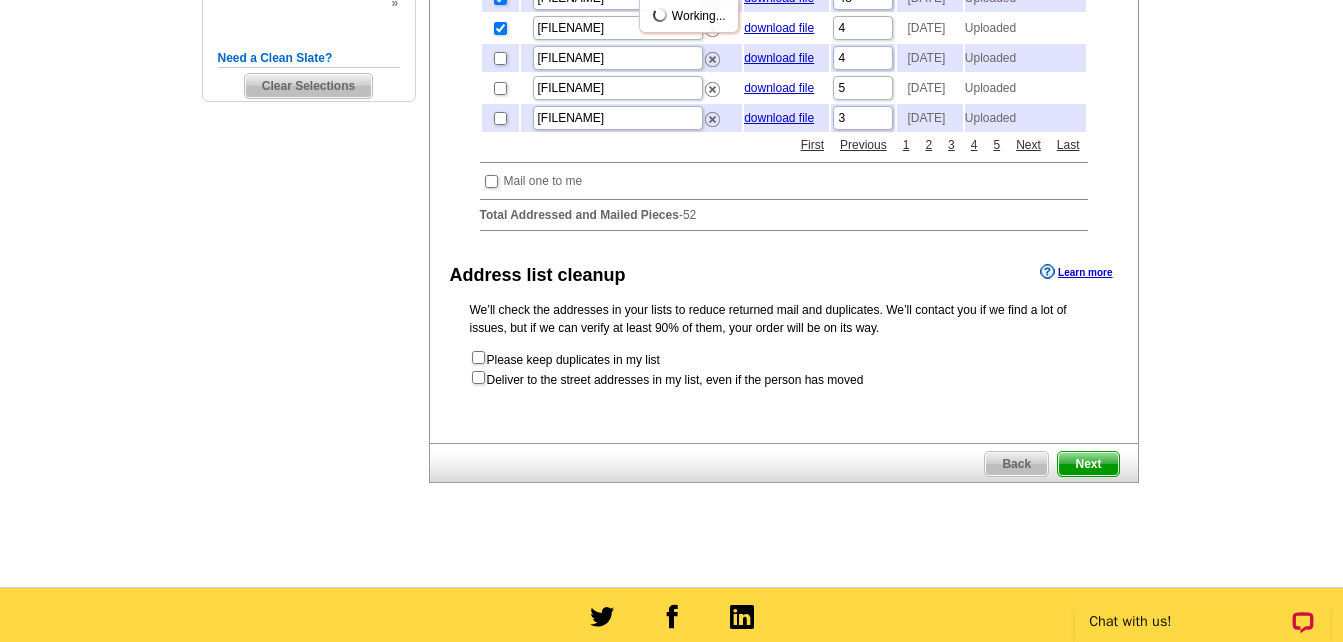 scroll, scrollTop: 0, scrollLeft: 0, axis: both 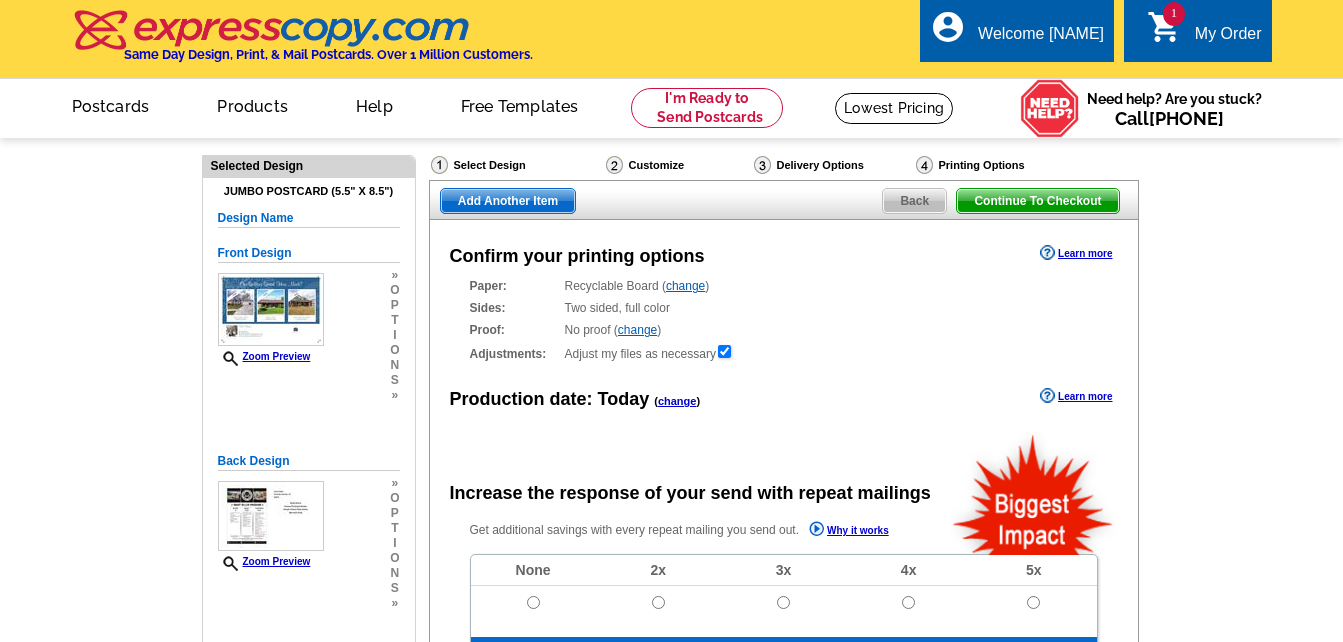 radio on "false" 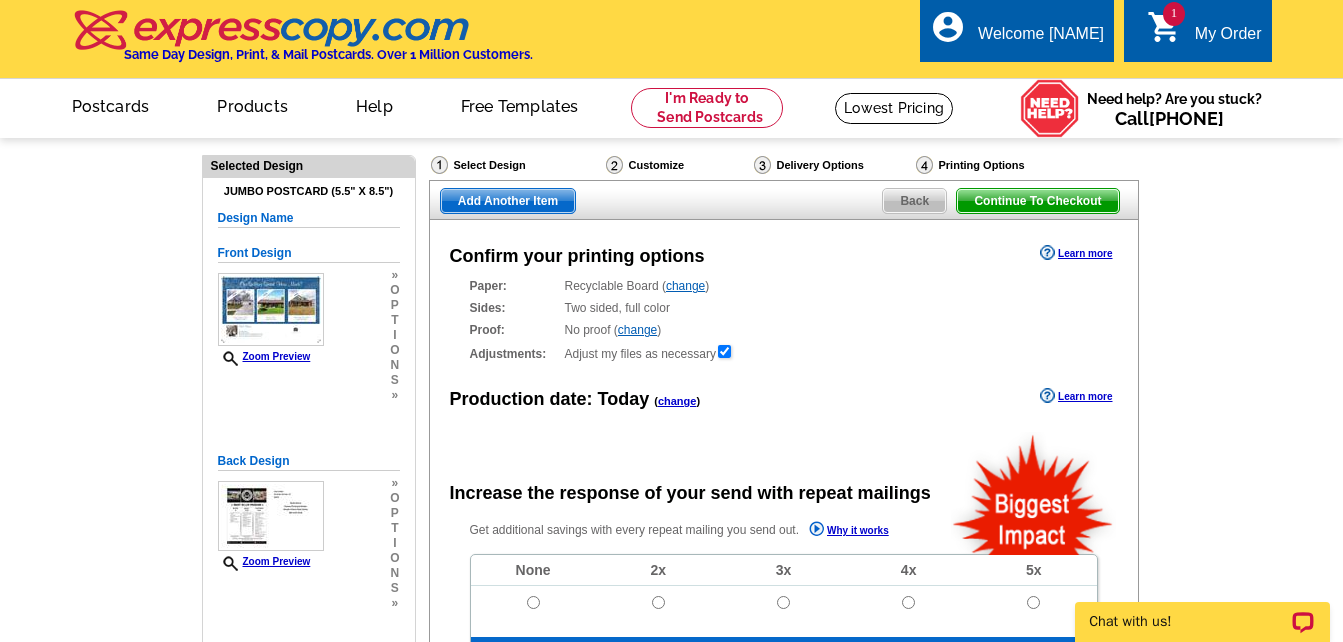 scroll, scrollTop: 0, scrollLeft: 0, axis: both 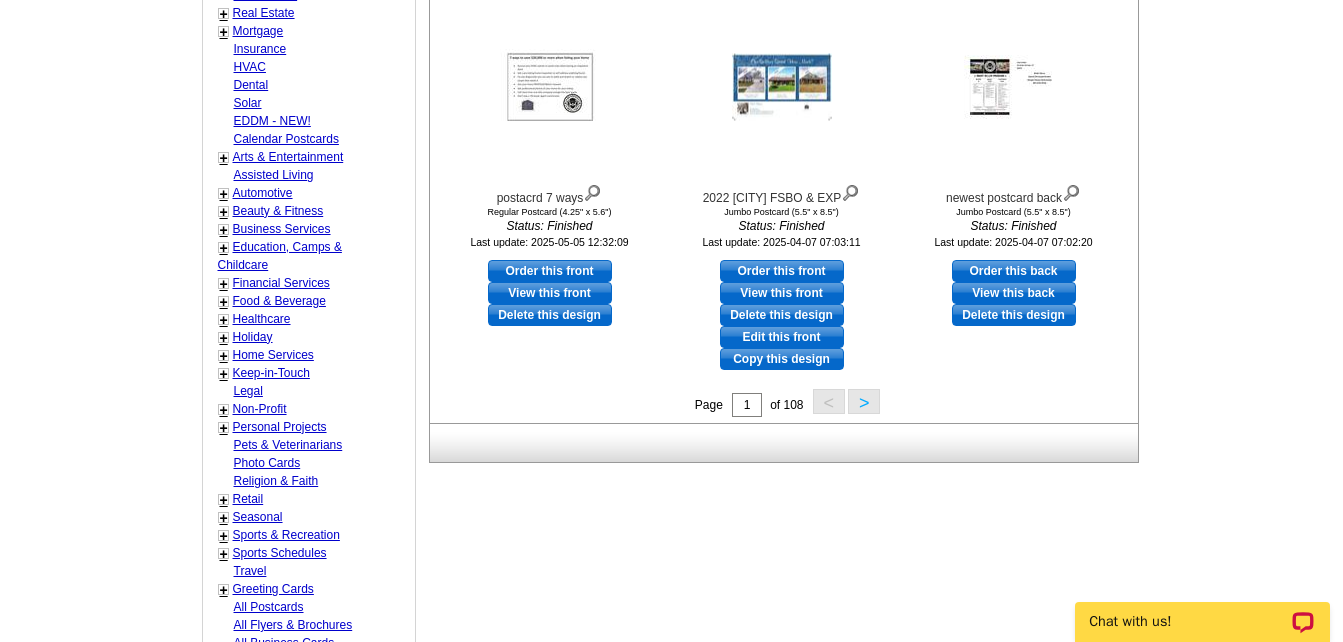 click on ">" at bounding box center (864, 401) 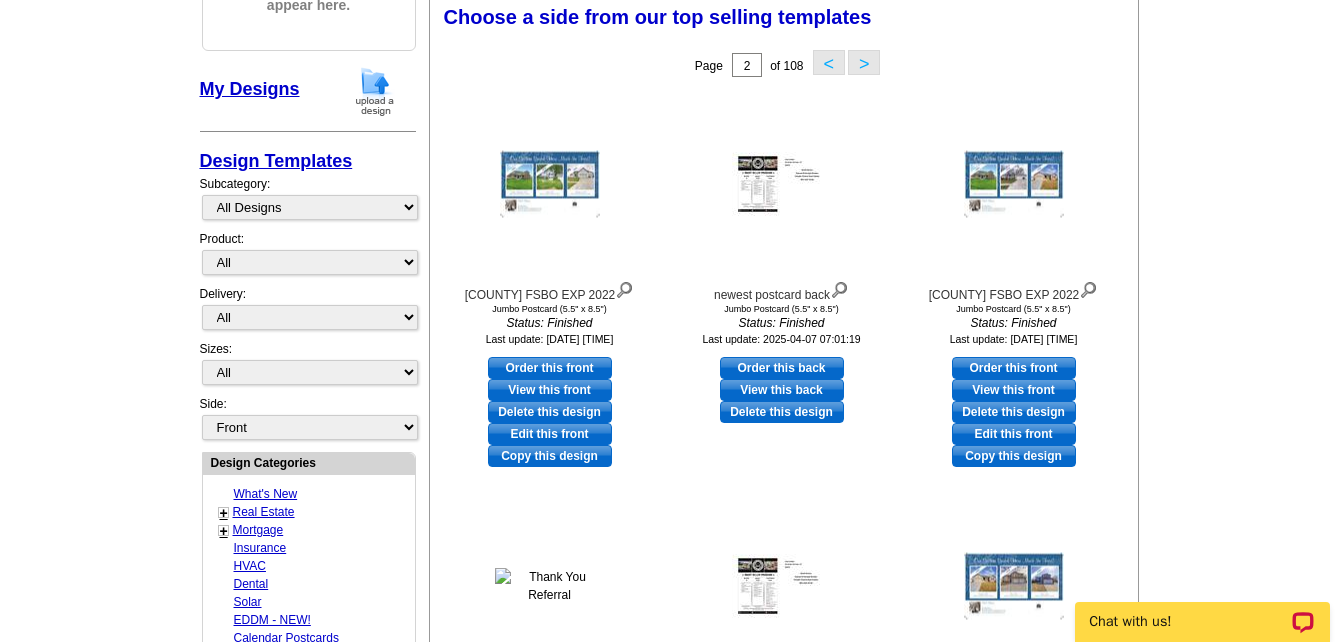 scroll, scrollTop: 296, scrollLeft: 0, axis: vertical 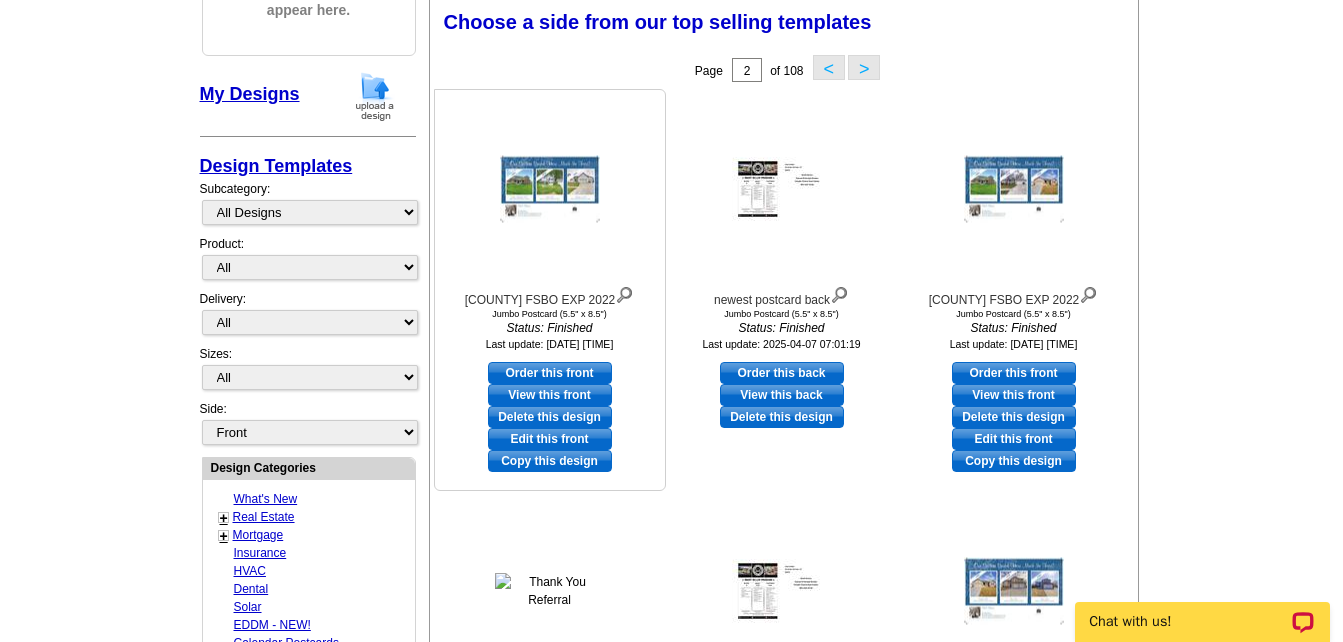click on "Order this front" at bounding box center [550, 373] 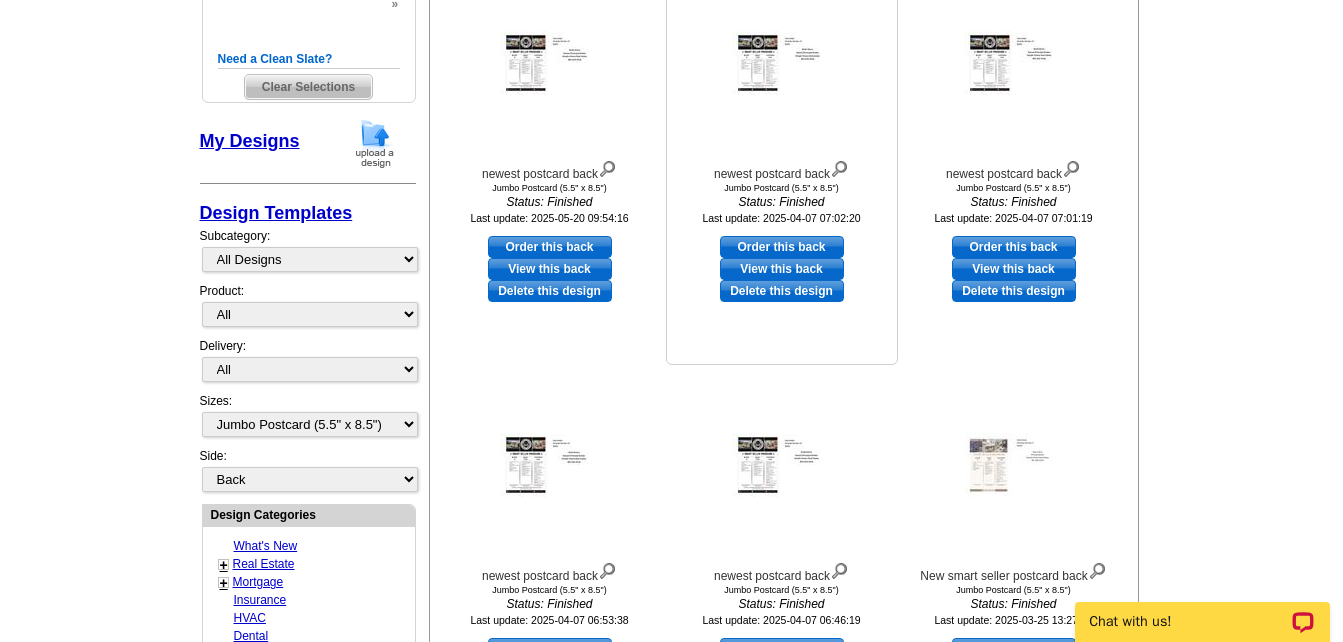 scroll, scrollTop: 500, scrollLeft: 0, axis: vertical 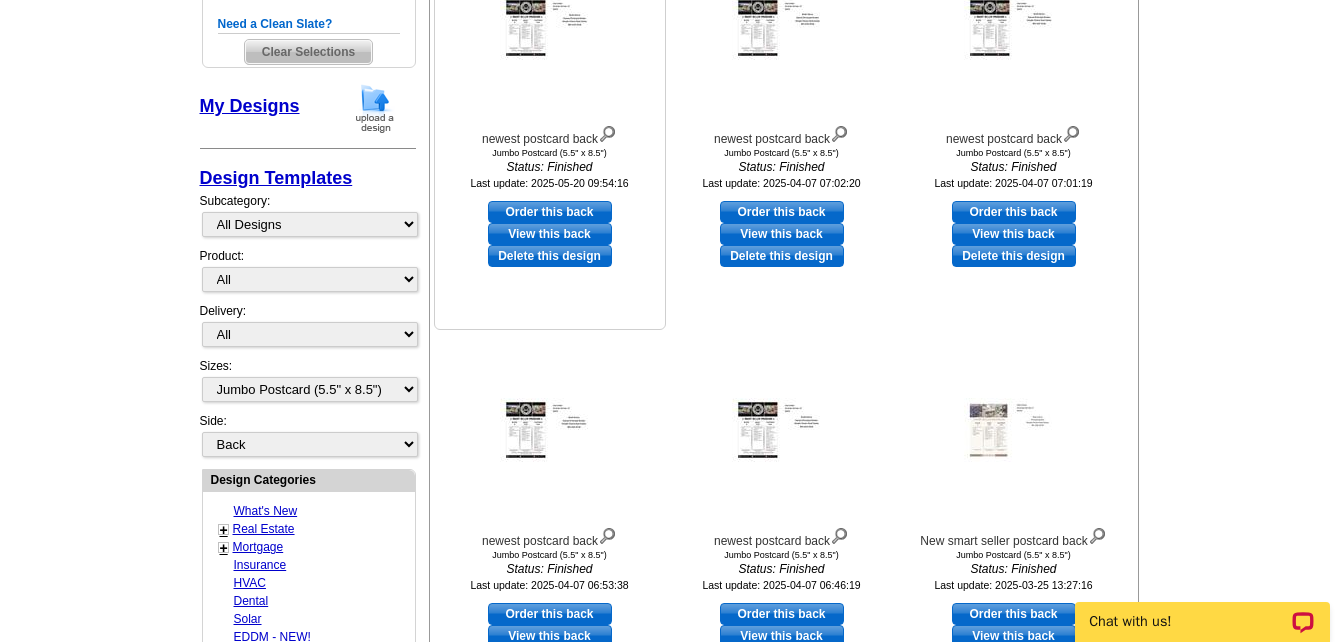 click on "Order this back" at bounding box center [550, 212] 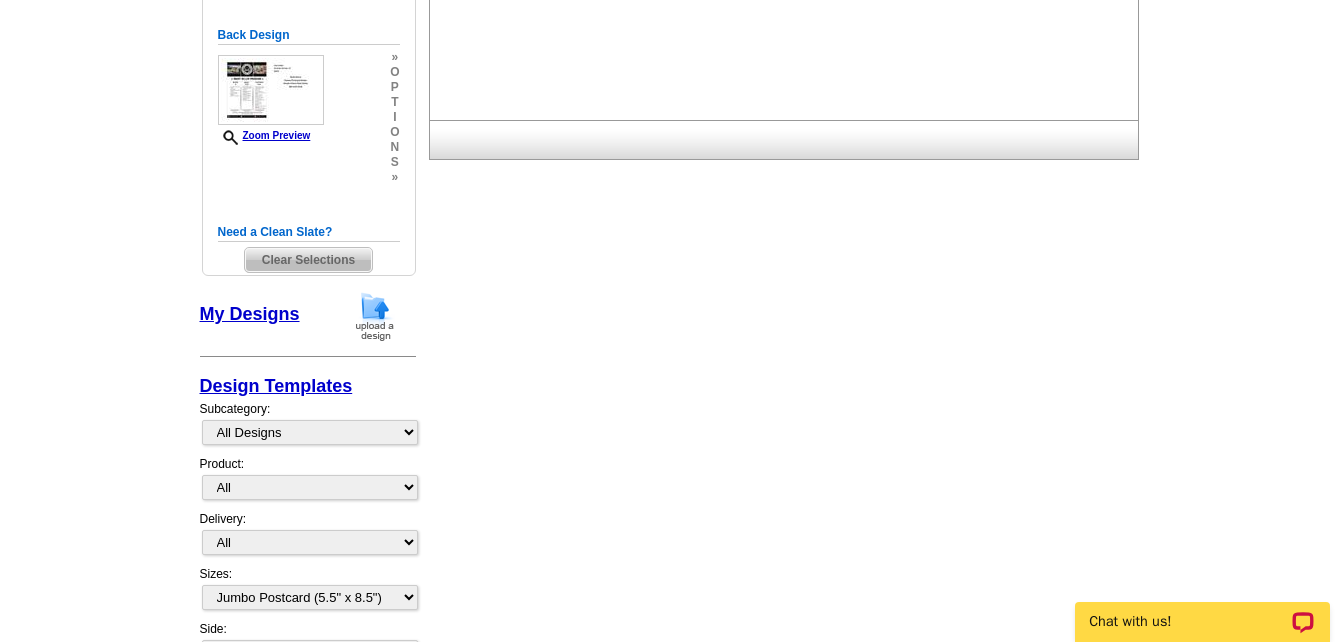 scroll, scrollTop: 0, scrollLeft: 0, axis: both 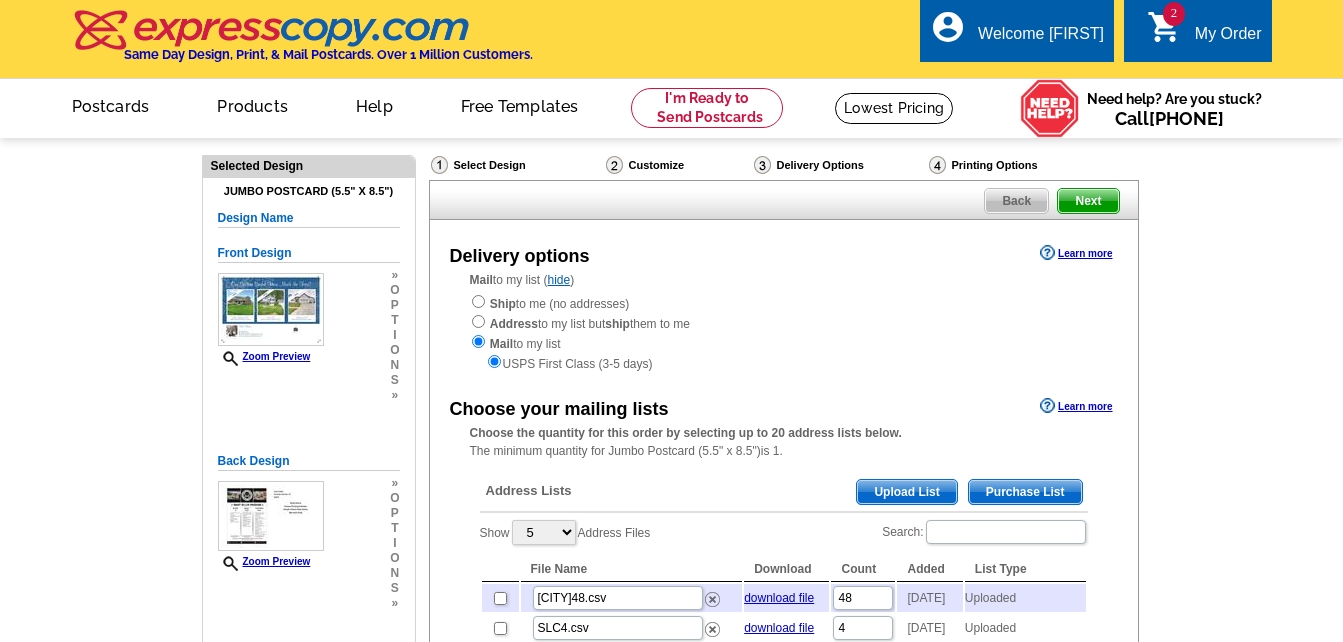 click on "Upload List" at bounding box center [906, 492] 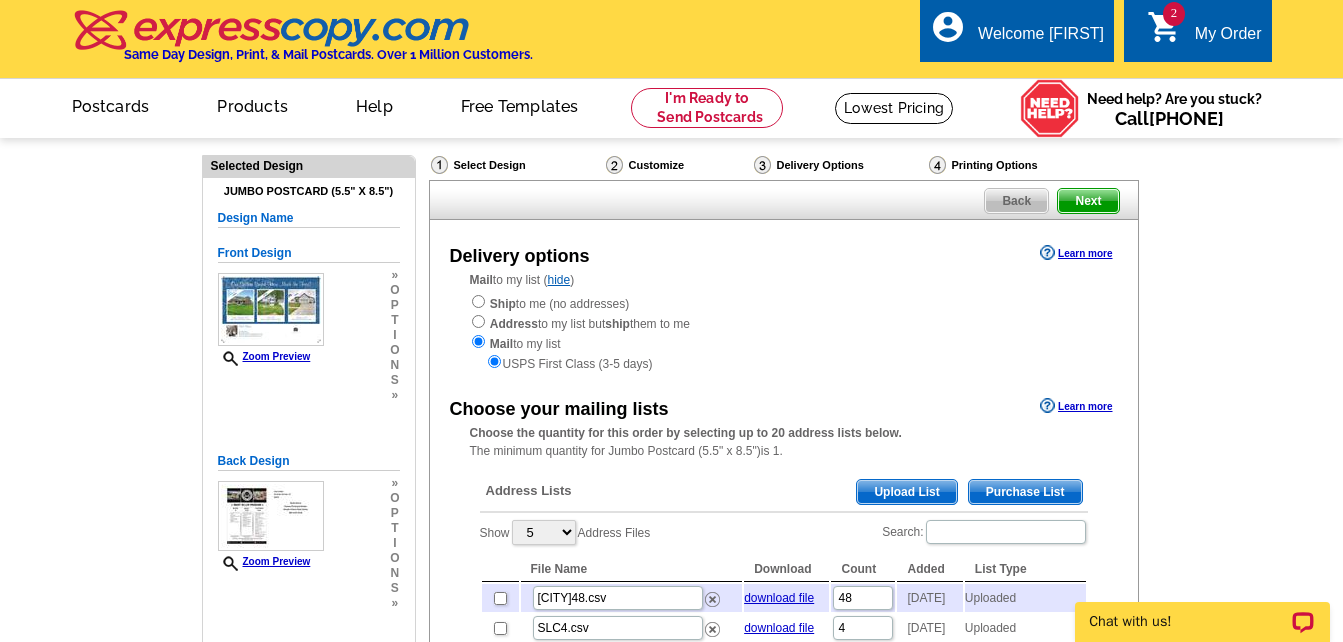 scroll, scrollTop: 0, scrollLeft: 0, axis: both 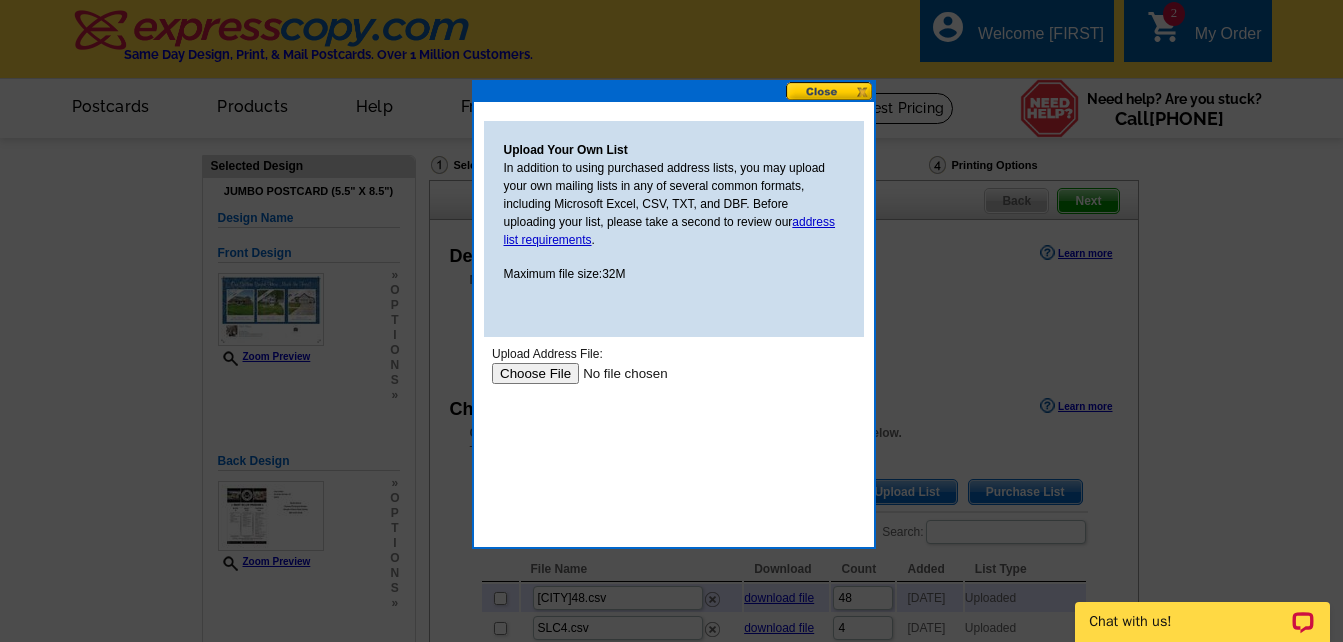 click at bounding box center [617, 373] 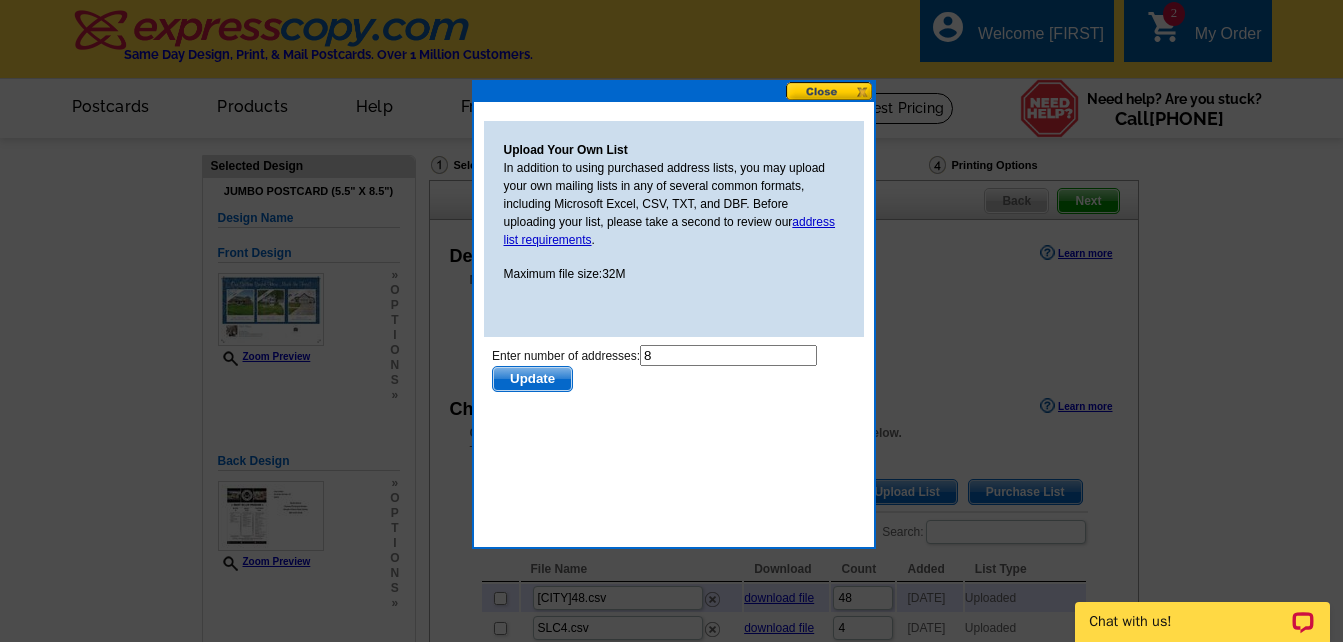 scroll, scrollTop: 0, scrollLeft: 0, axis: both 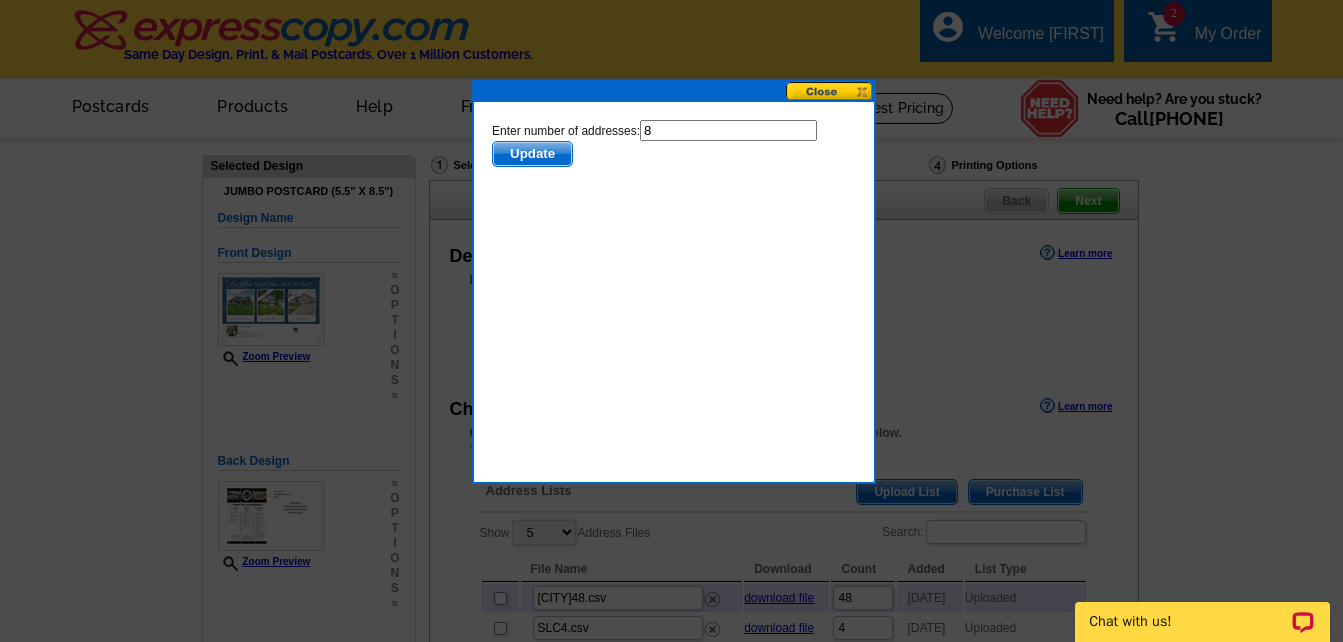 click on "8" at bounding box center (727, 130) 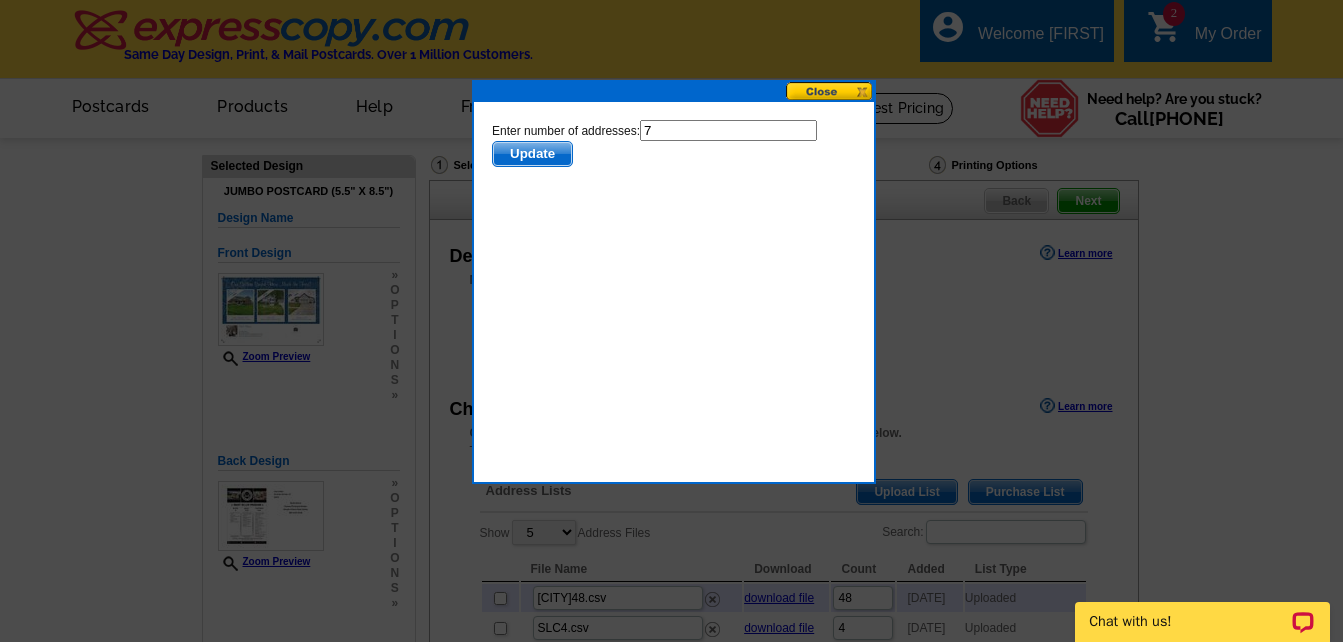type on "7" 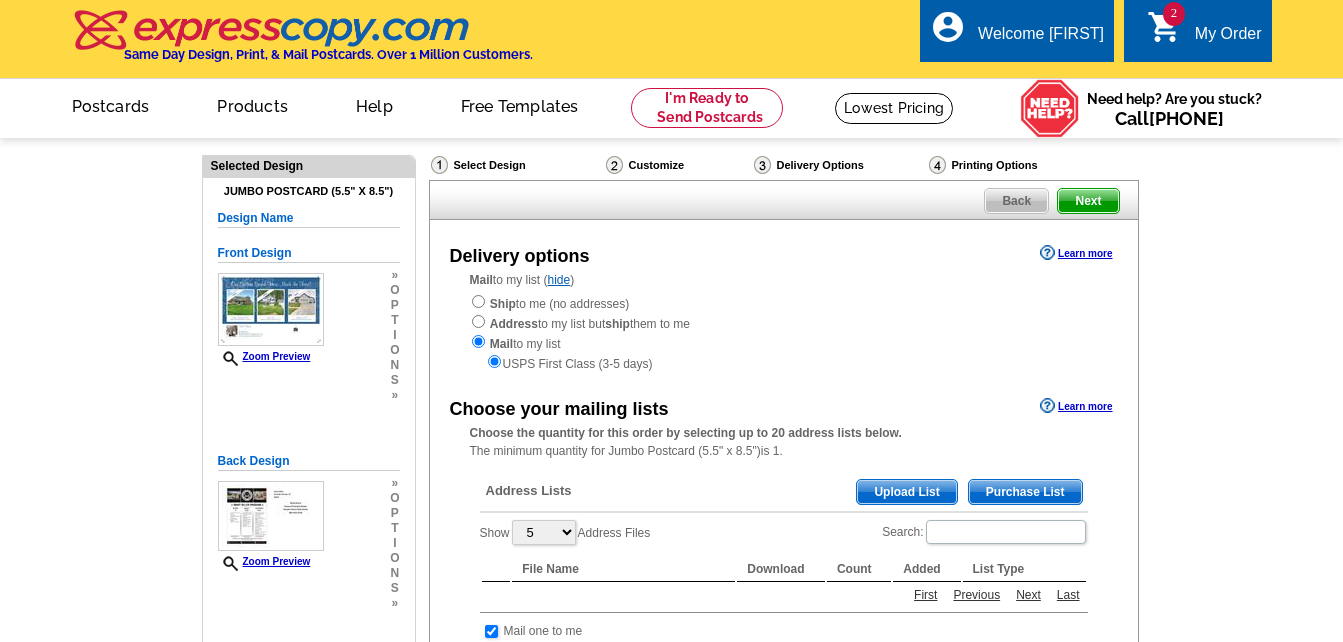 scroll, scrollTop: 0, scrollLeft: 0, axis: both 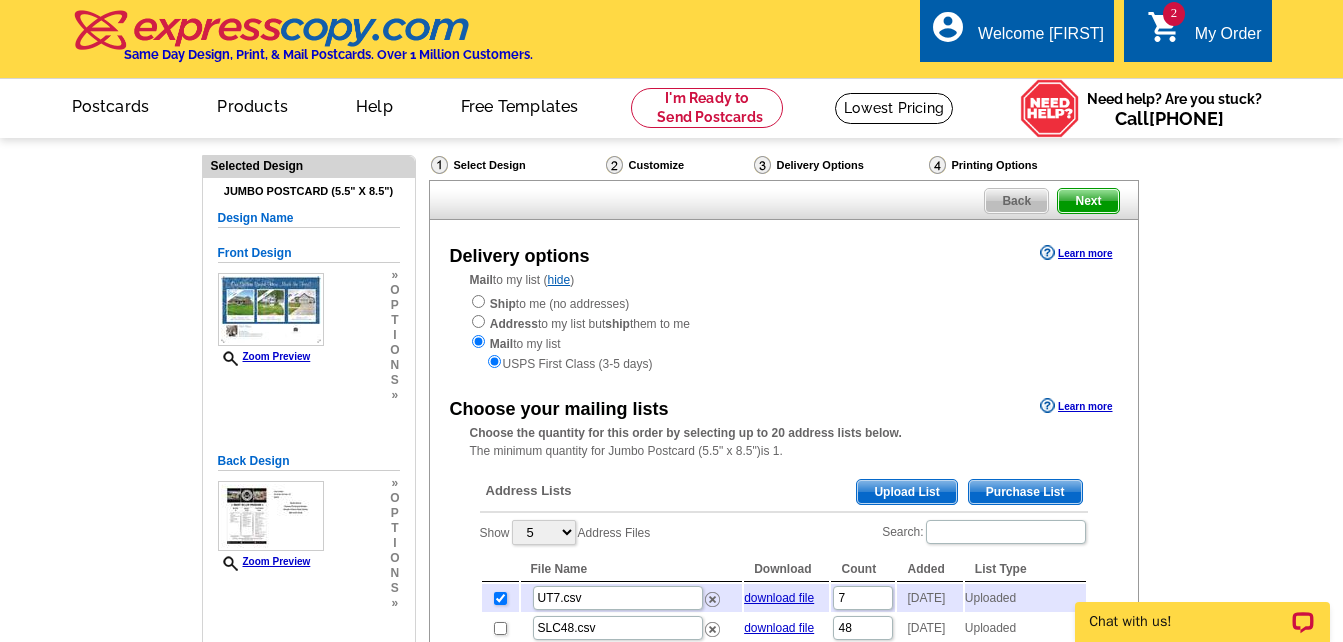 click on "Upload List" at bounding box center [906, 492] 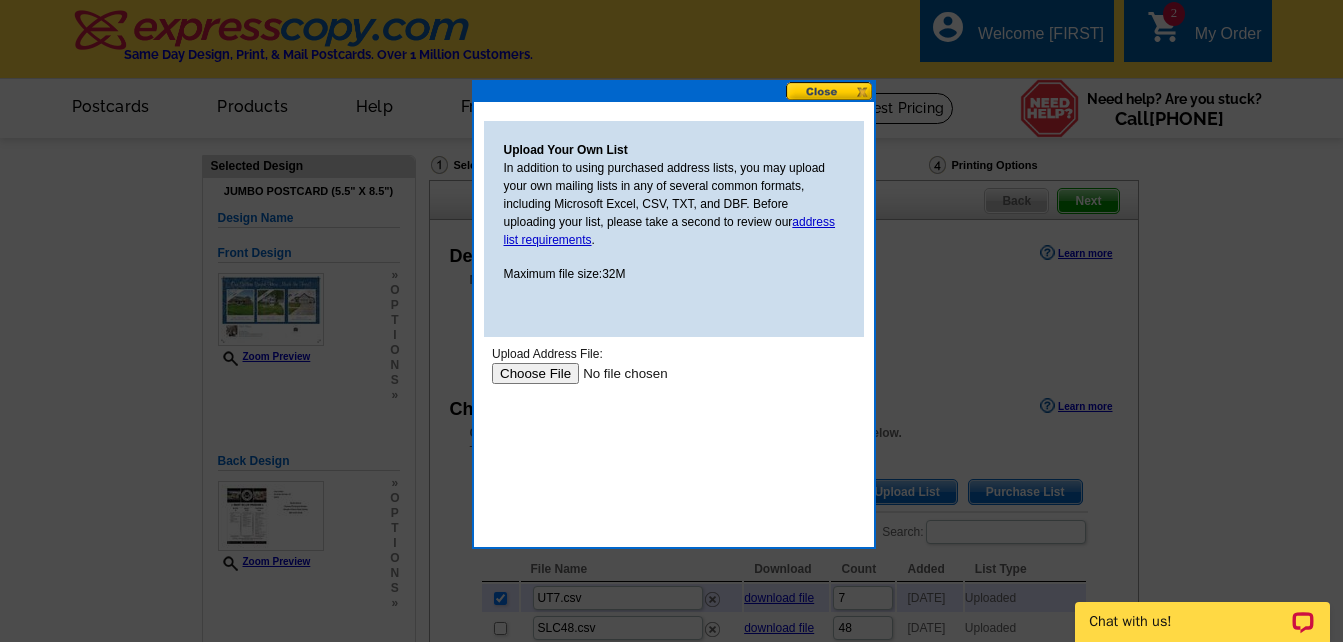 scroll, scrollTop: 0, scrollLeft: 0, axis: both 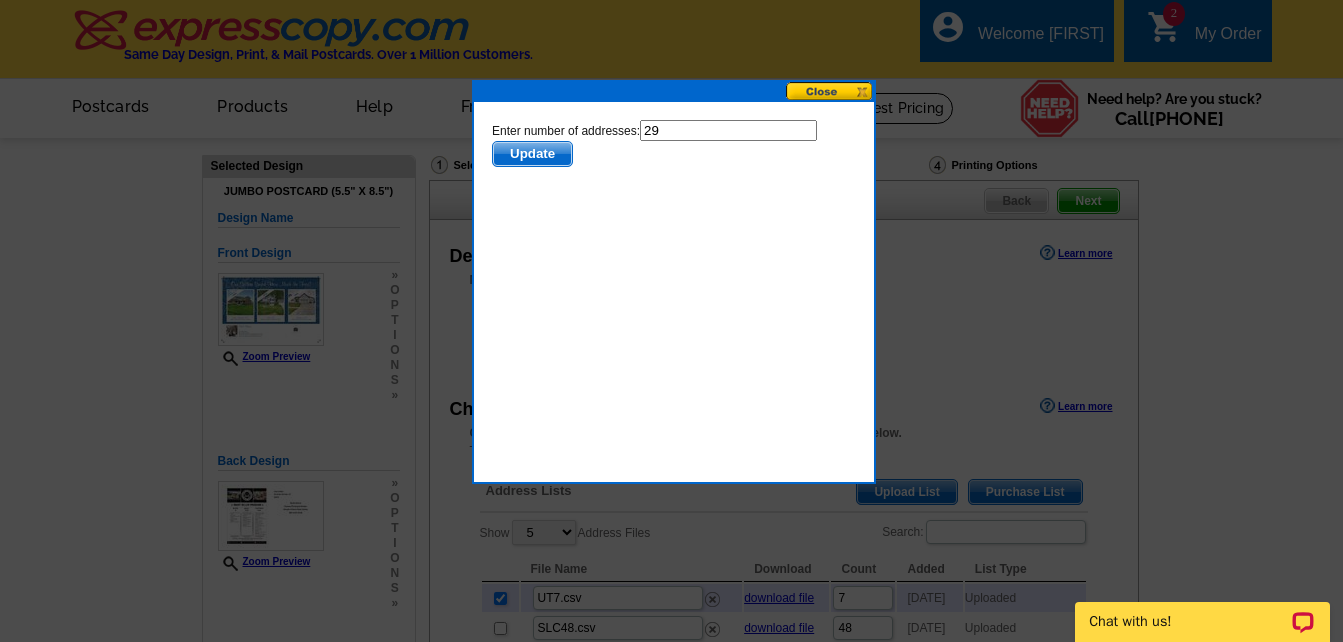 click on "29" at bounding box center [727, 130] 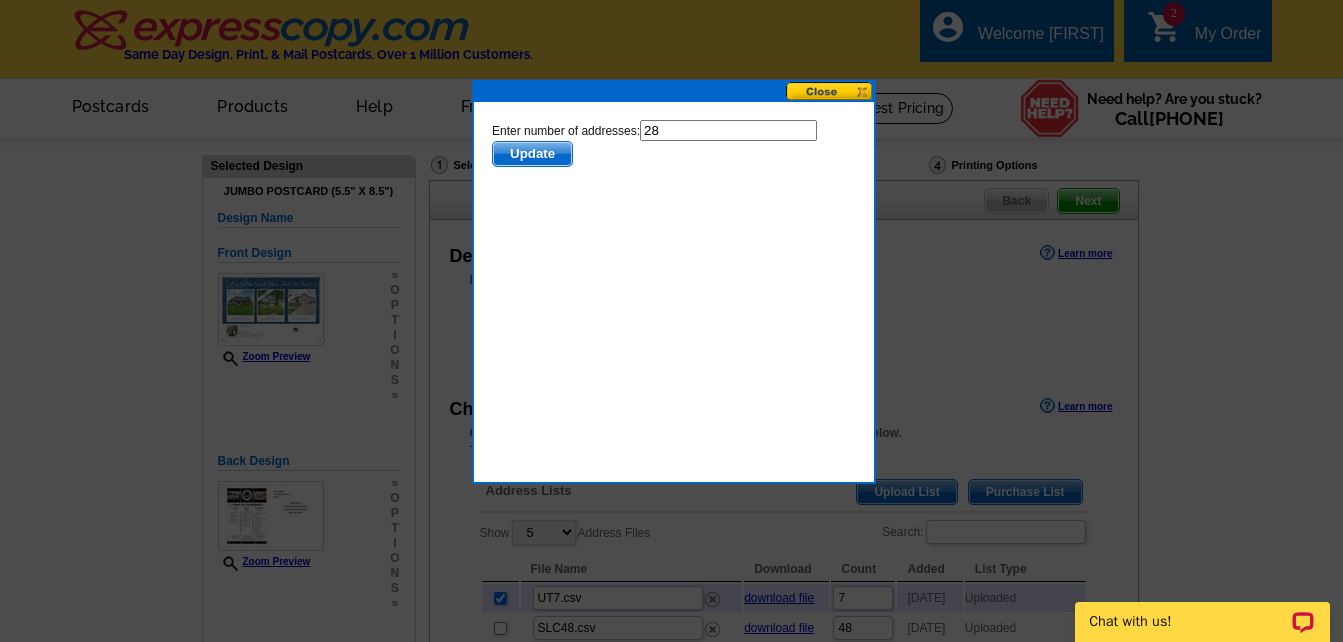 type on "28" 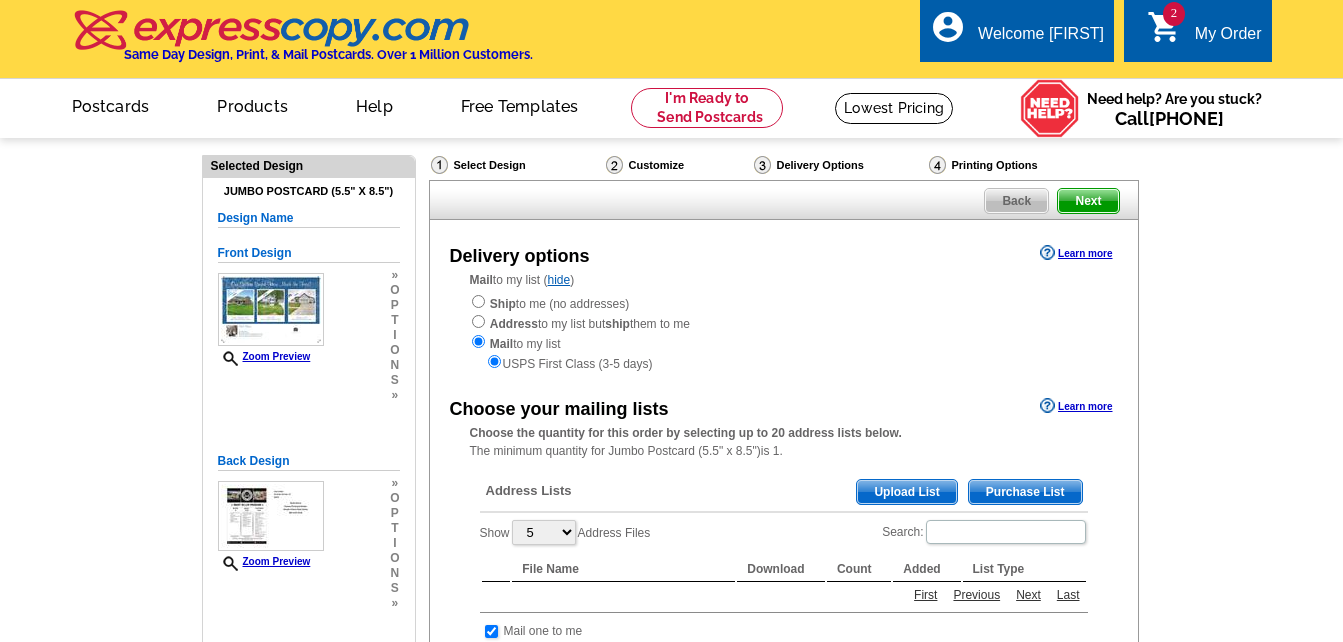 scroll, scrollTop: 0, scrollLeft: 0, axis: both 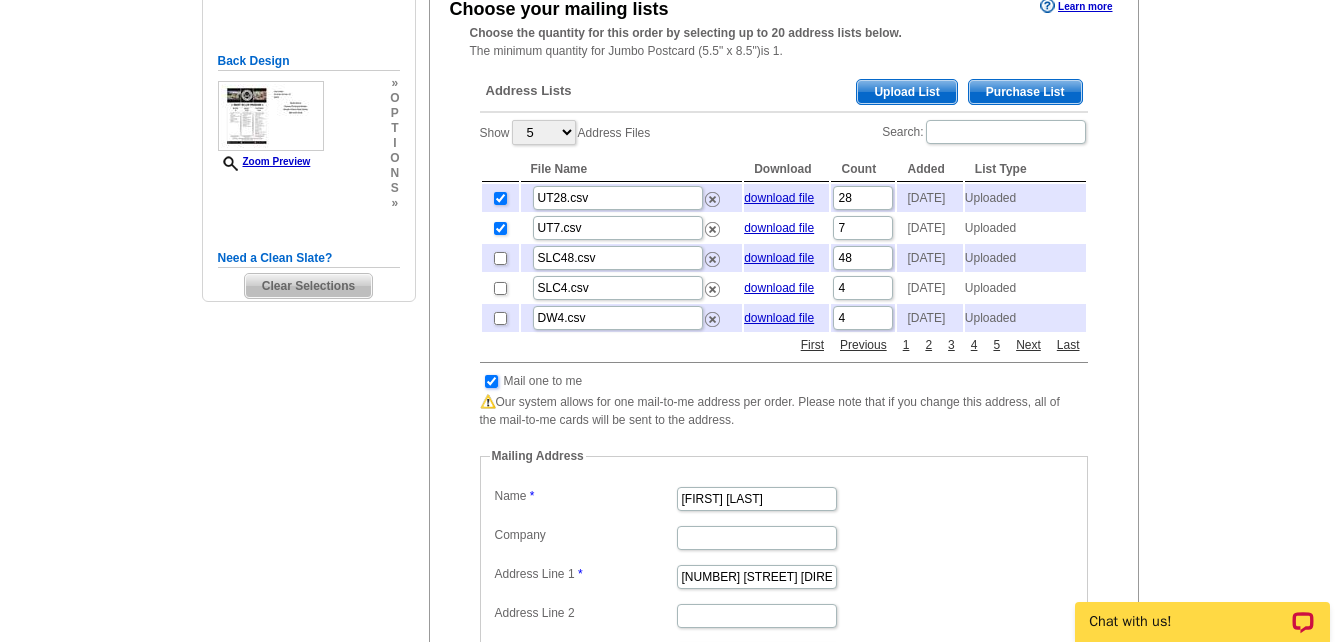 click at bounding box center (491, 381) 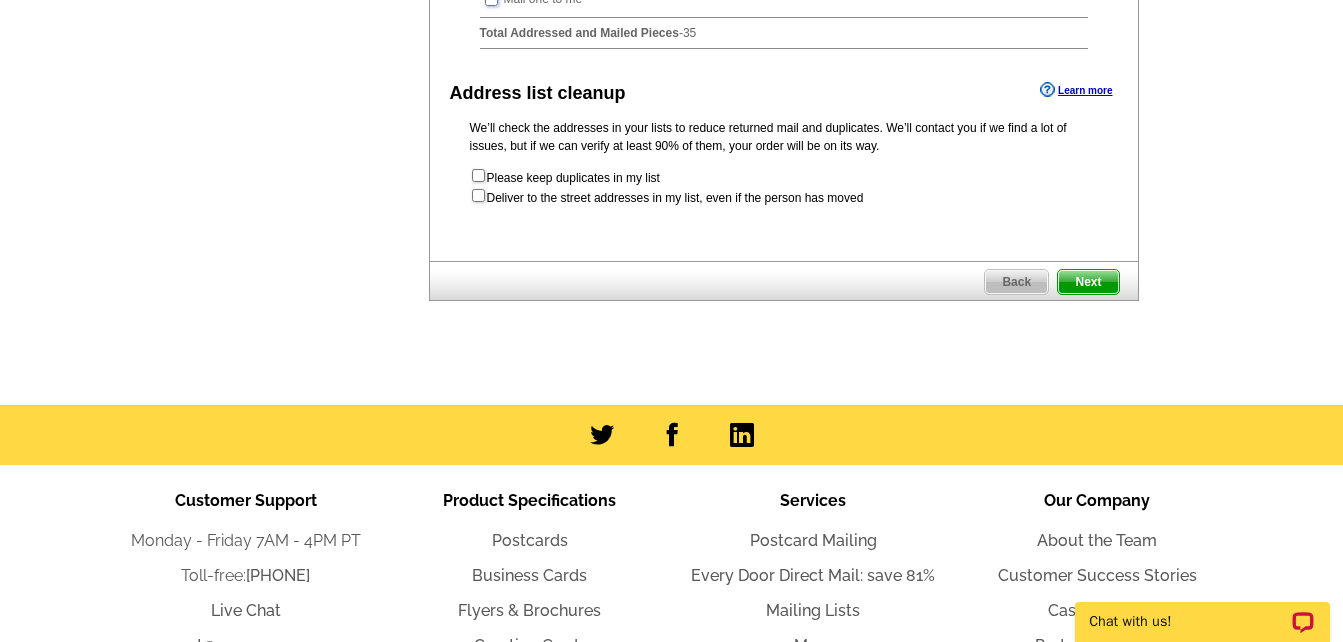 scroll, scrollTop: 800, scrollLeft: 0, axis: vertical 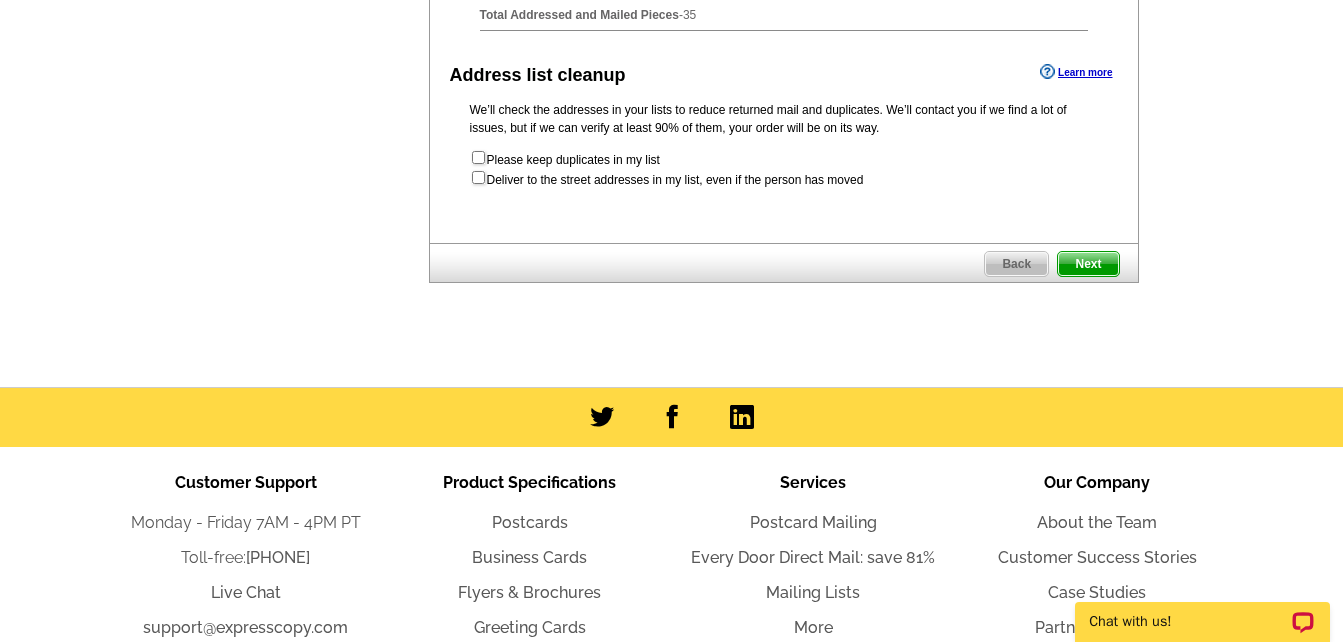 click on "Next" at bounding box center [1088, 264] 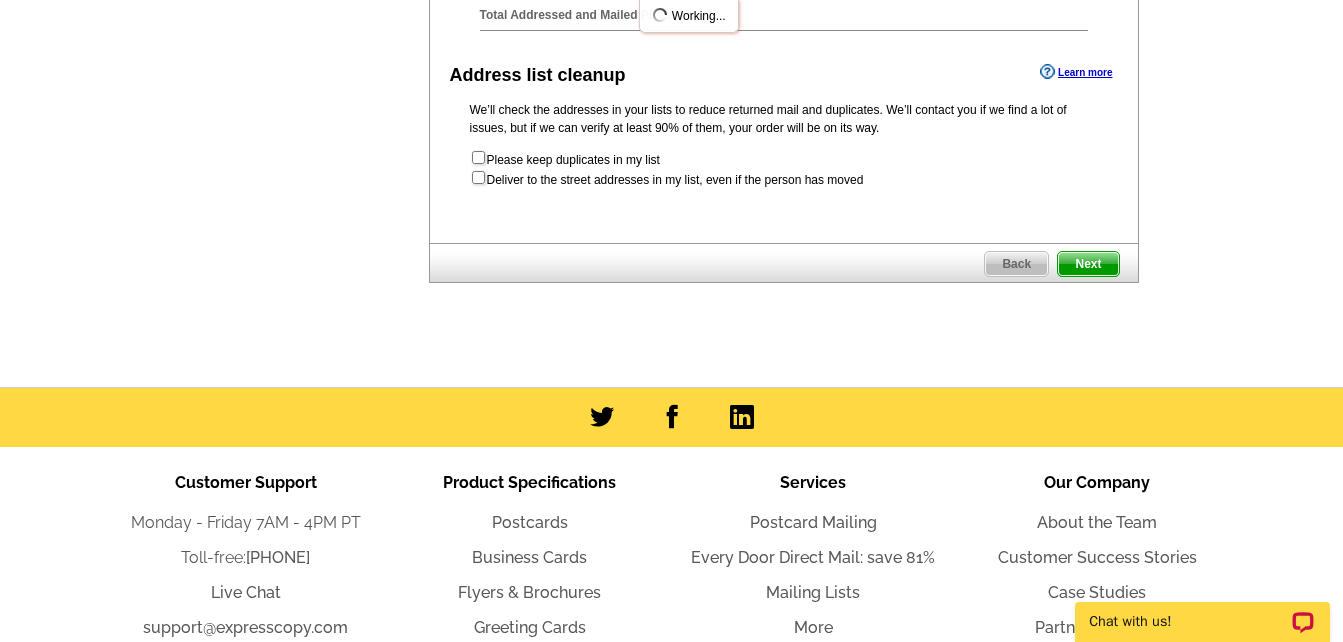 scroll, scrollTop: 0, scrollLeft: 0, axis: both 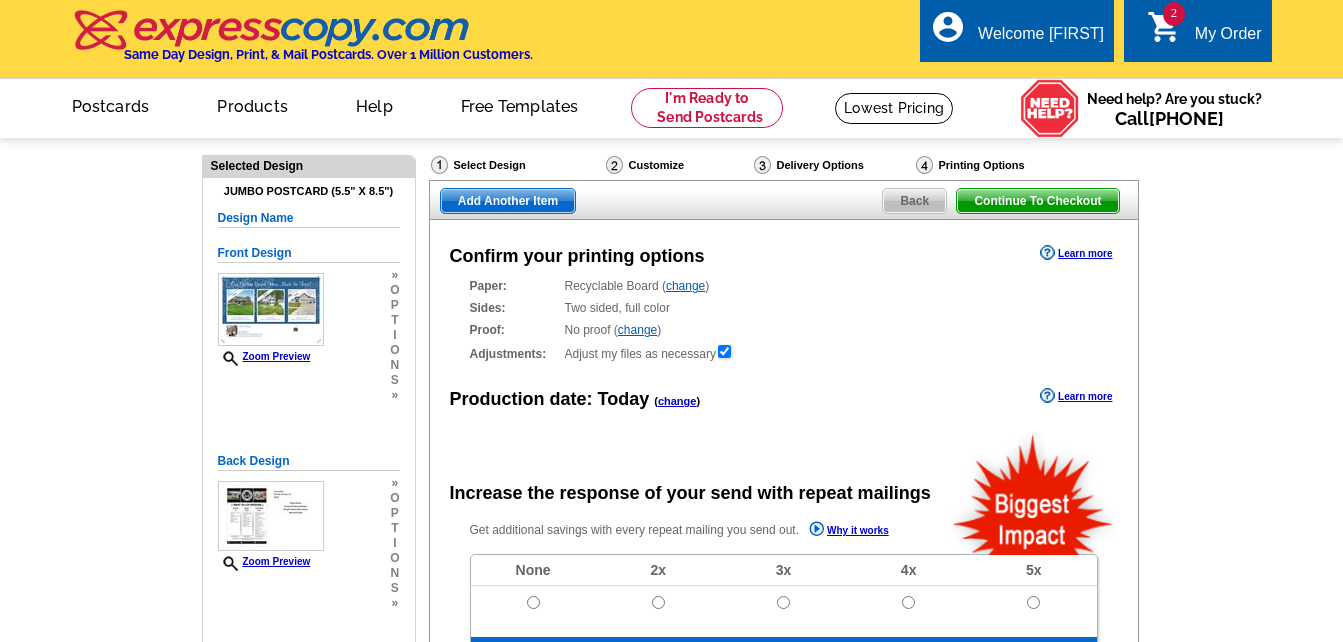 radio on "false" 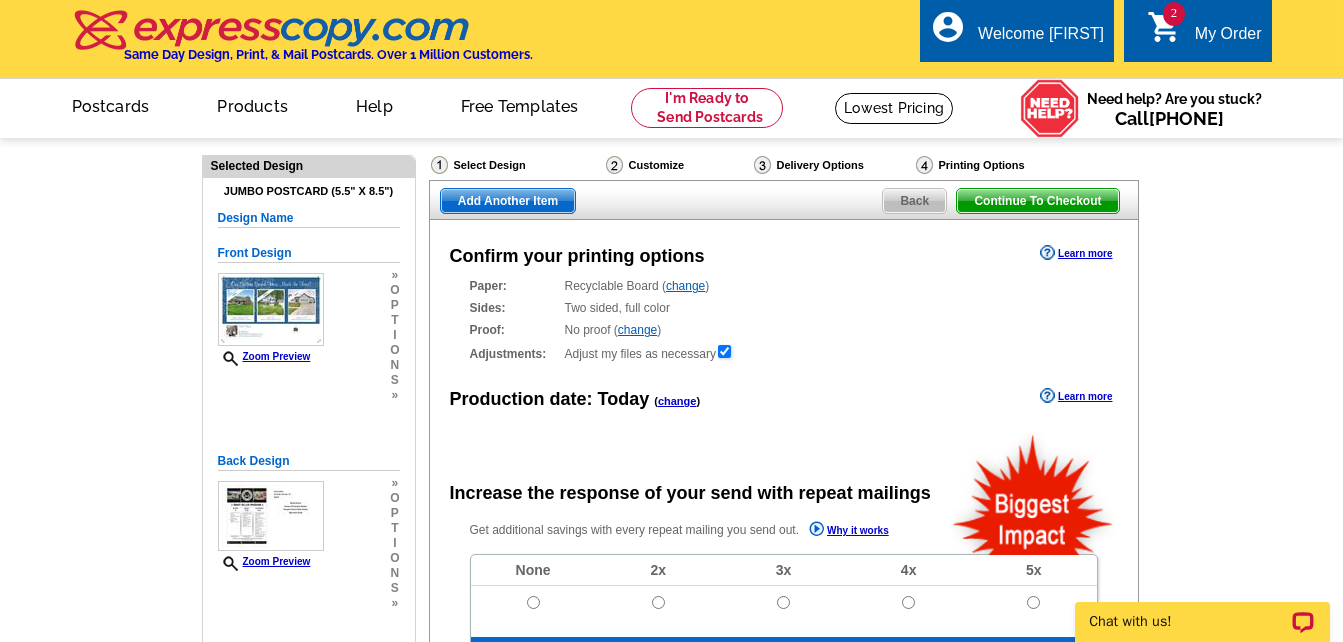 scroll, scrollTop: 0, scrollLeft: 0, axis: both 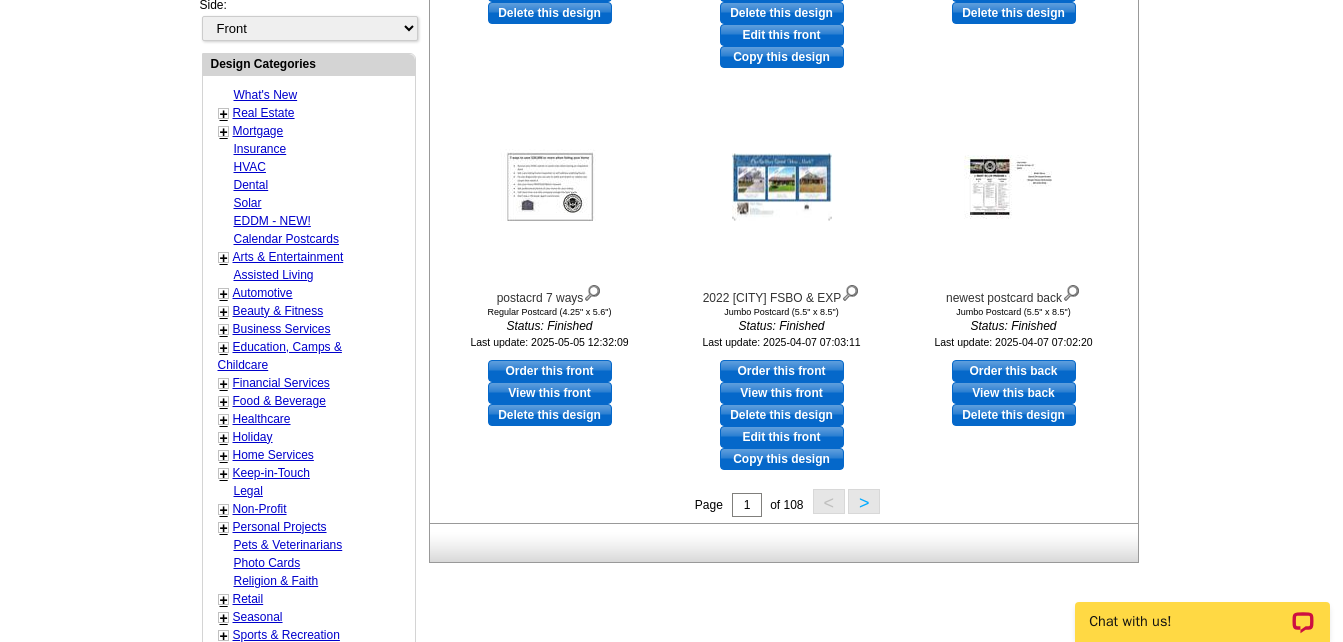 click on ">" at bounding box center (864, 501) 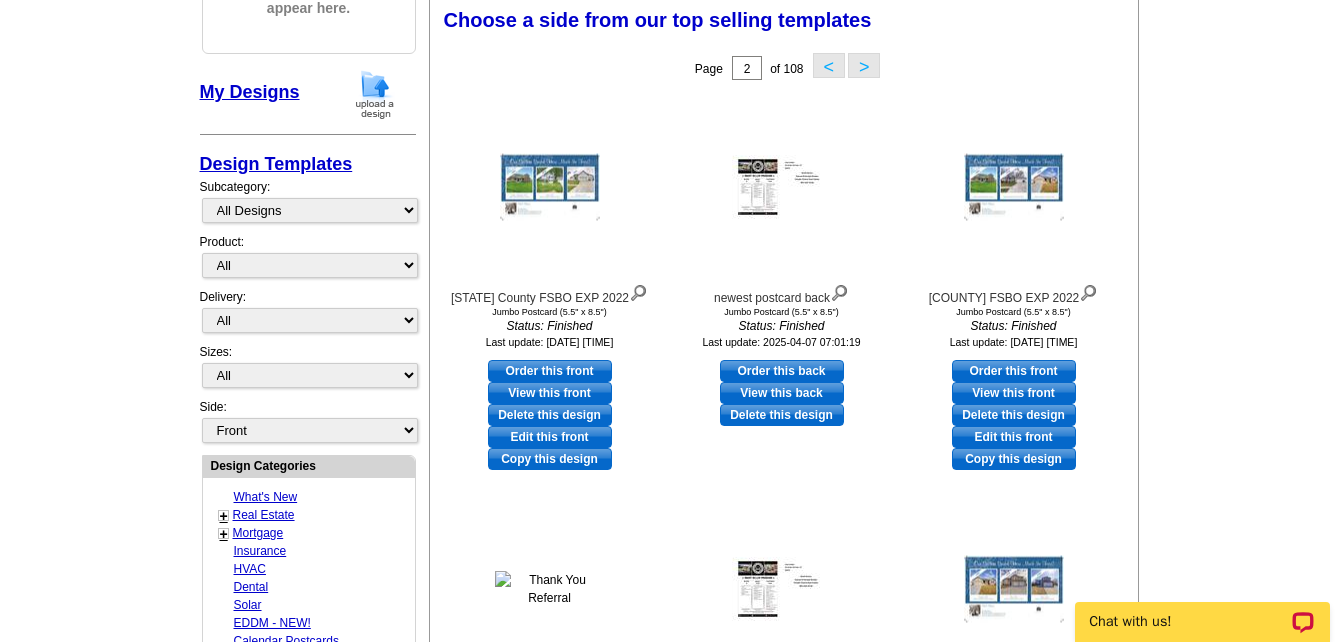 scroll, scrollTop: 296, scrollLeft: 0, axis: vertical 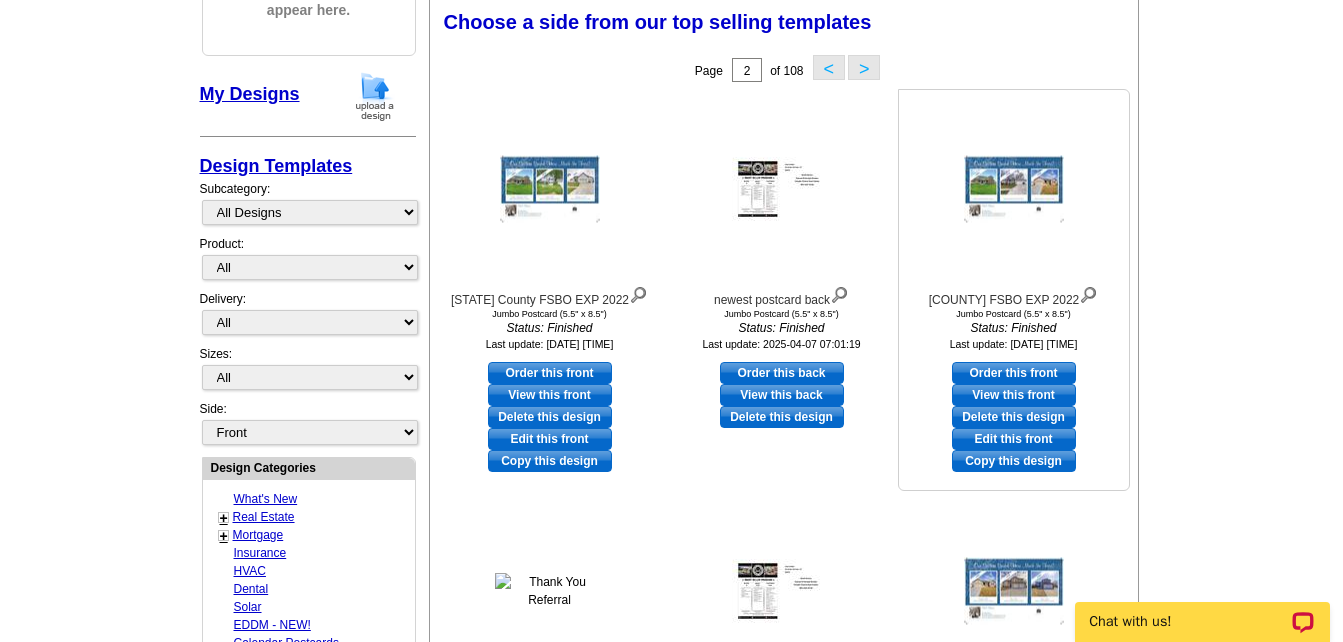 click on "Order this front" at bounding box center [1014, 373] 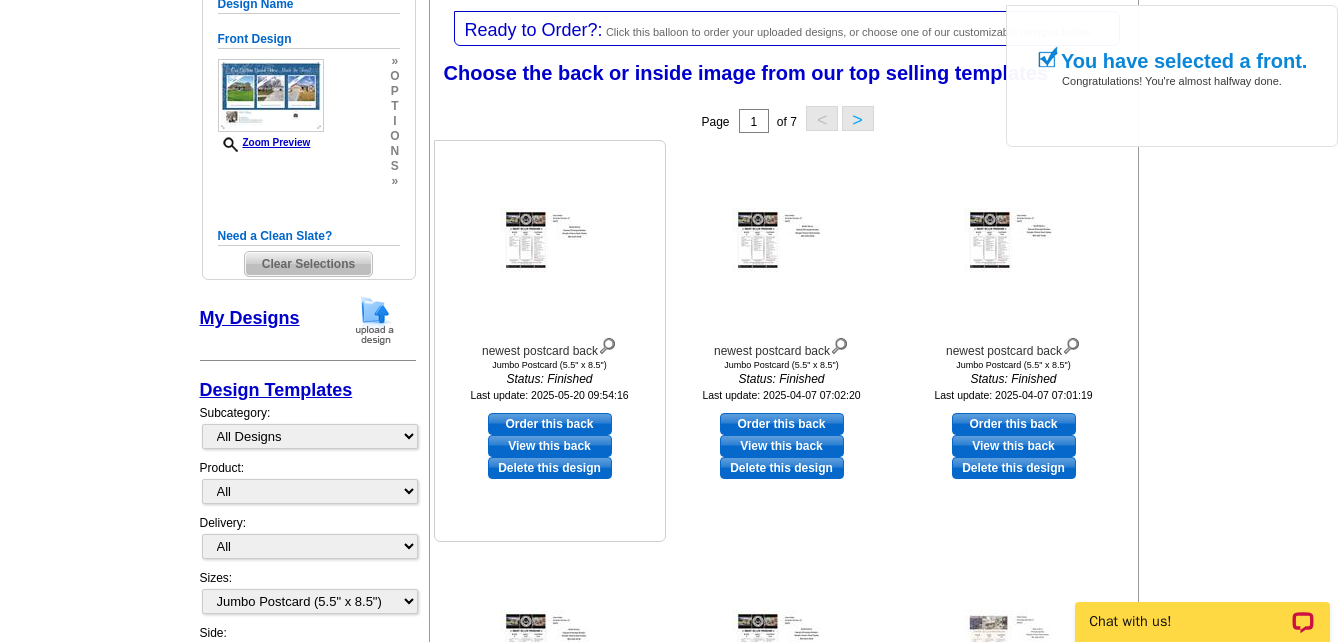 scroll, scrollTop: 300, scrollLeft: 0, axis: vertical 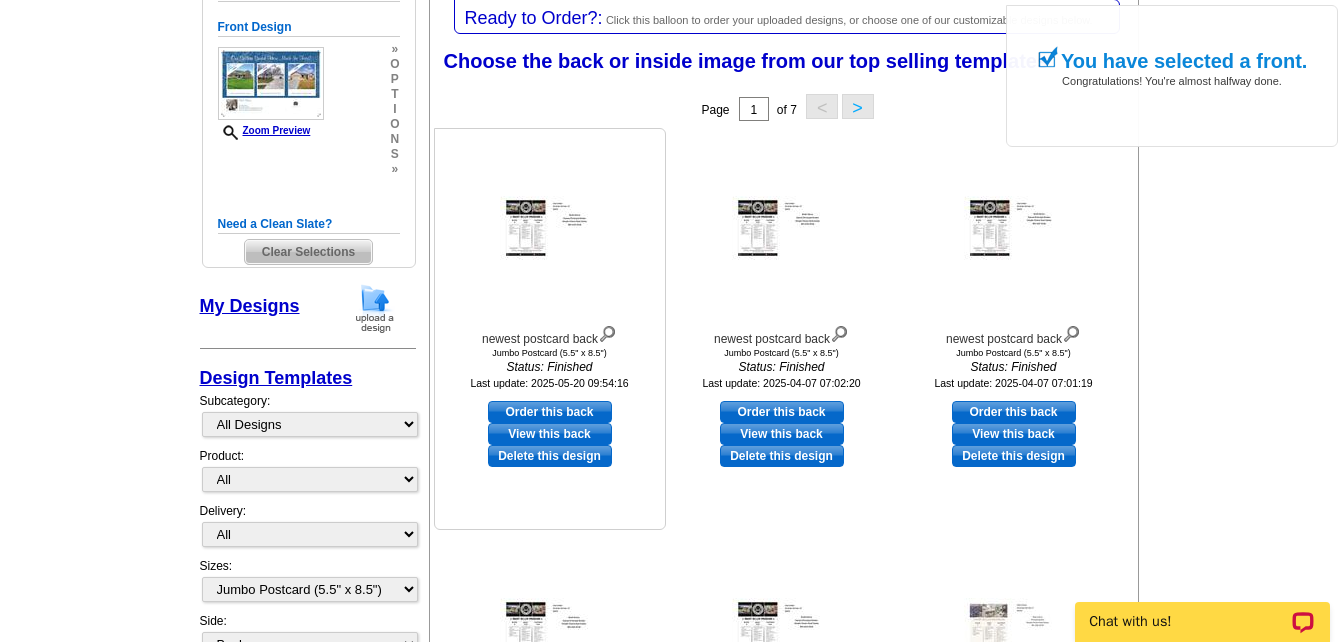 click on "Order this back" at bounding box center (550, 412) 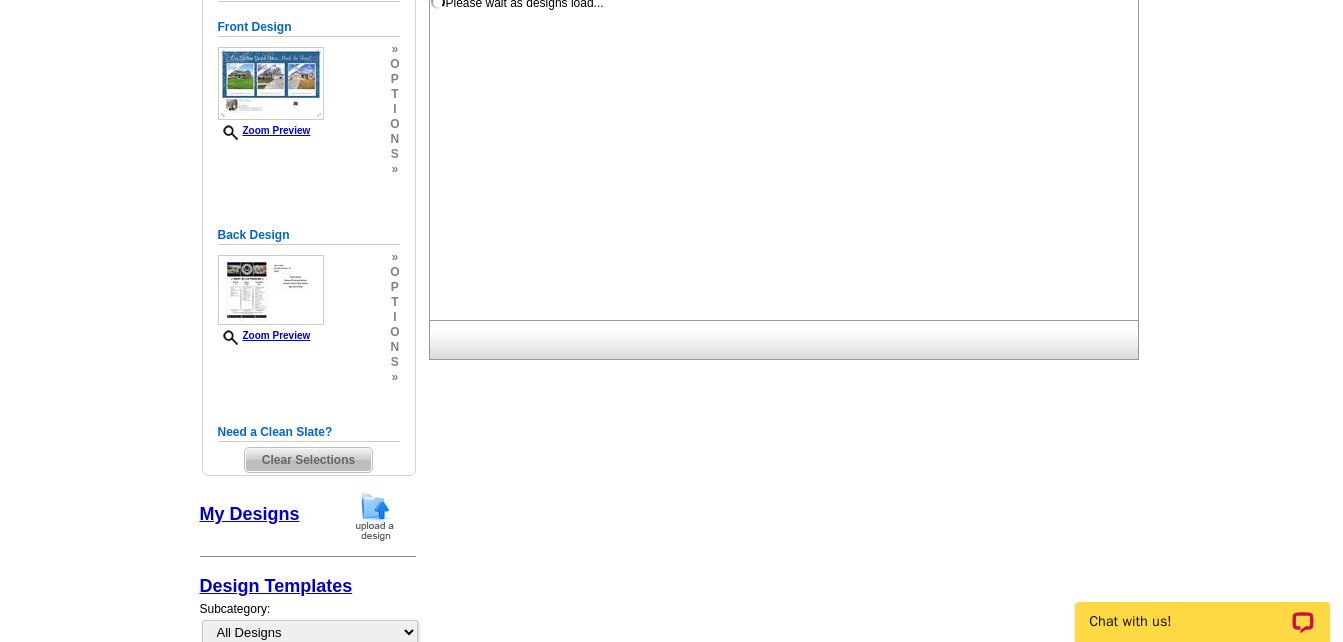 scroll, scrollTop: 0, scrollLeft: 0, axis: both 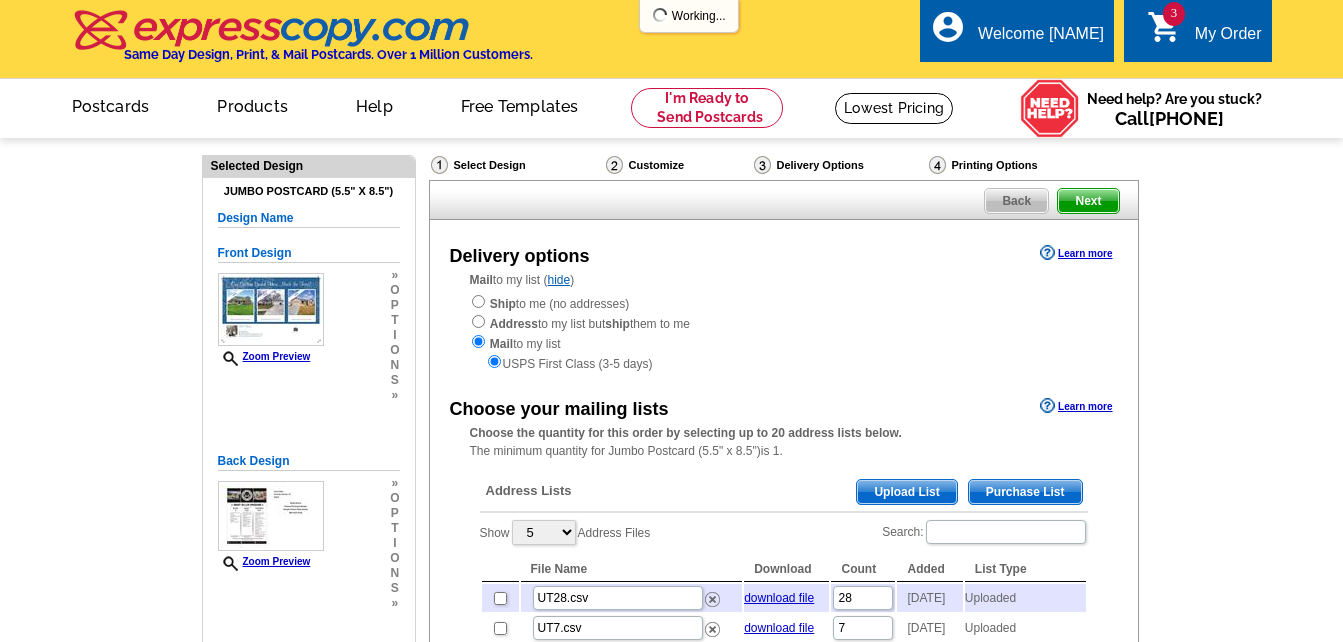 click on "Upload List" at bounding box center (906, 492) 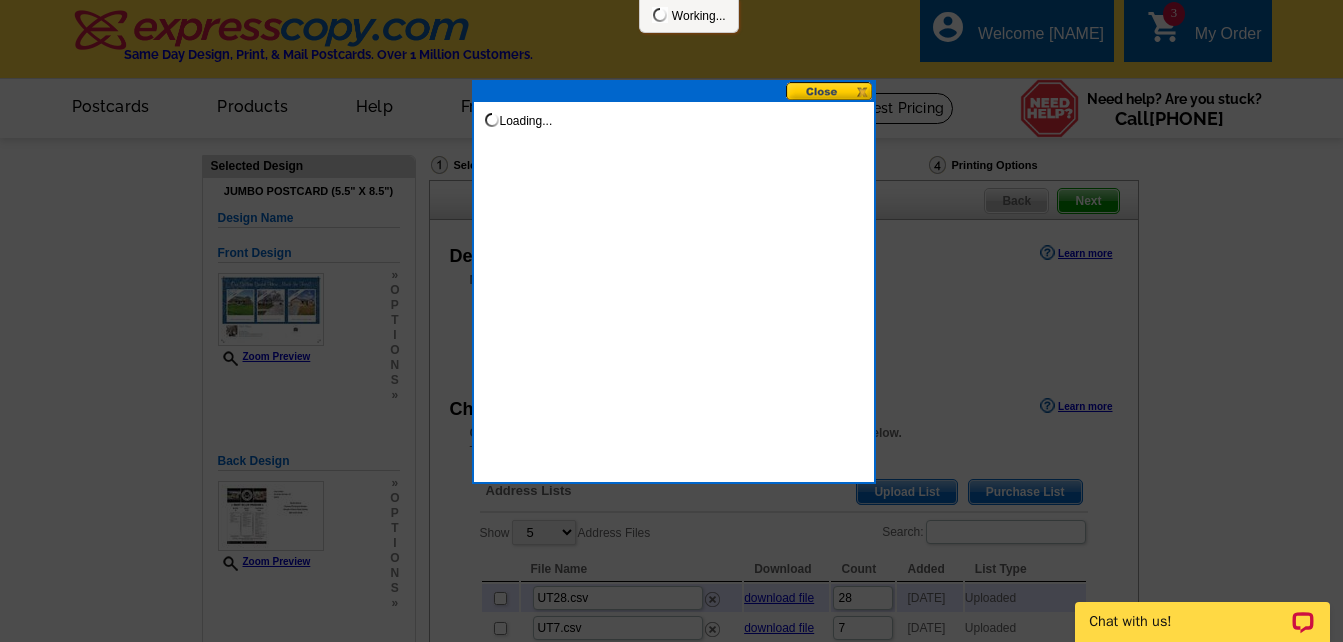 scroll, scrollTop: 0, scrollLeft: 0, axis: both 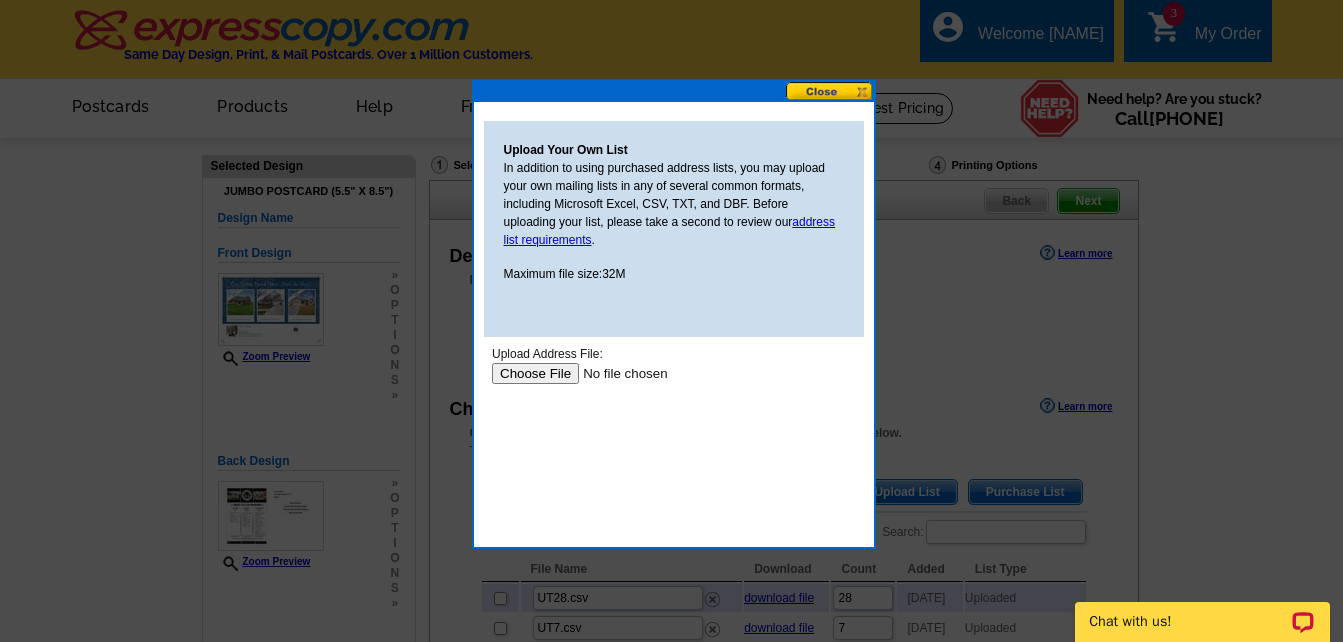 click at bounding box center [617, 373] 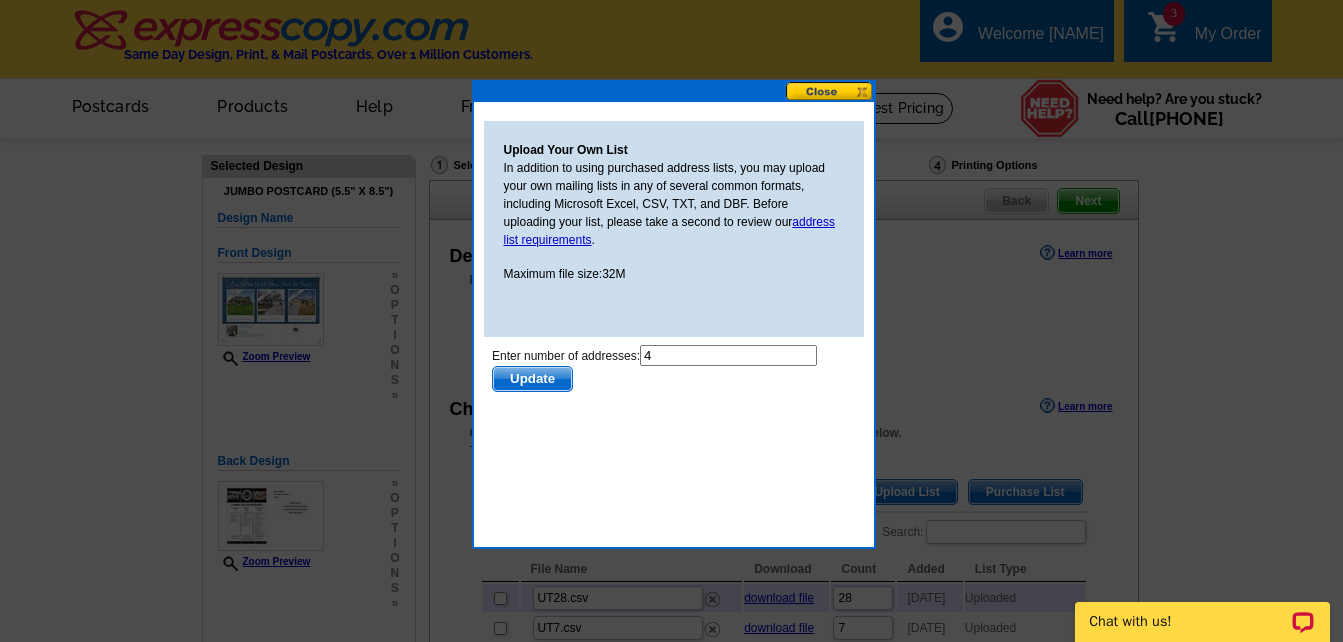 scroll, scrollTop: 0, scrollLeft: 0, axis: both 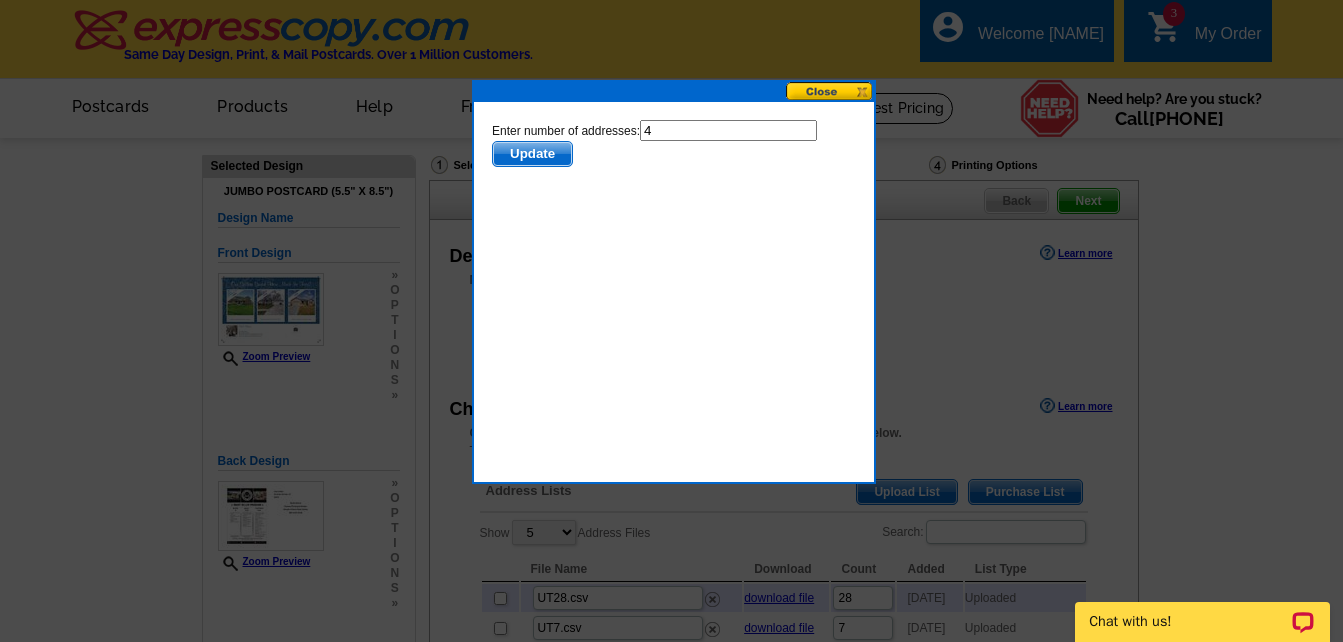 click on "4" at bounding box center [727, 130] 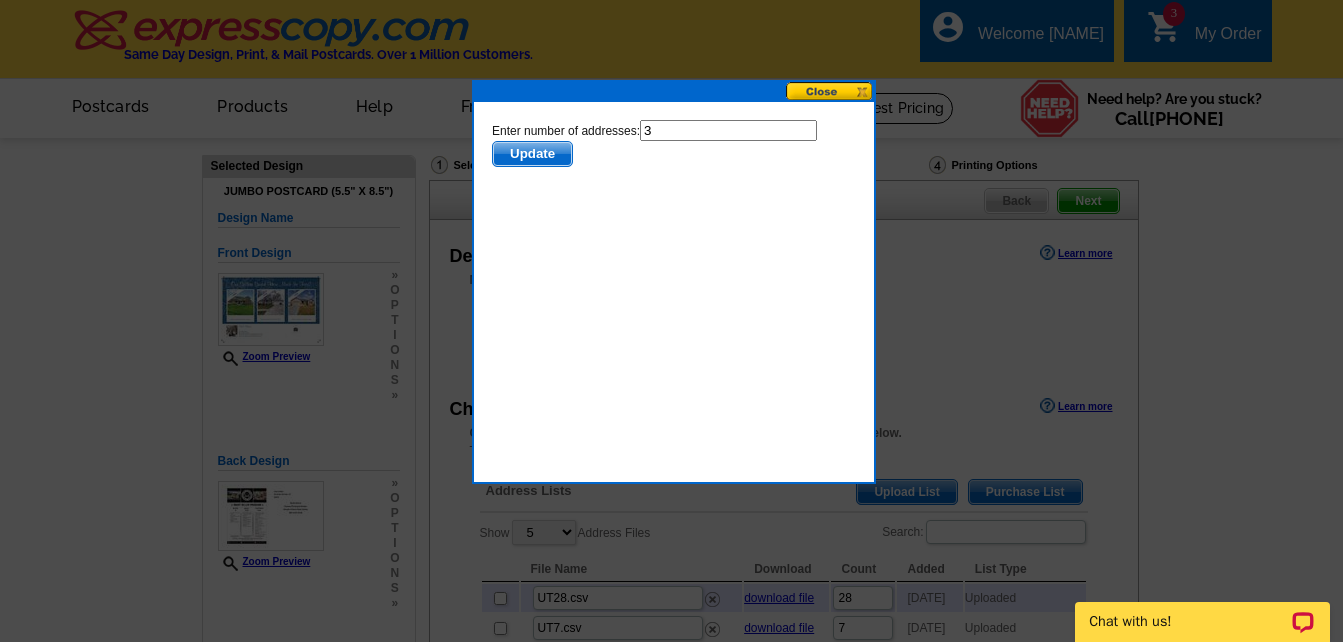 type on "3" 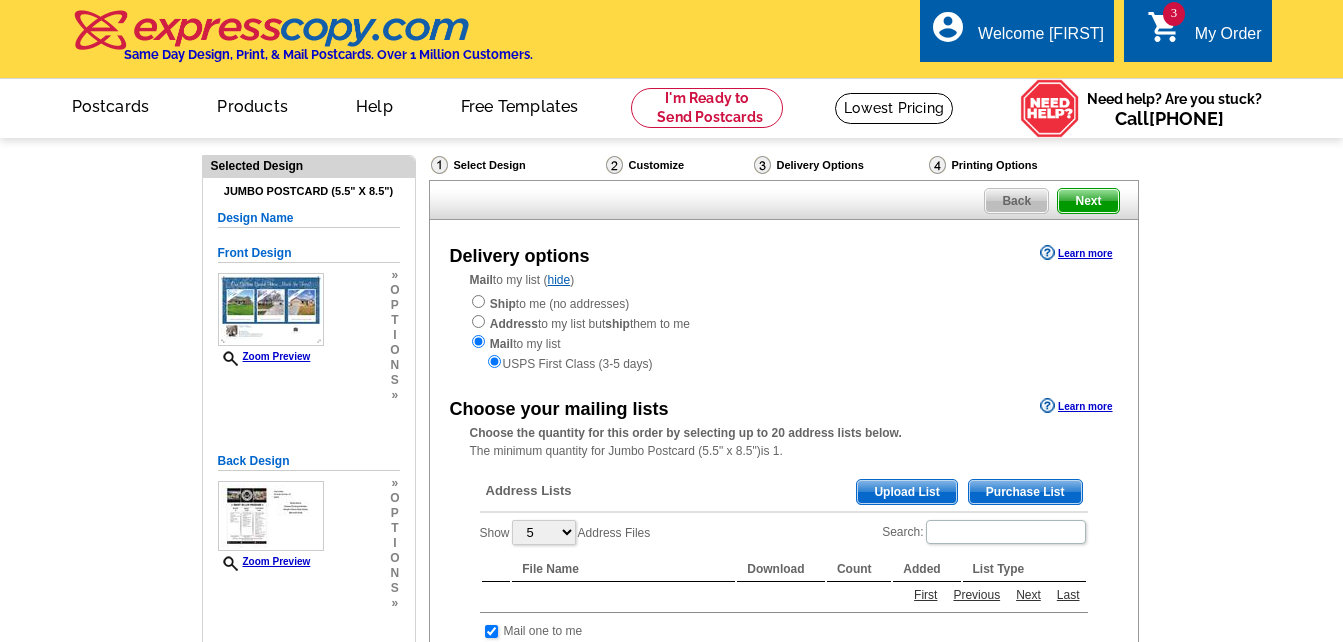 scroll, scrollTop: 0, scrollLeft: 0, axis: both 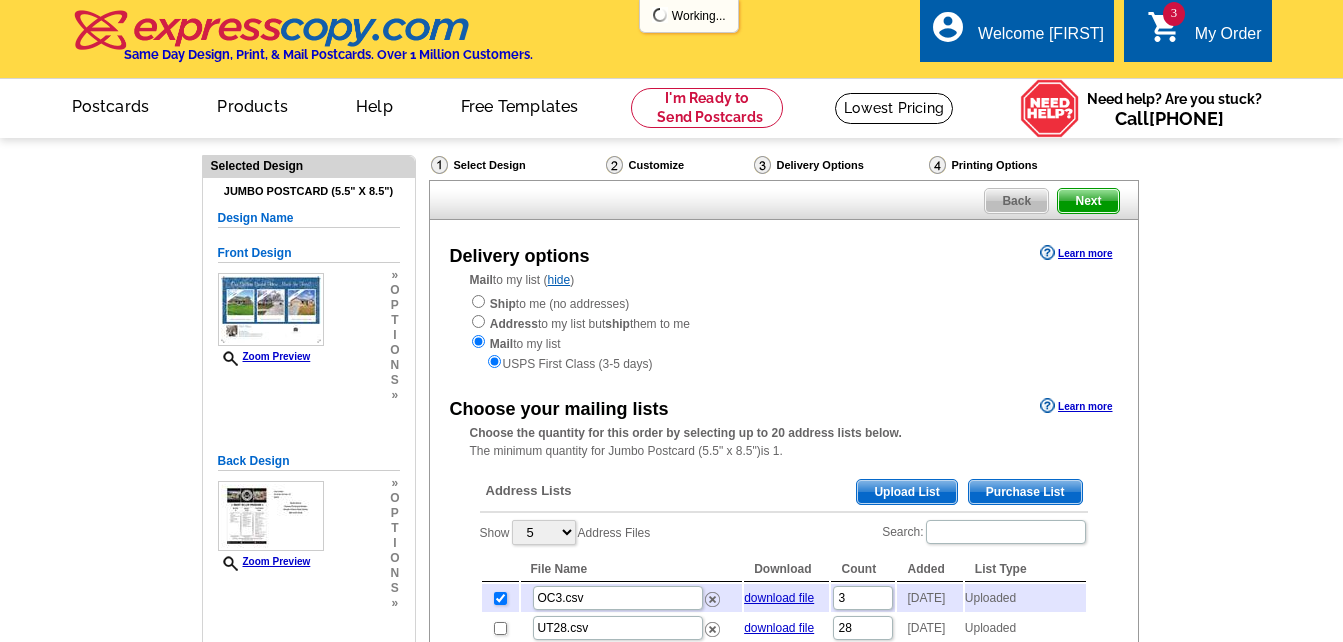 click on "Upload List" at bounding box center (906, 492) 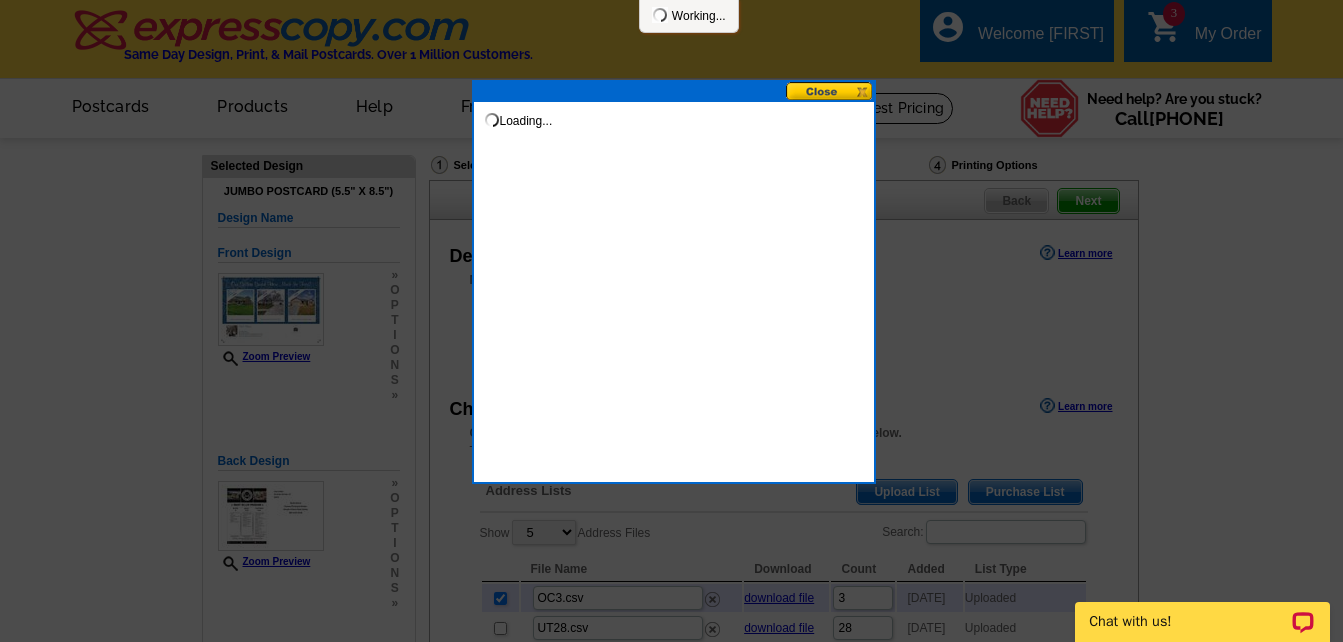 scroll, scrollTop: 0, scrollLeft: 0, axis: both 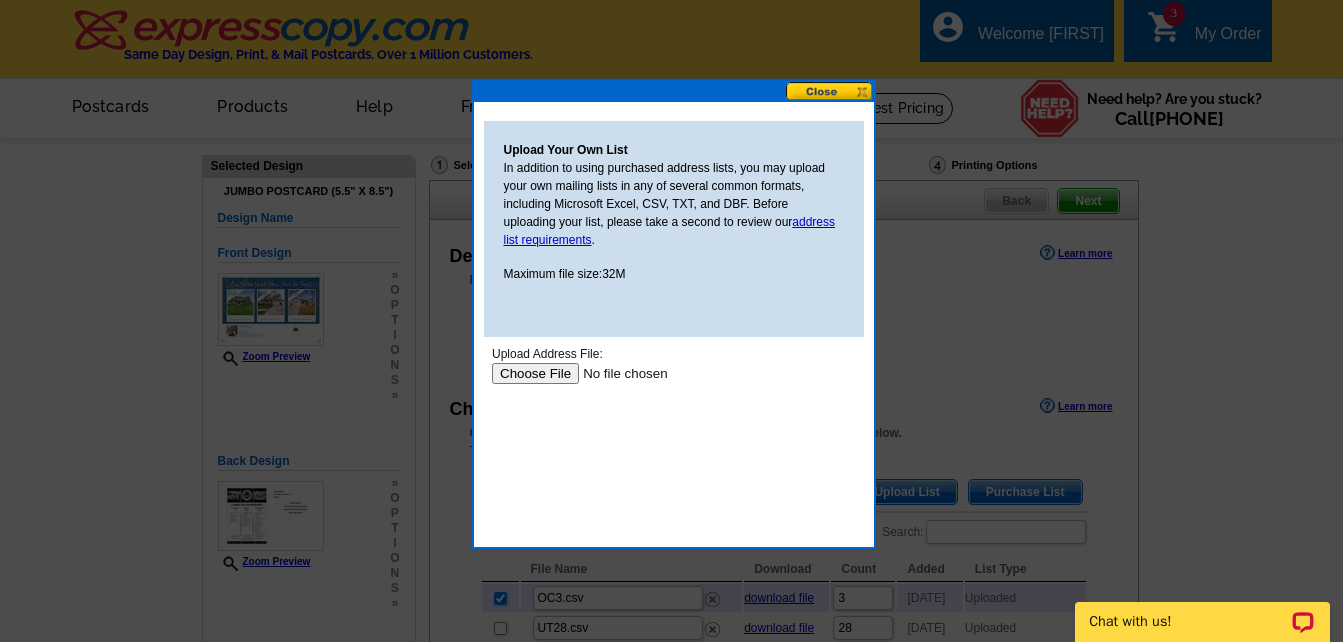 click at bounding box center (617, 373) 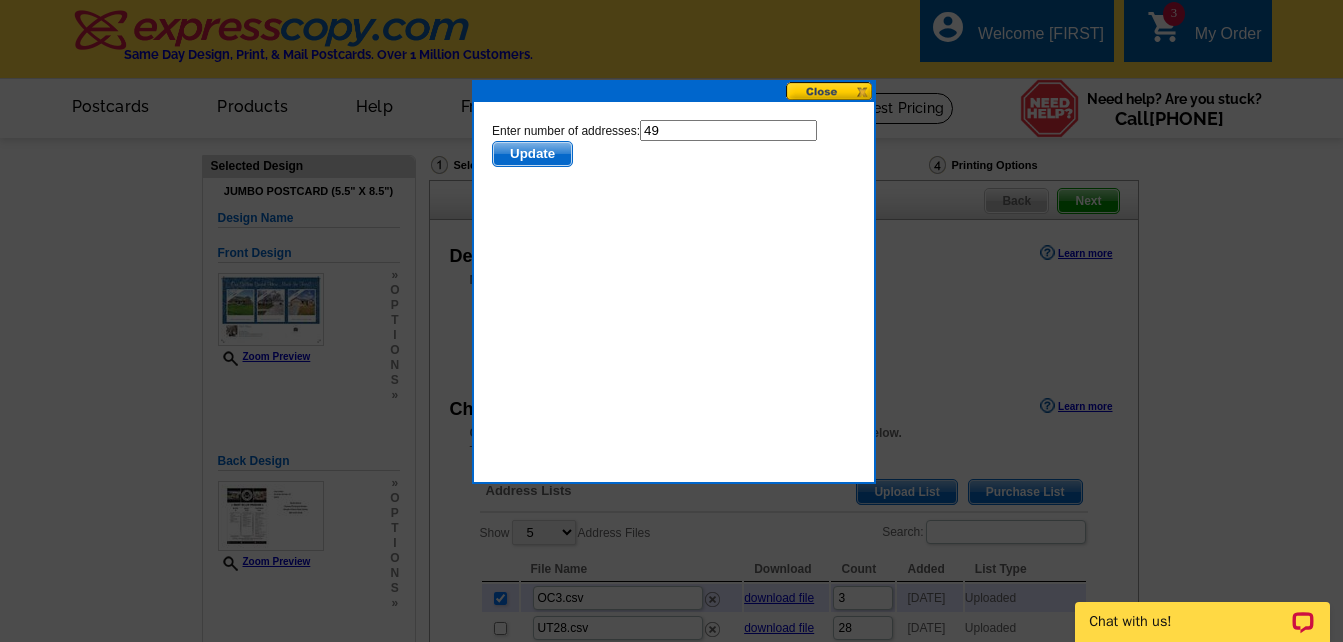 scroll, scrollTop: 0, scrollLeft: 0, axis: both 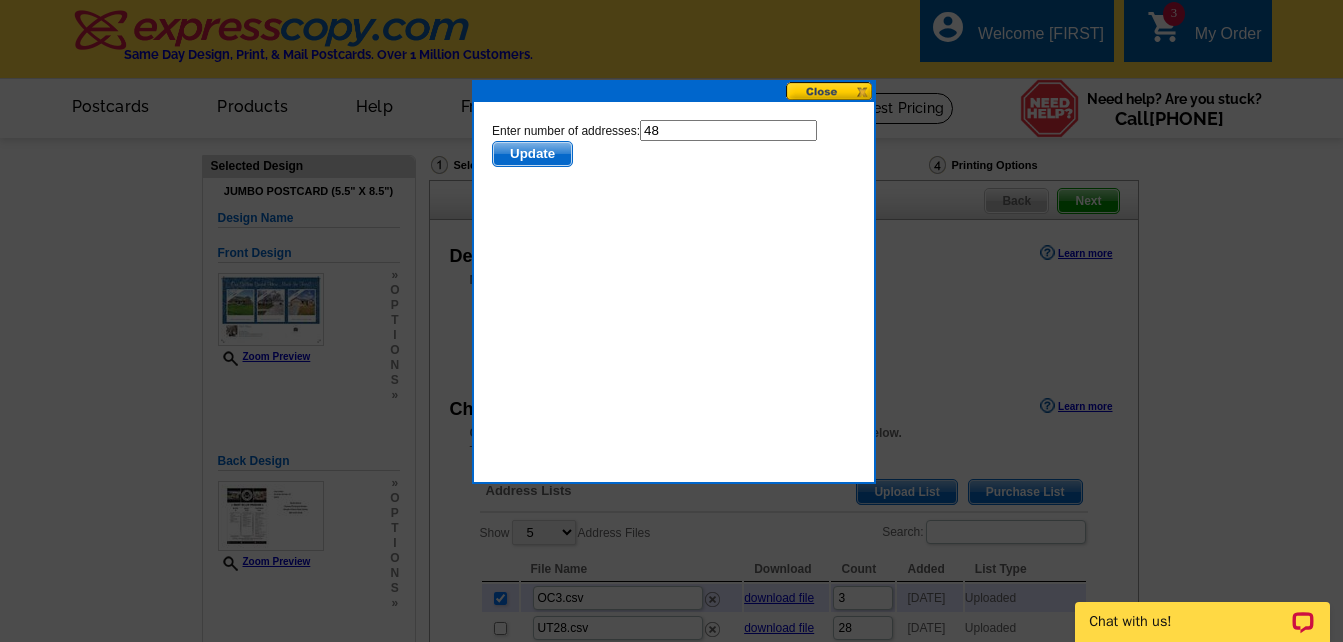 type on "48" 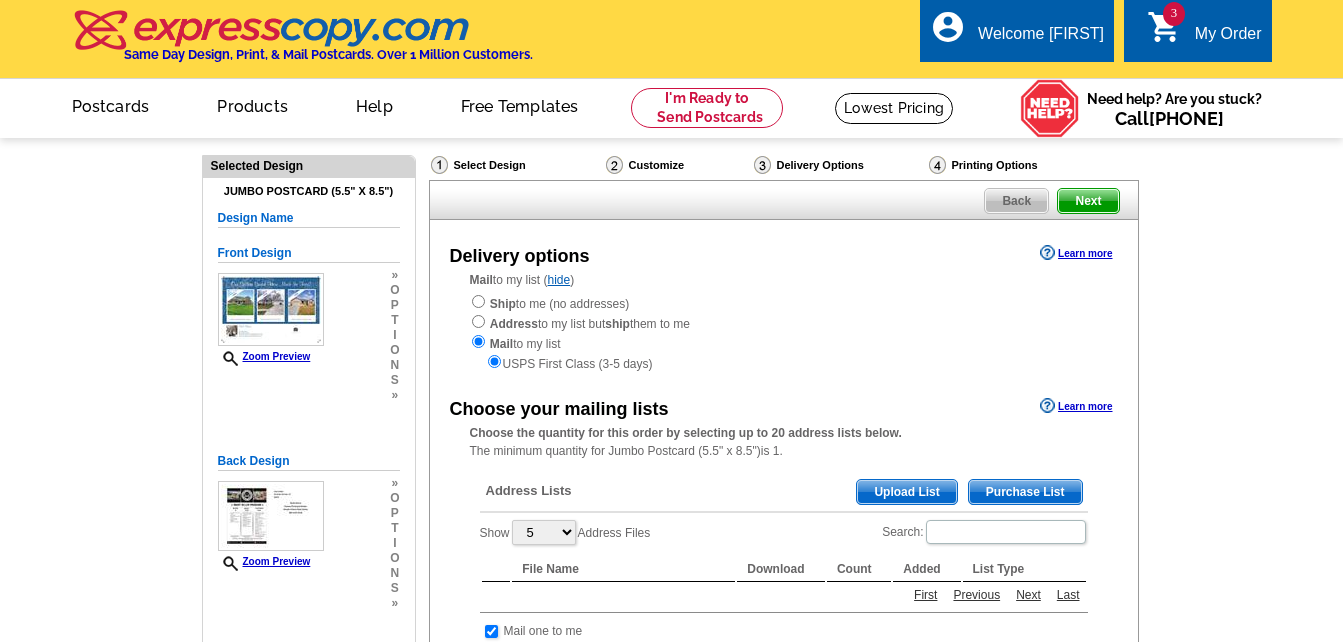 scroll, scrollTop: 0, scrollLeft: 0, axis: both 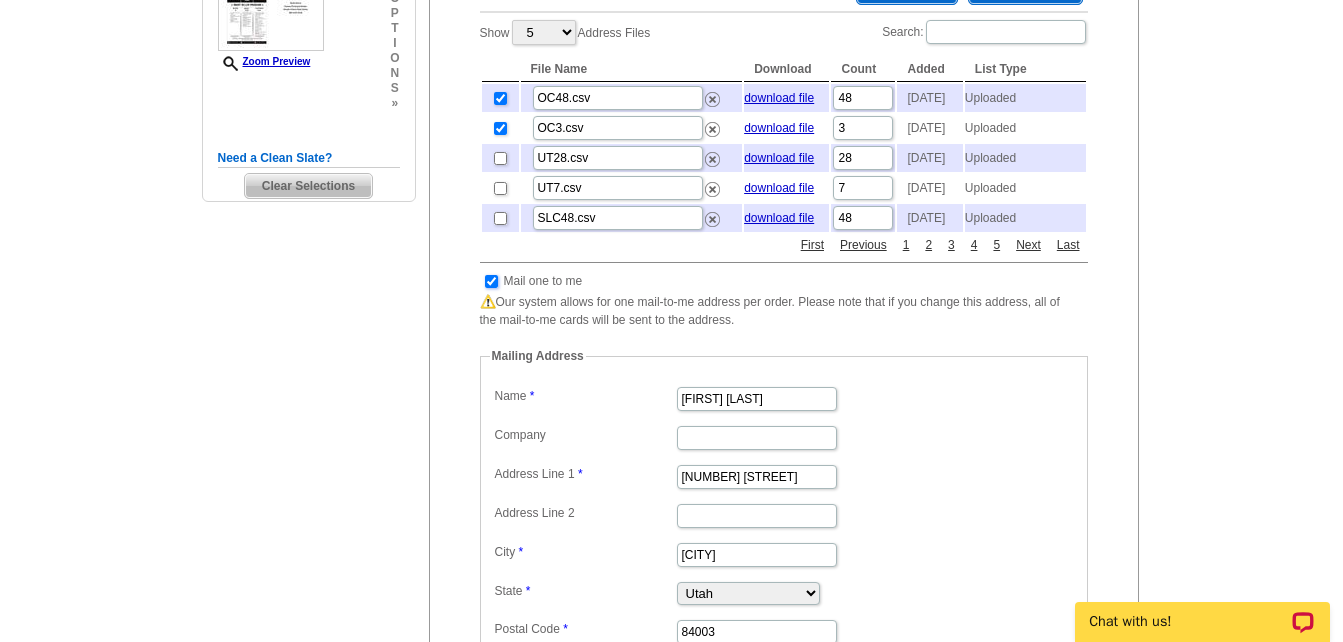 click at bounding box center [491, 281] 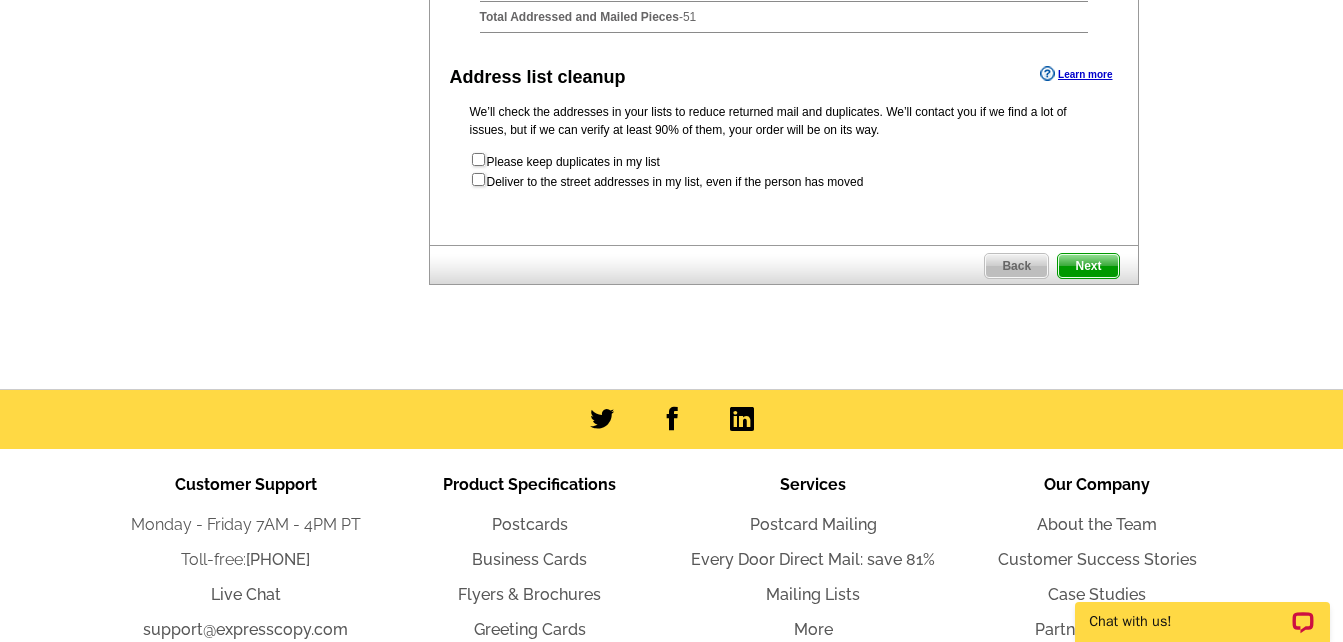 scroll, scrollTop: 800, scrollLeft: 0, axis: vertical 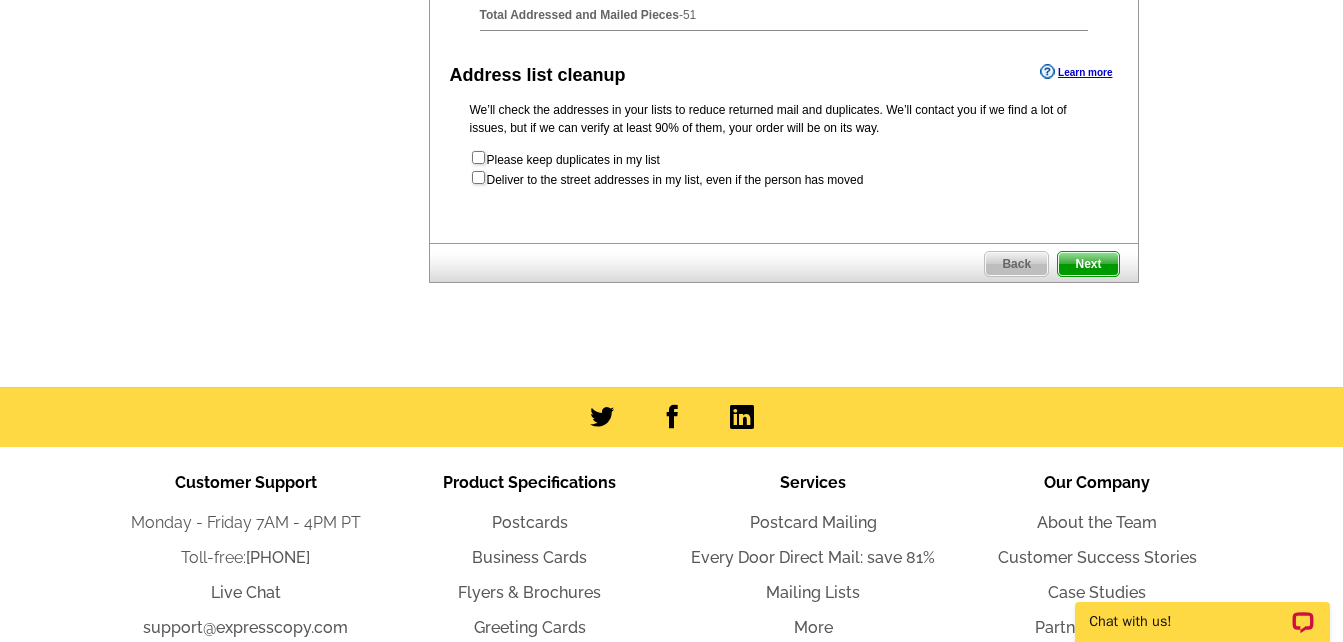 click on "Next" at bounding box center [1088, 264] 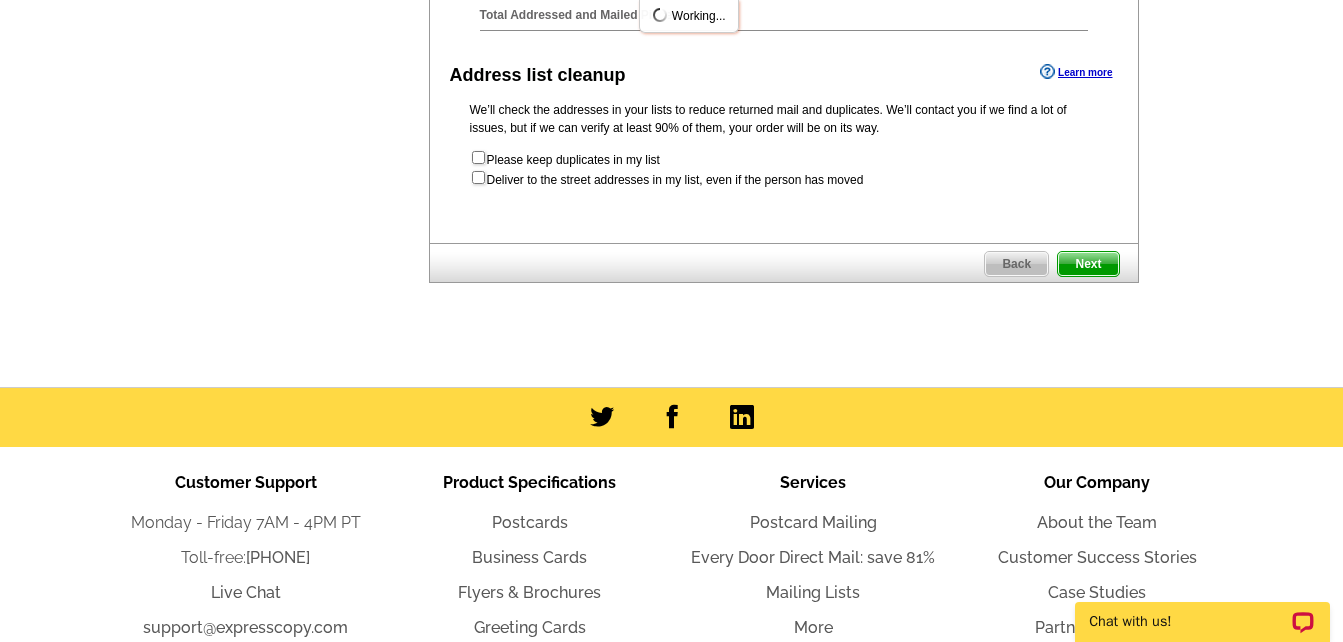 scroll, scrollTop: 0, scrollLeft: 0, axis: both 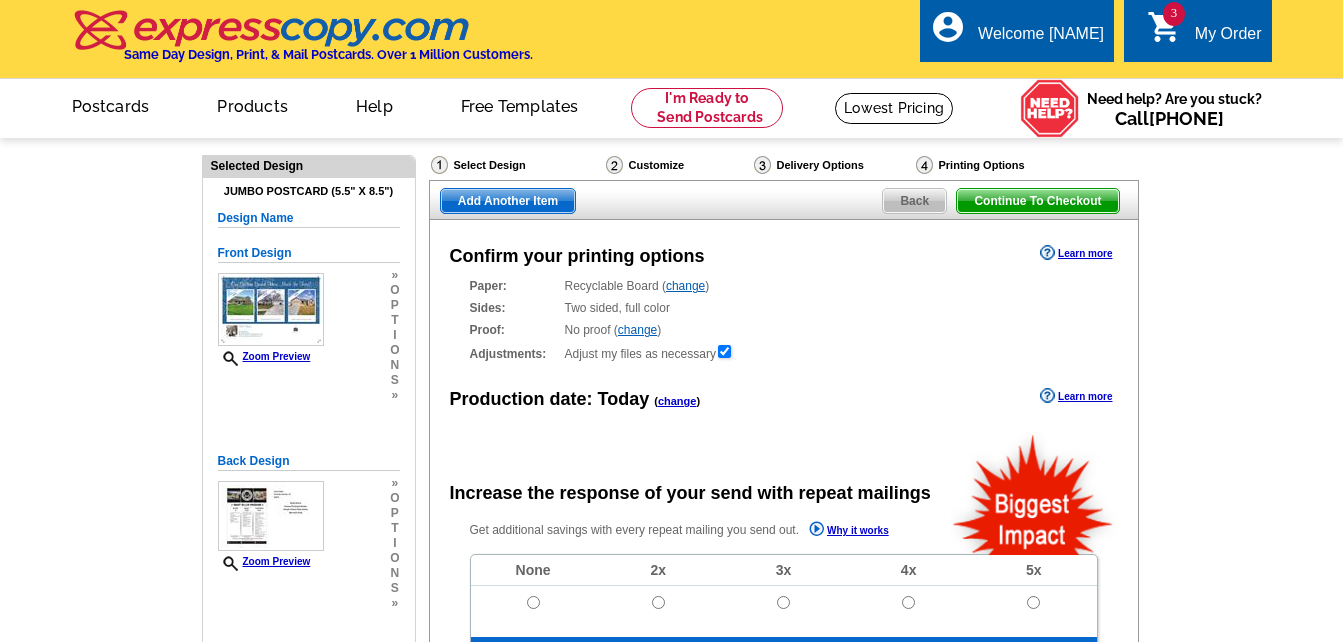 radio on "false" 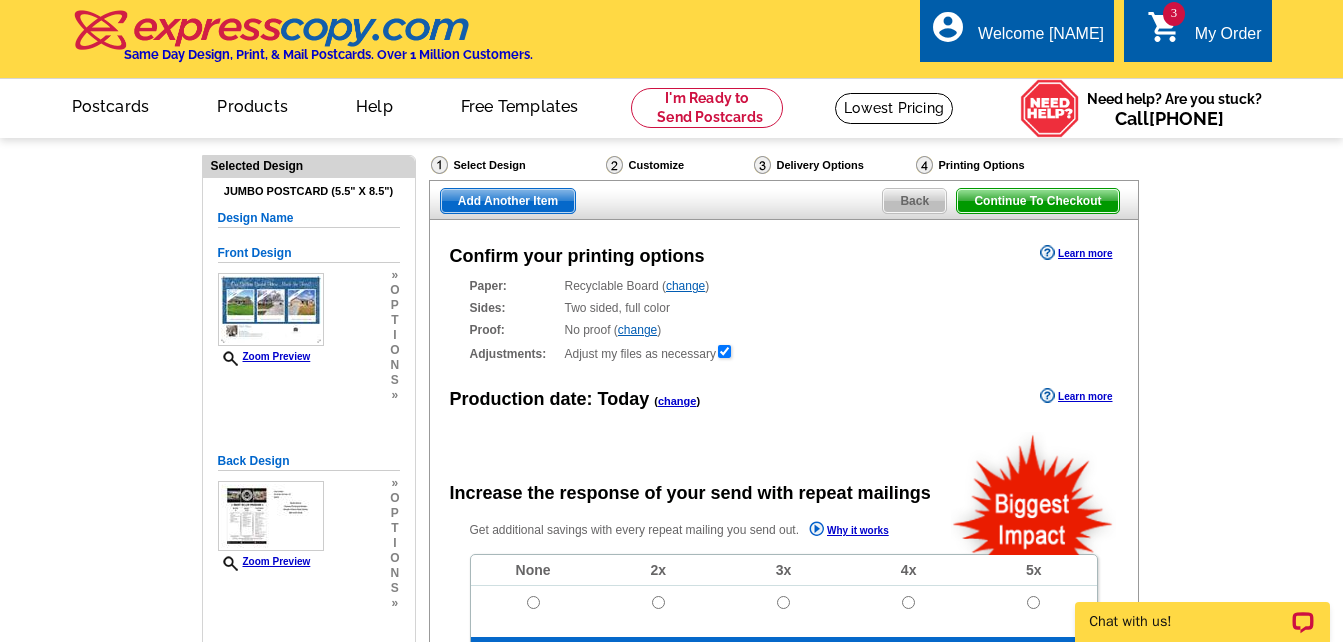 scroll, scrollTop: 0, scrollLeft: 0, axis: both 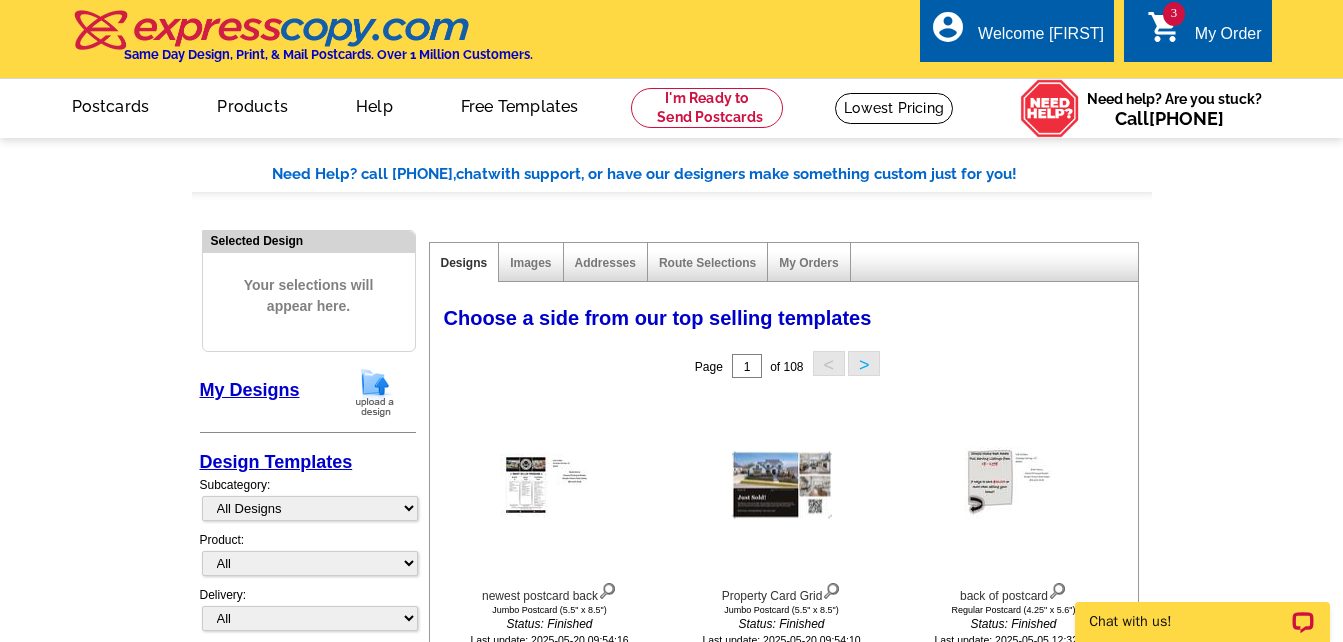 click on ">" at bounding box center (864, 363) 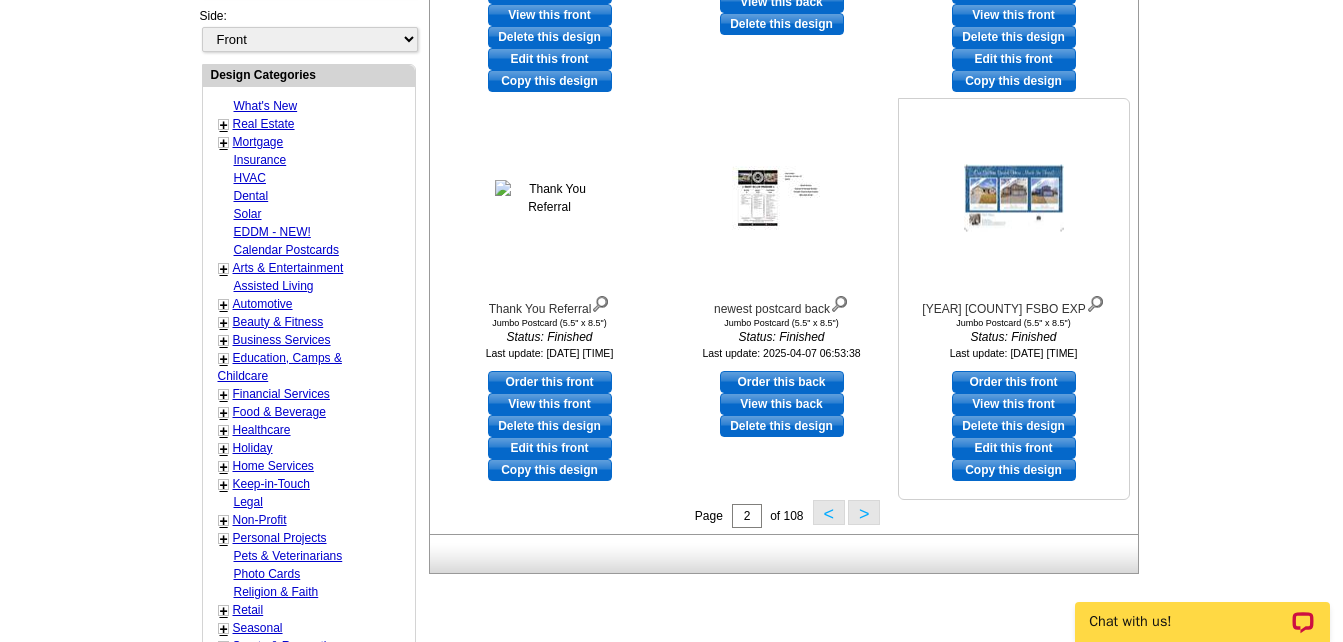 scroll, scrollTop: 700, scrollLeft: 0, axis: vertical 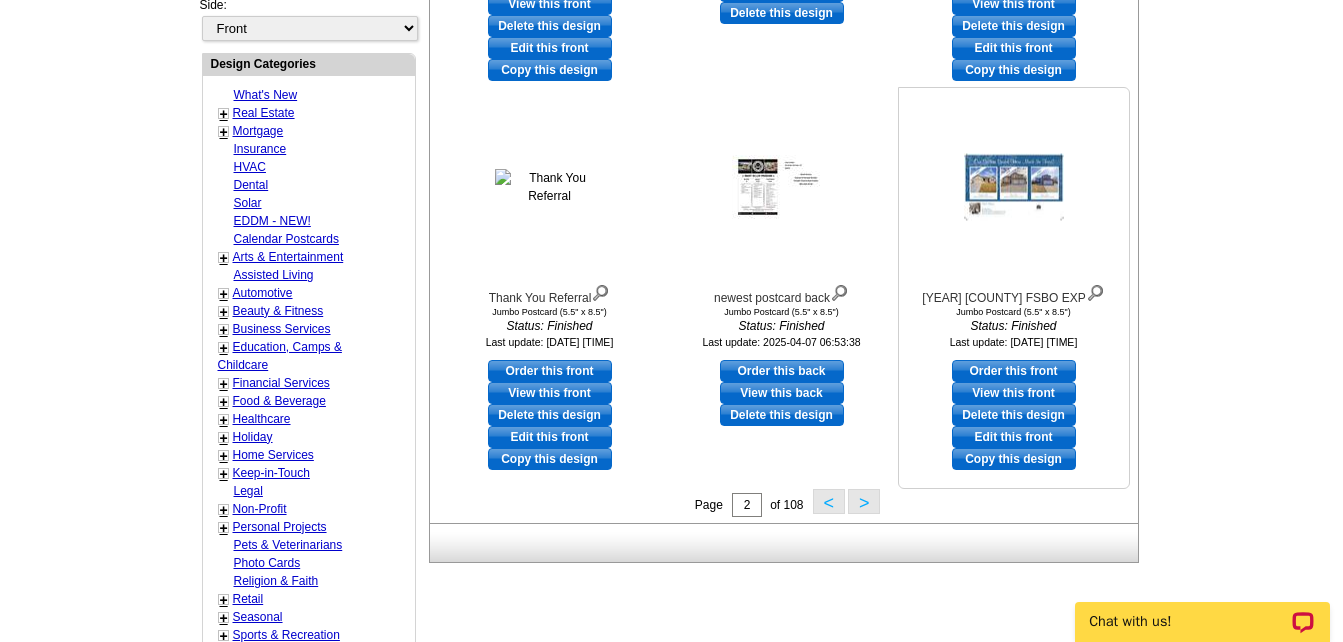 click on "Order this front" at bounding box center [1014, 371] 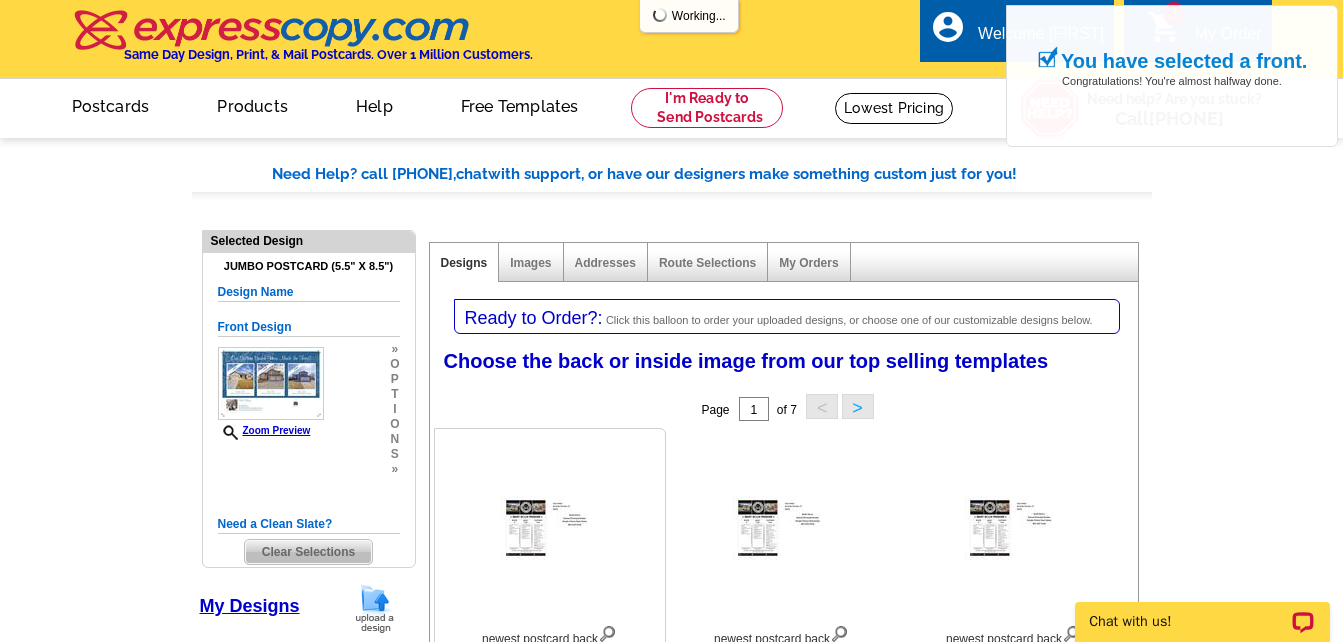 scroll, scrollTop: 200, scrollLeft: 0, axis: vertical 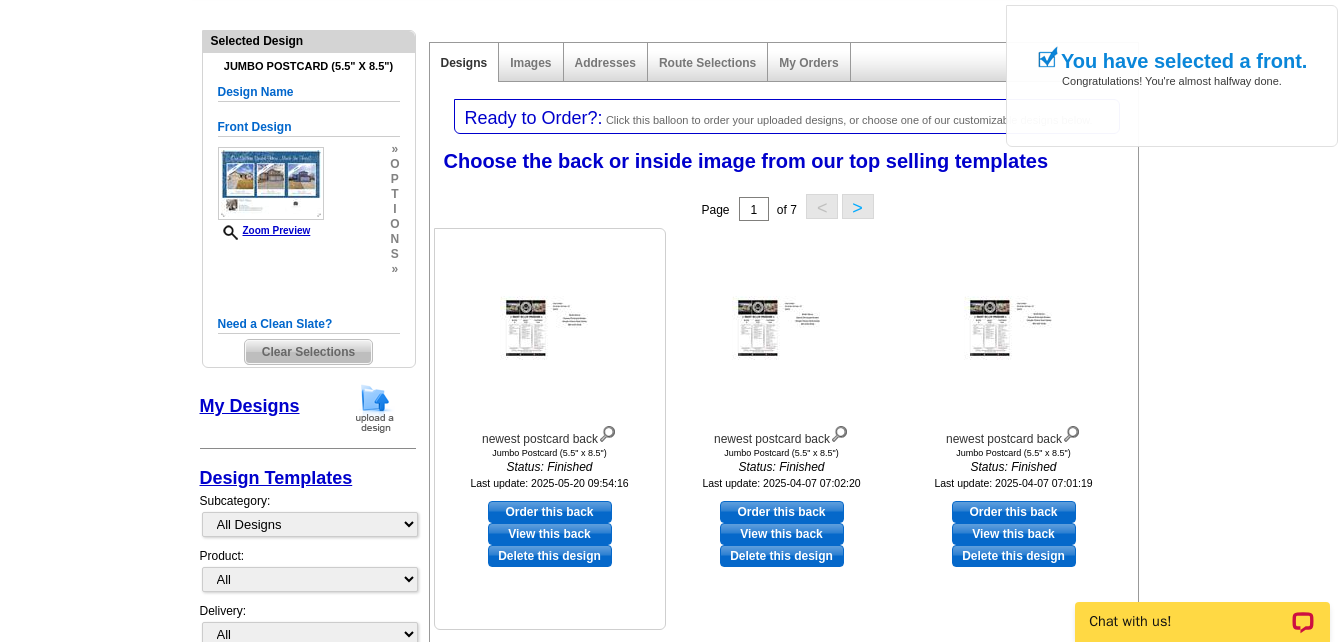 click on "Order this back" at bounding box center [550, 512] 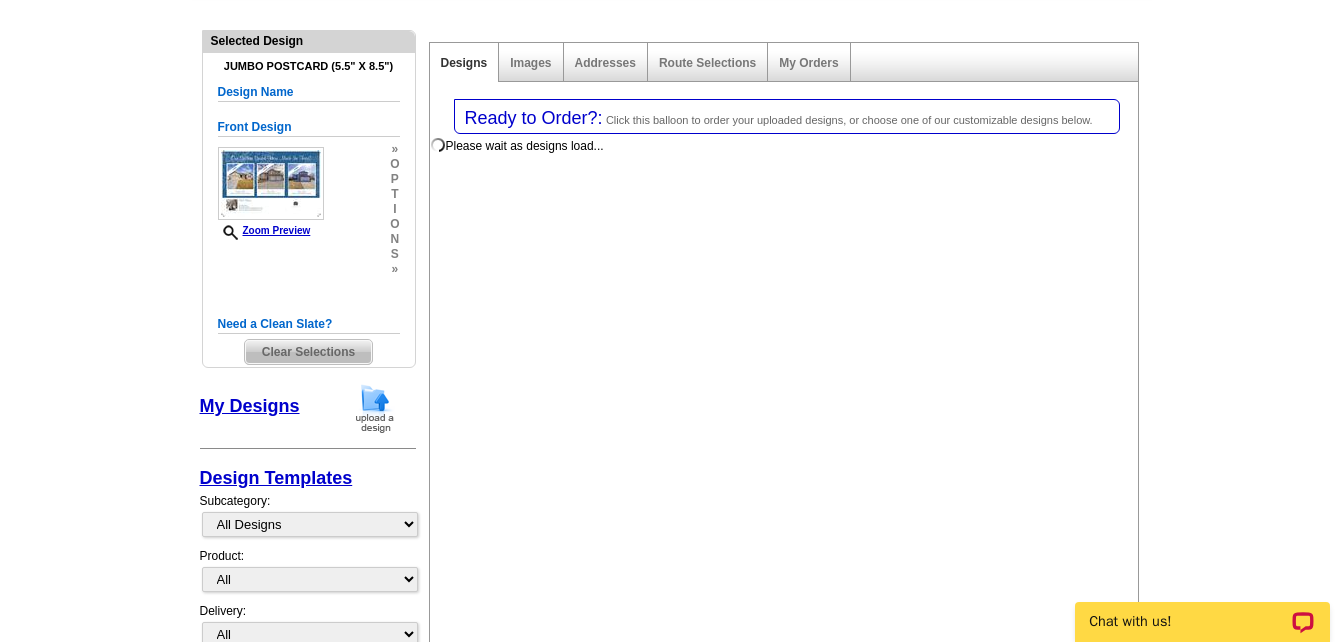 select on "front" 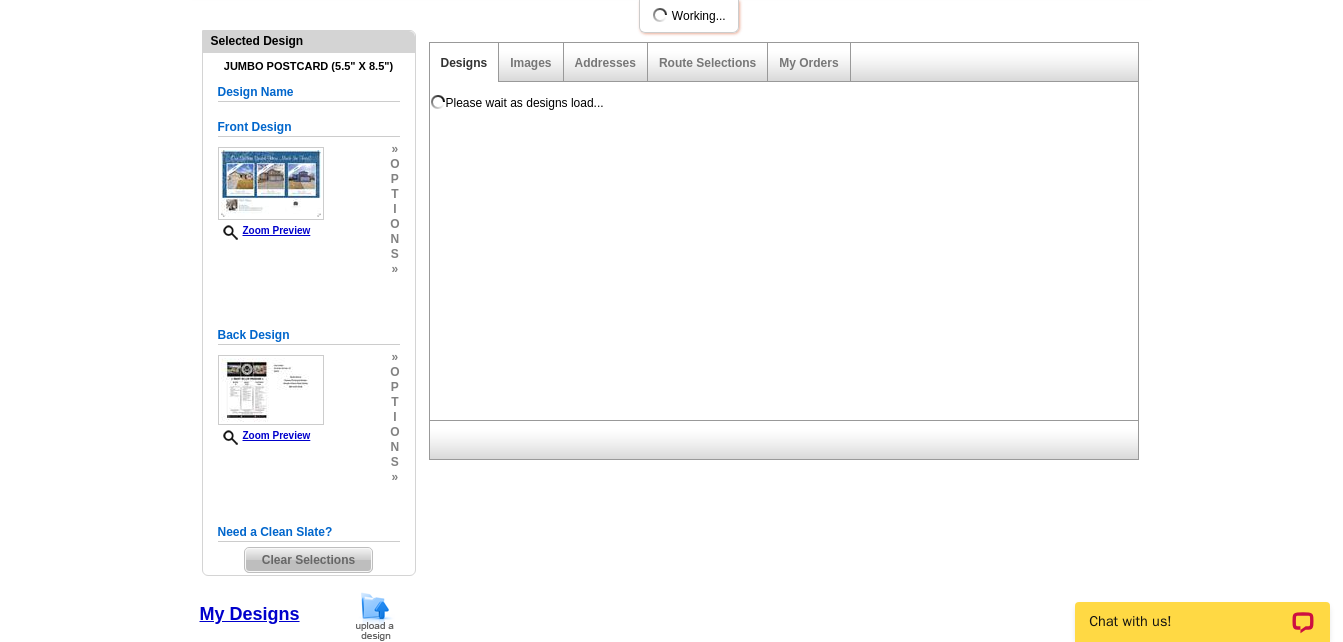 scroll, scrollTop: 0, scrollLeft: 0, axis: both 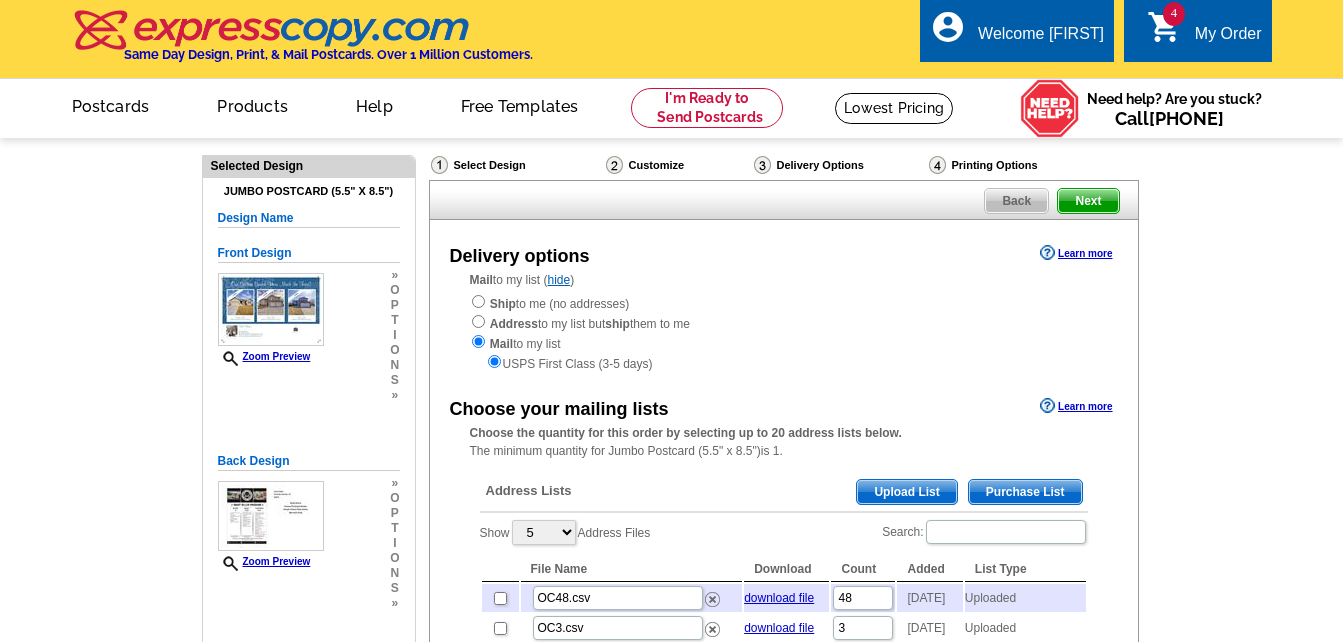 click on "Upload List" at bounding box center (906, 492) 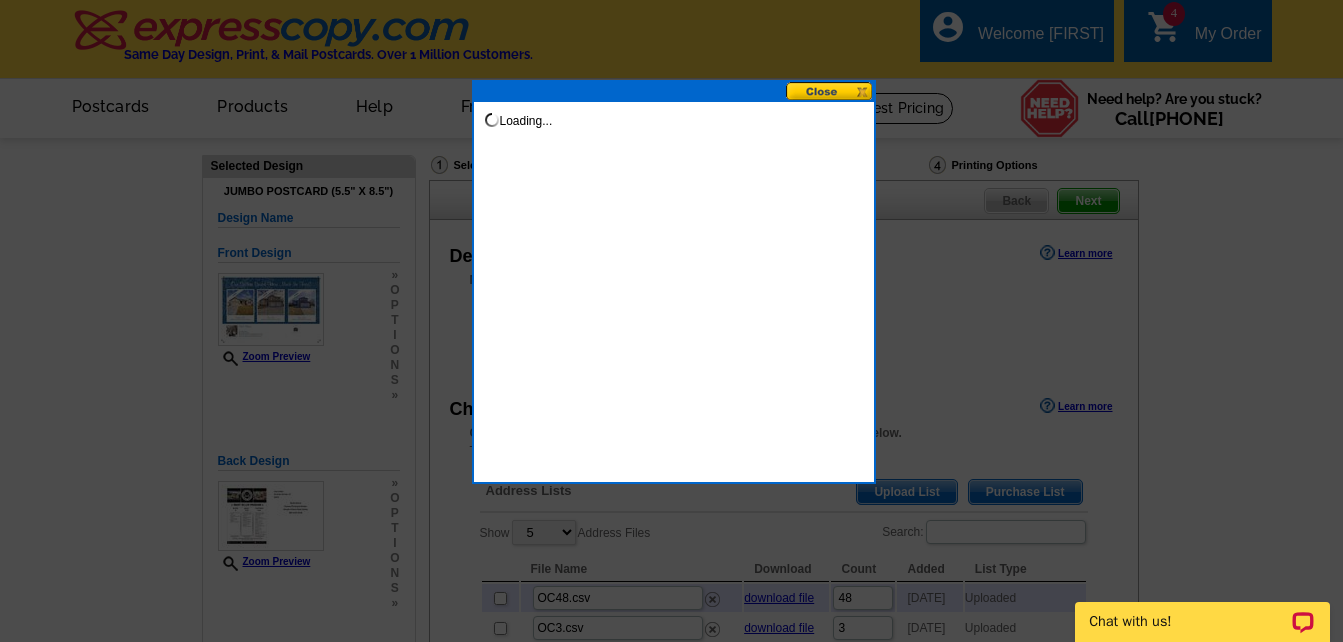 scroll, scrollTop: 0, scrollLeft: 0, axis: both 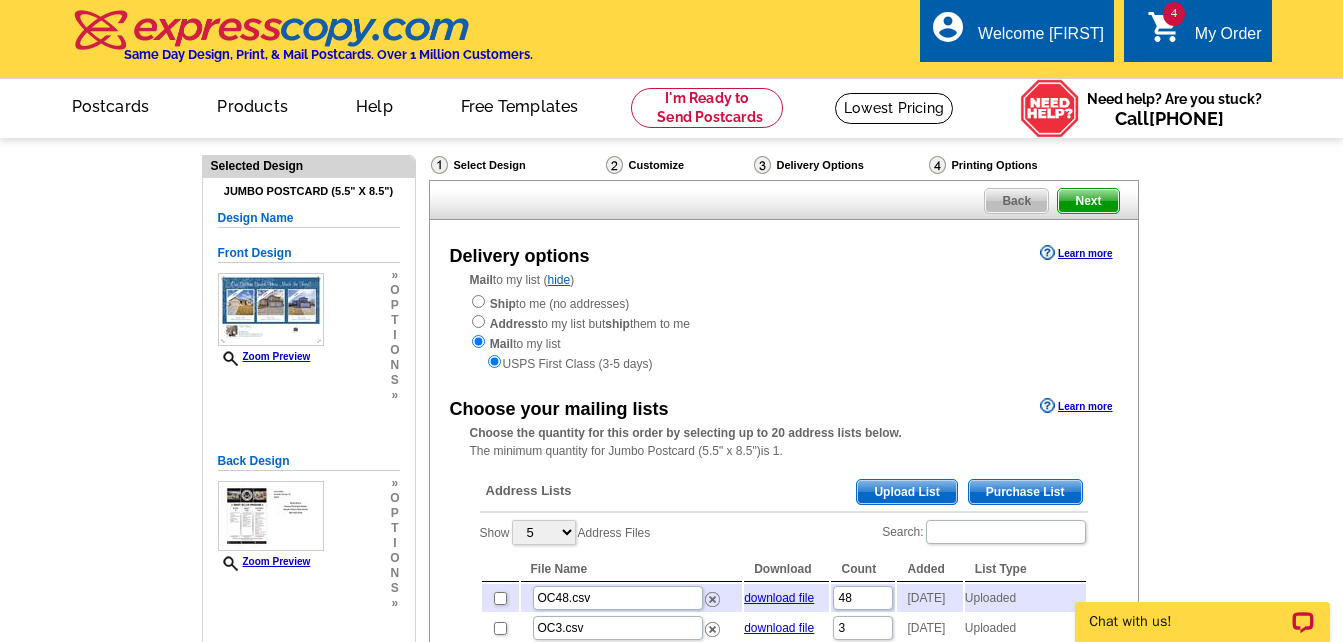 click on "Upload List" at bounding box center [906, 492] 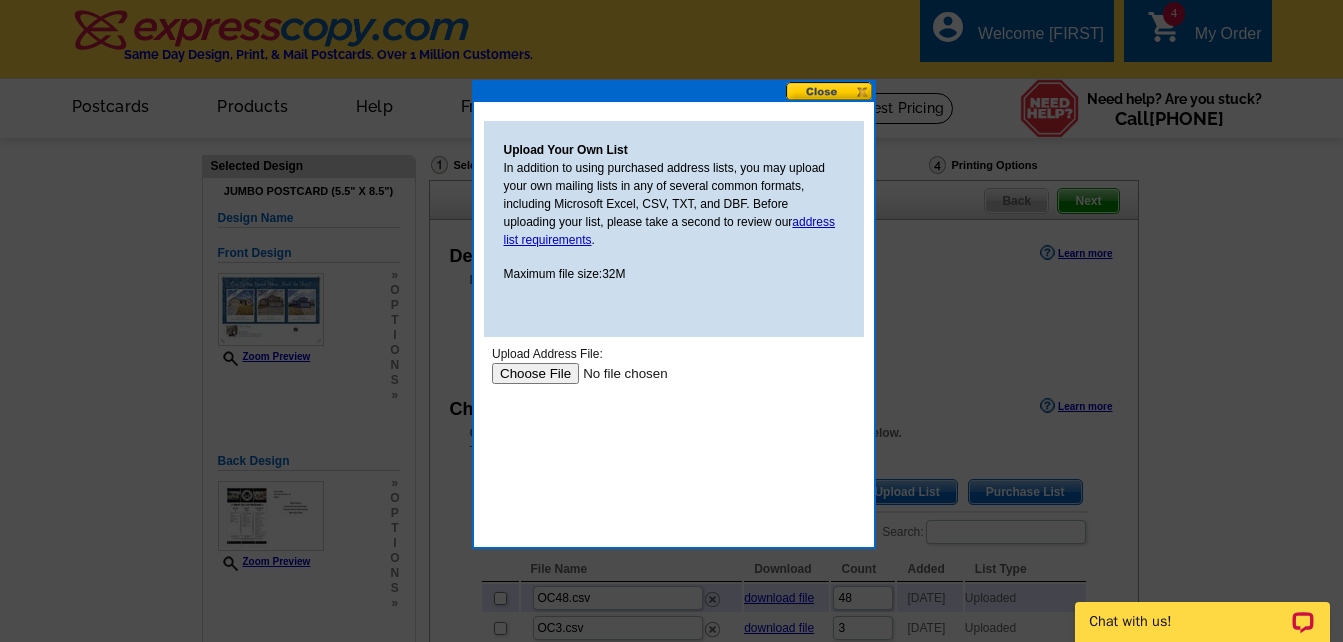 scroll, scrollTop: 0, scrollLeft: 0, axis: both 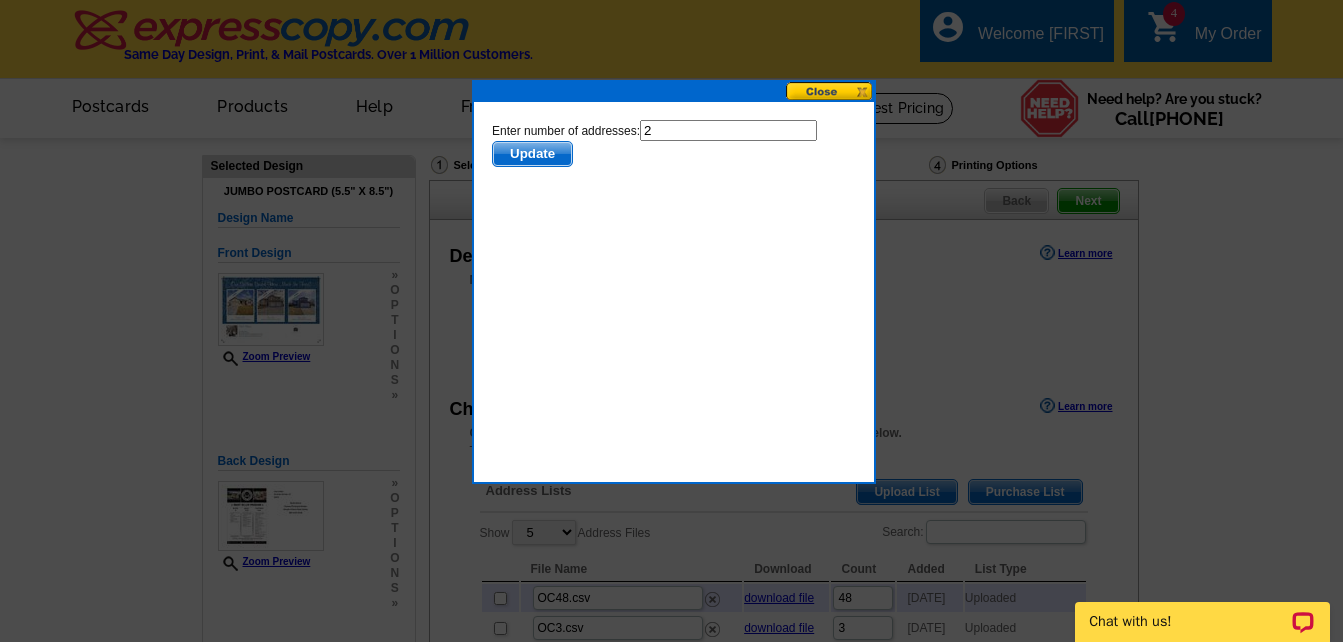 click on "2" at bounding box center (727, 130) 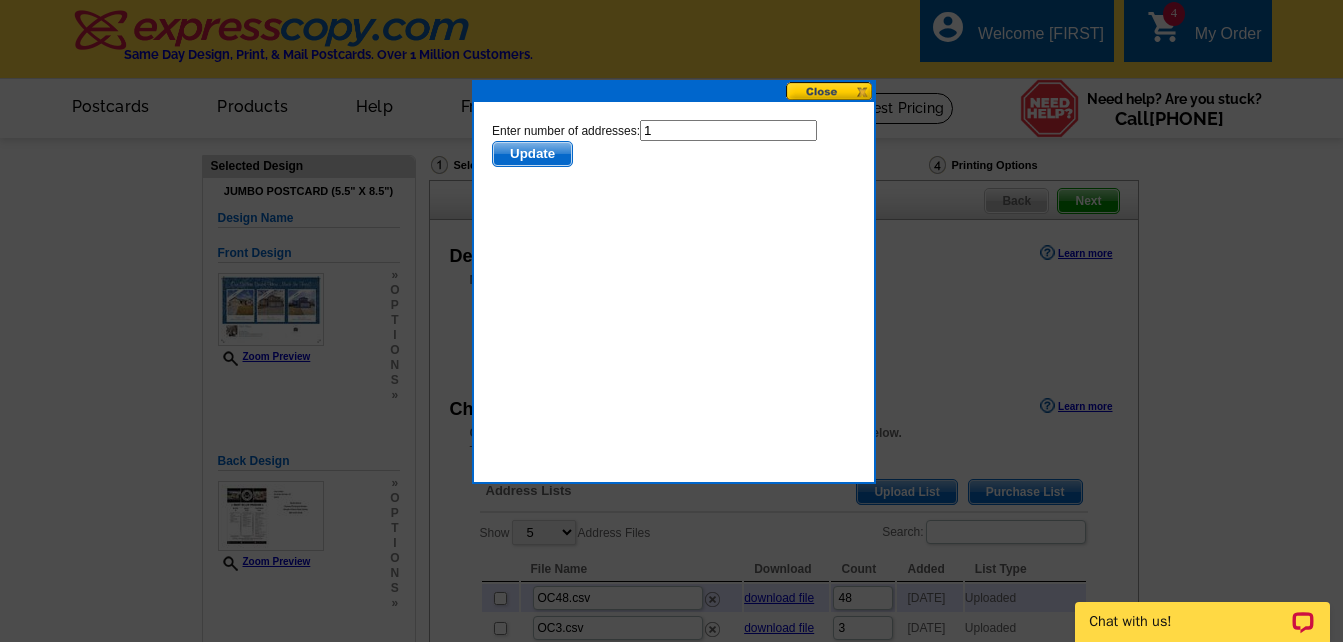 type on "1" 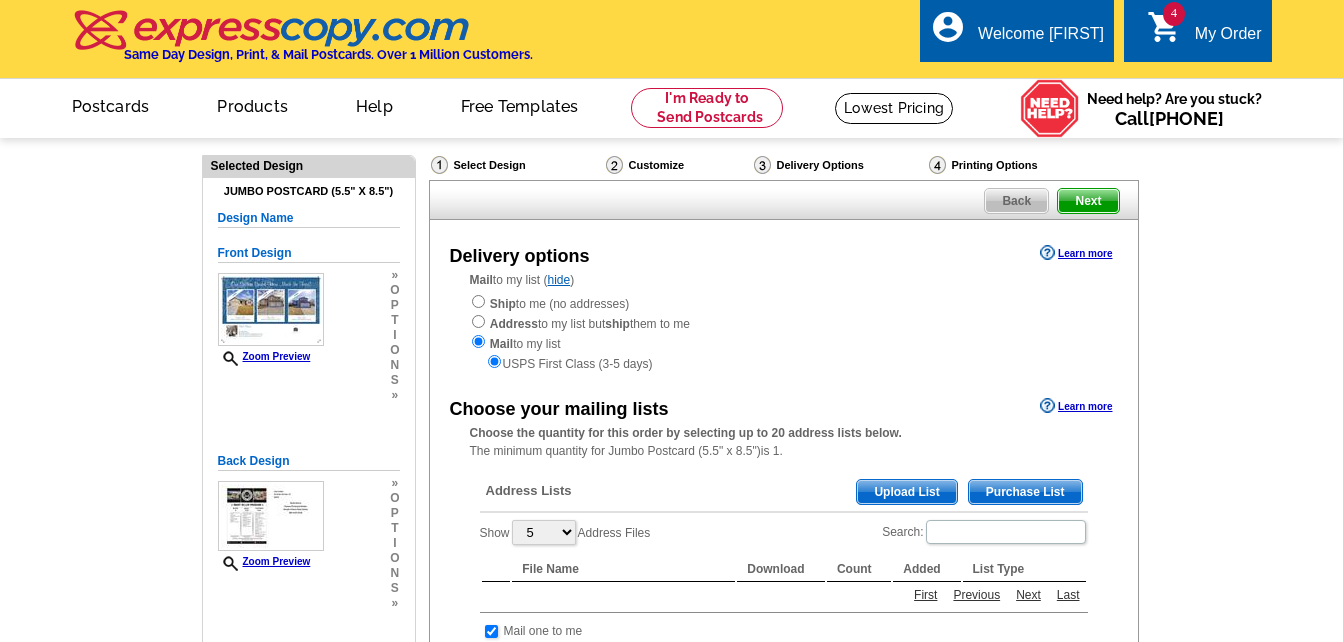 scroll, scrollTop: 0, scrollLeft: 0, axis: both 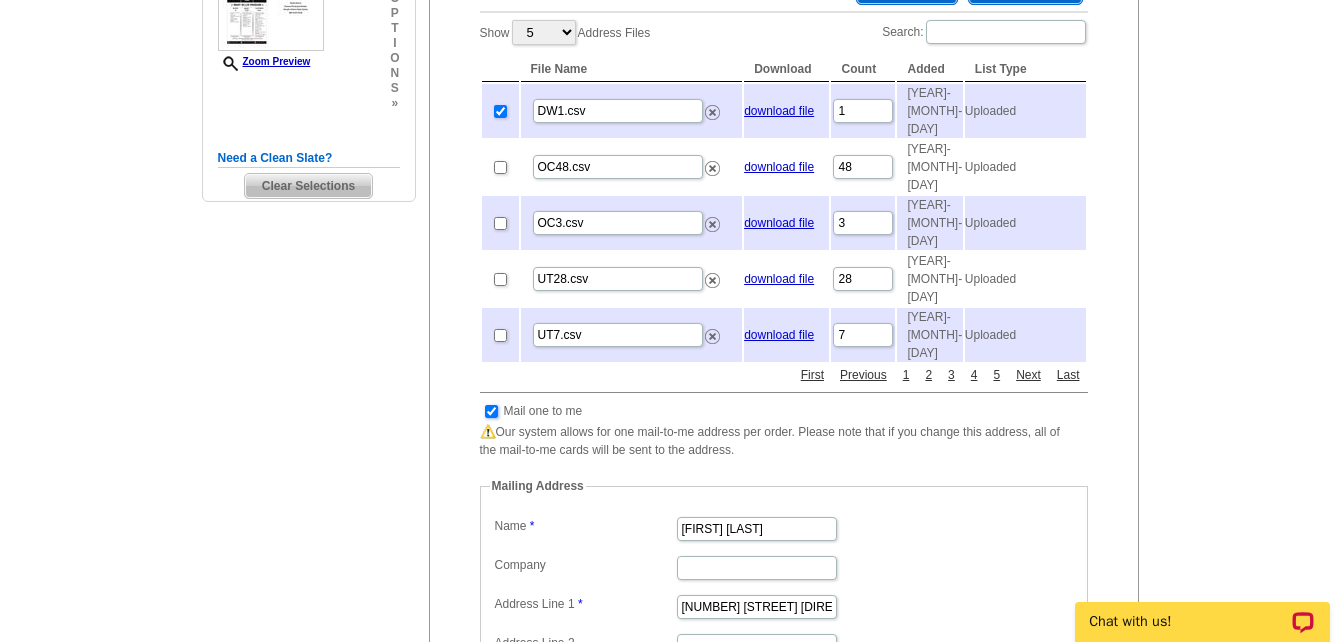 click at bounding box center (491, 411) 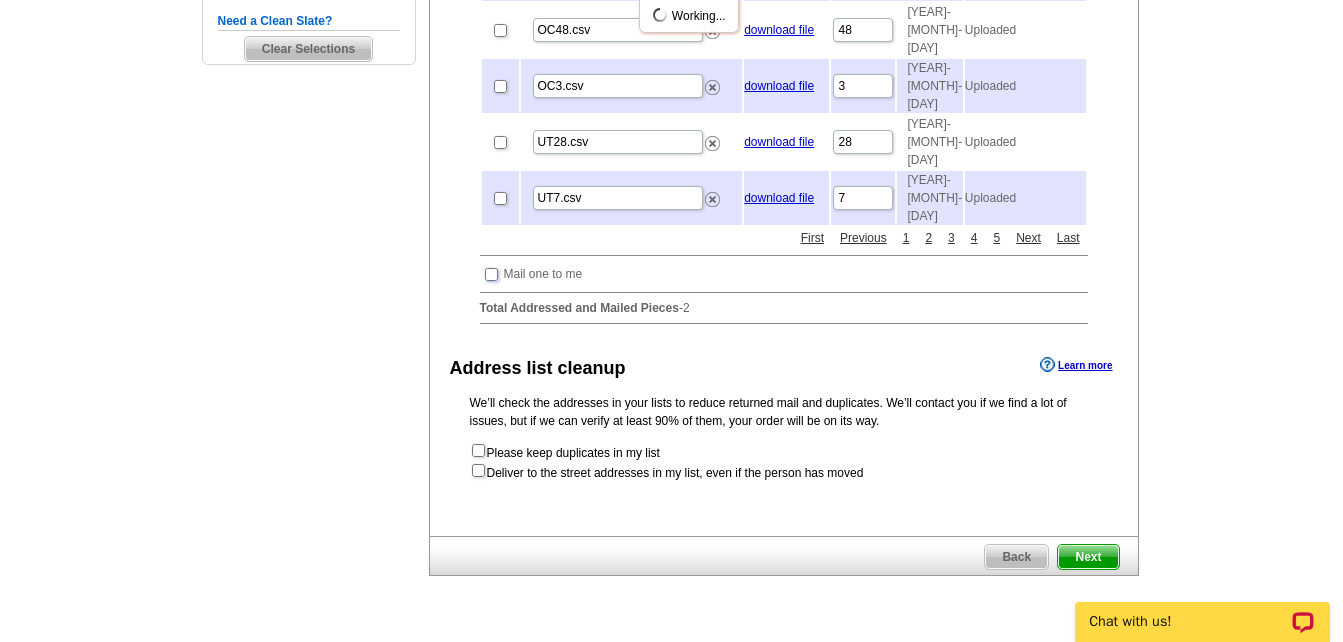 scroll, scrollTop: 700, scrollLeft: 0, axis: vertical 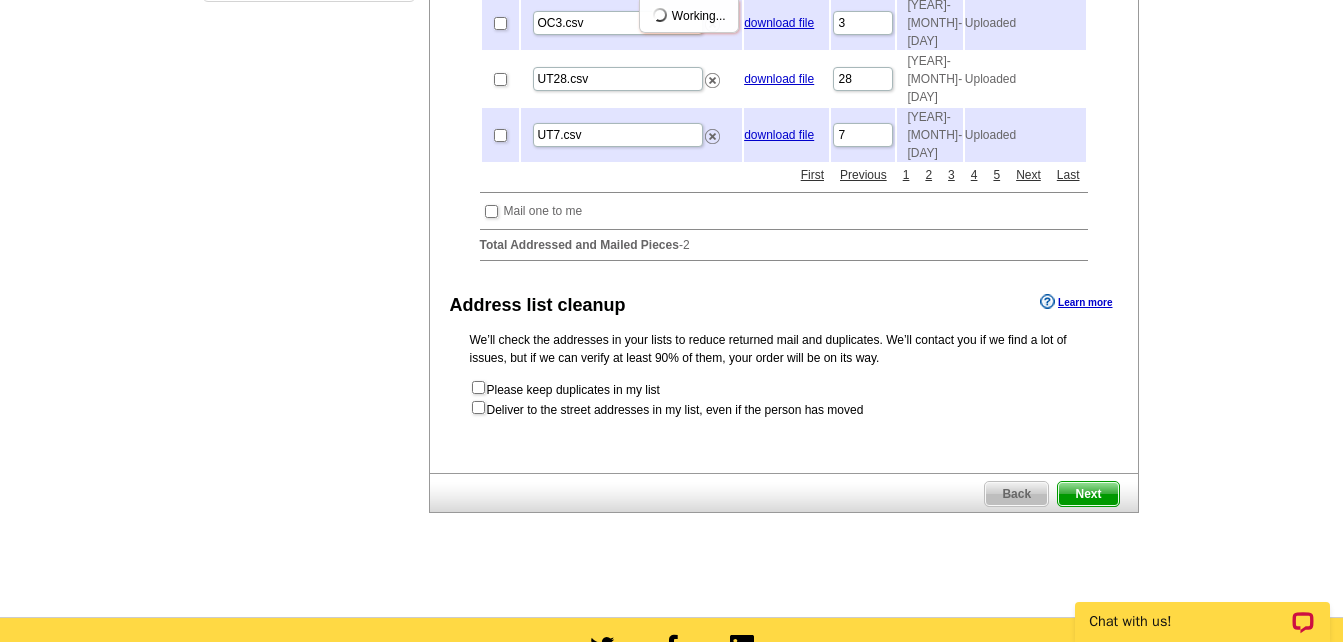 click on "Next" at bounding box center (1088, 494) 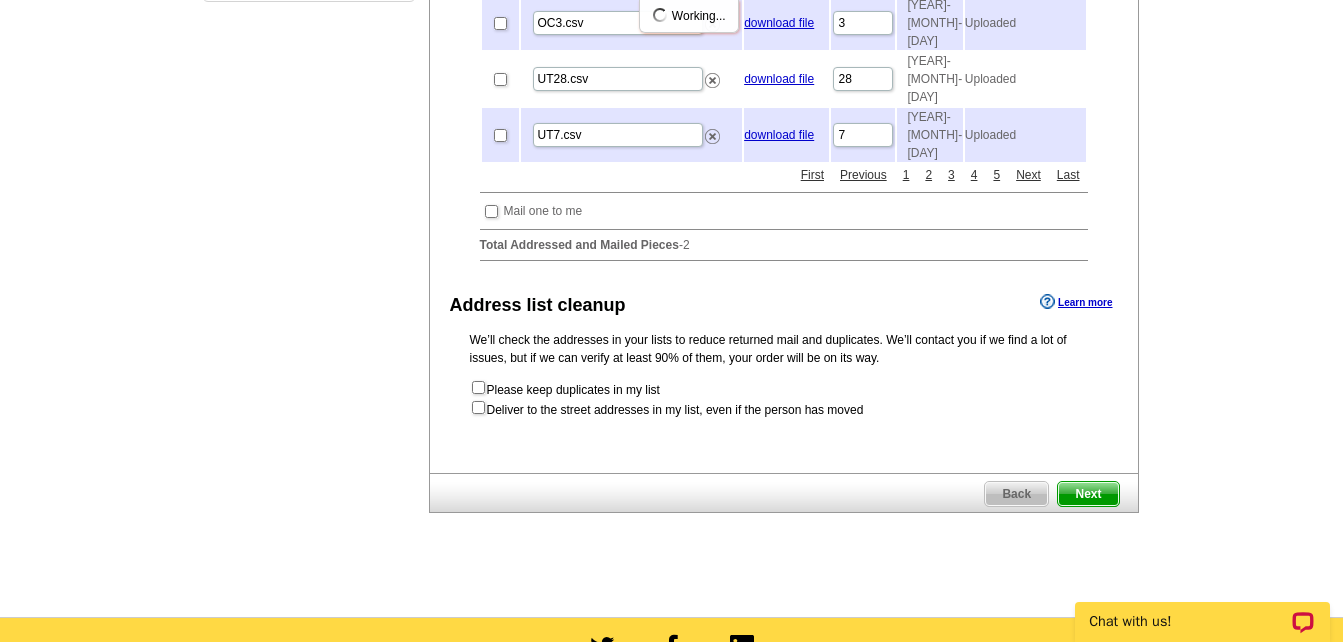 scroll, scrollTop: 0, scrollLeft: 0, axis: both 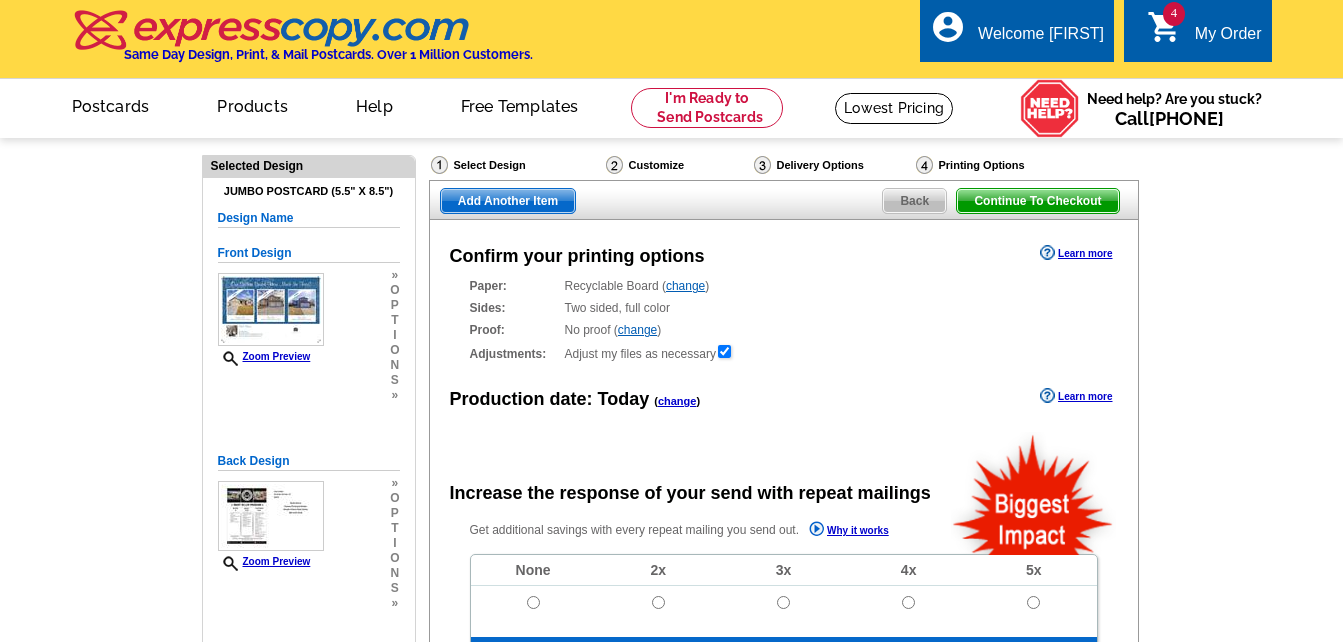 radio on "false" 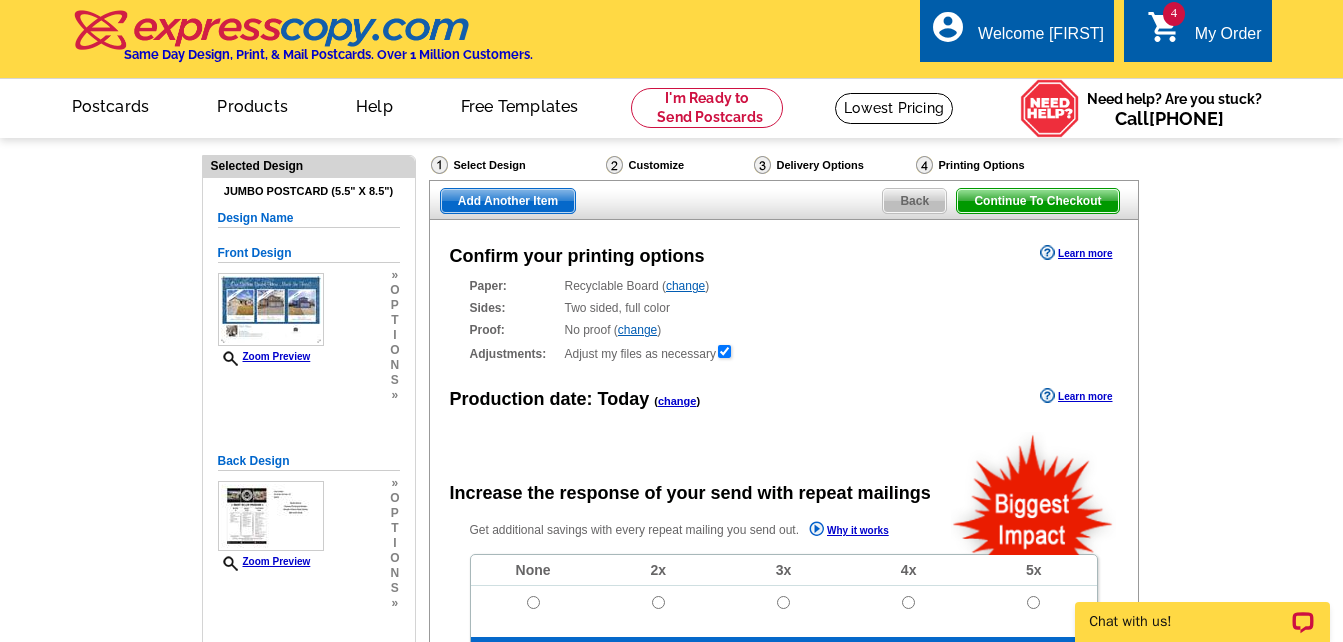 scroll, scrollTop: 0, scrollLeft: 0, axis: both 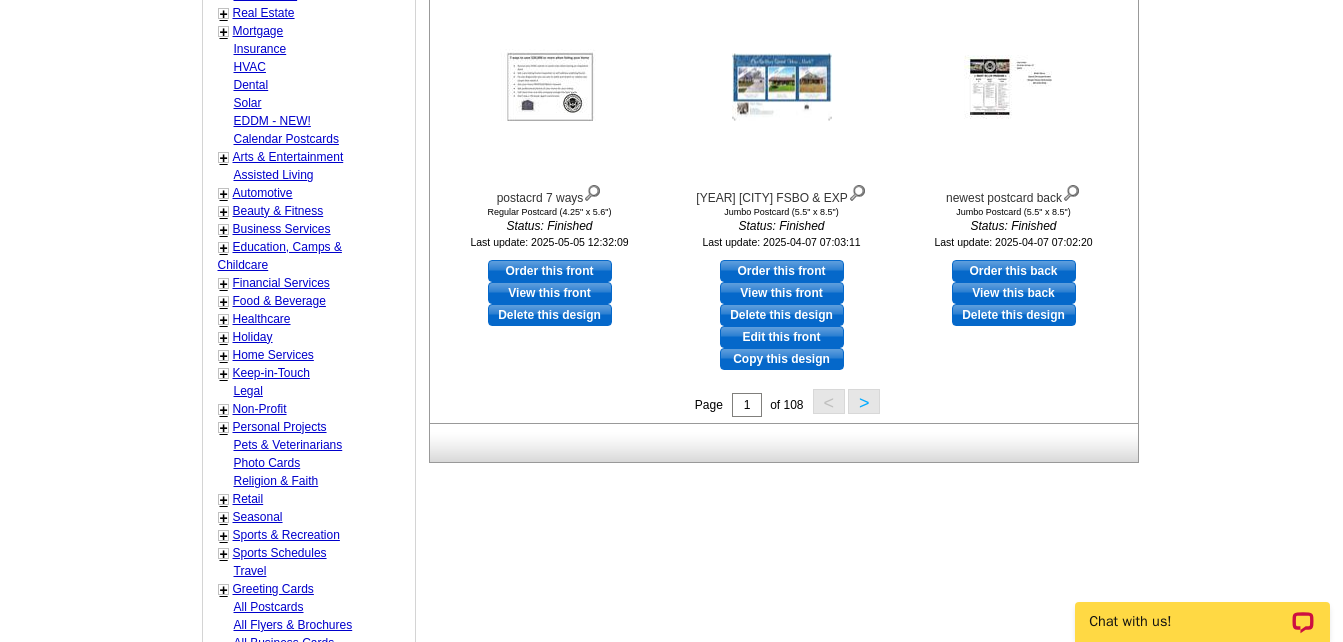 click on ">" at bounding box center (864, 401) 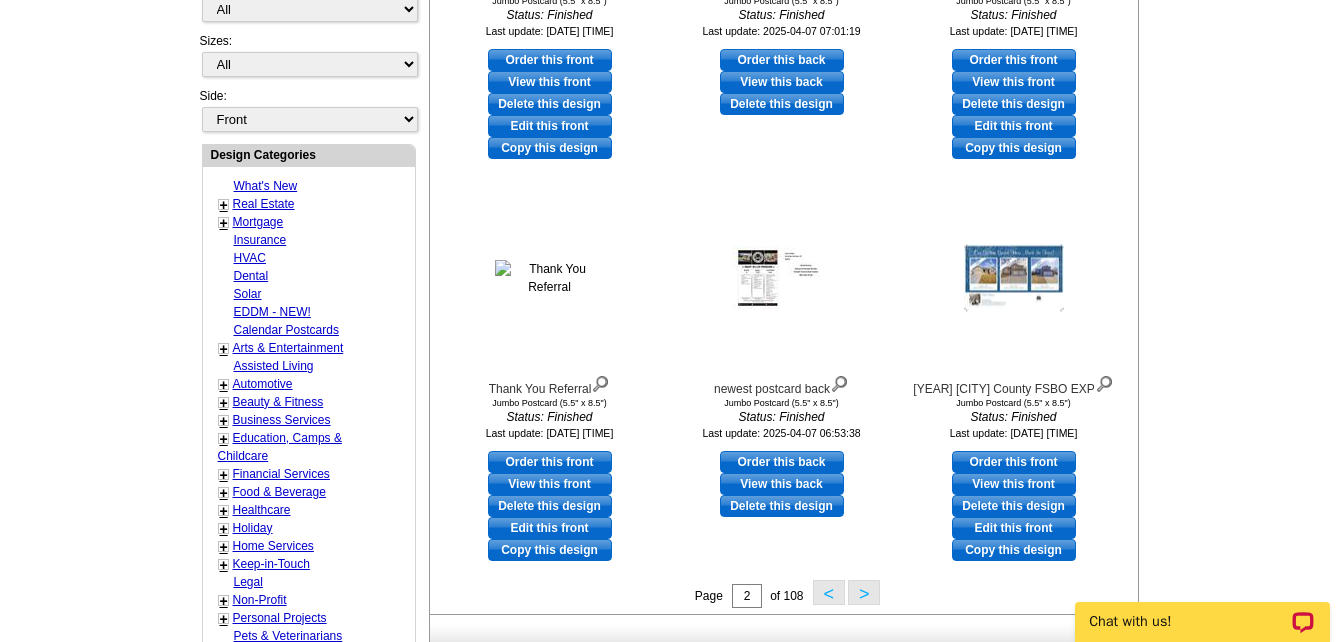 scroll, scrollTop: 696, scrollLeft: 0, axis: vertical 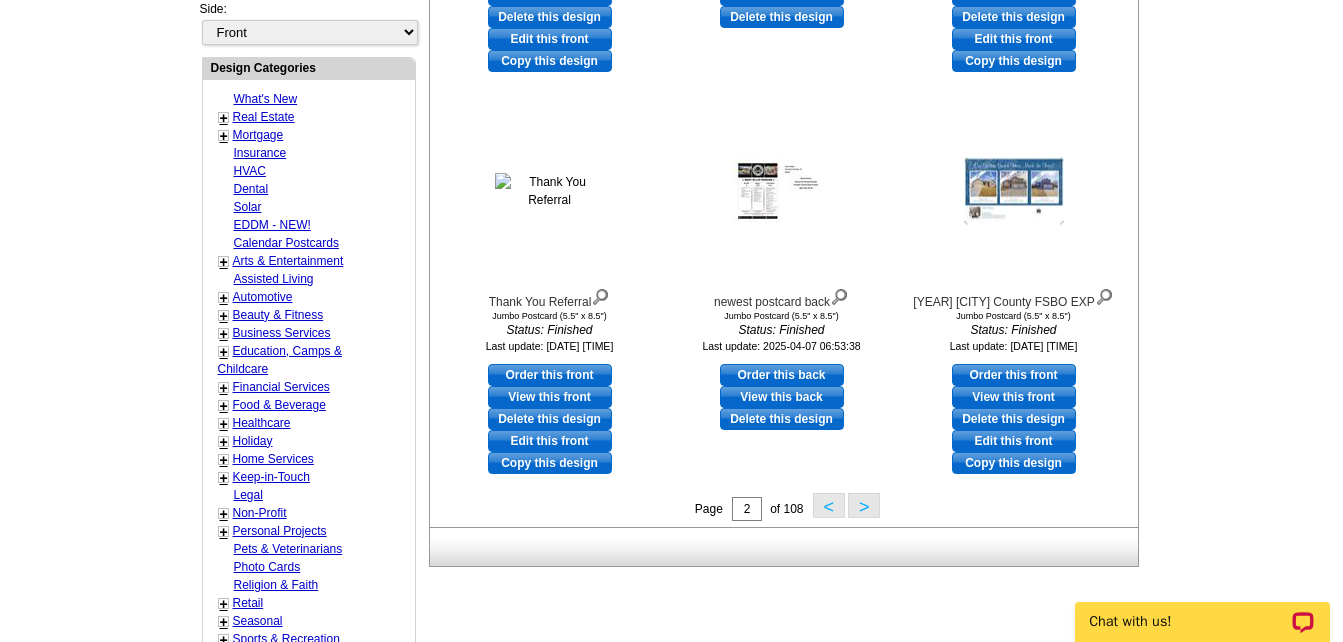 click on ">" at bounding box center (864, 505) 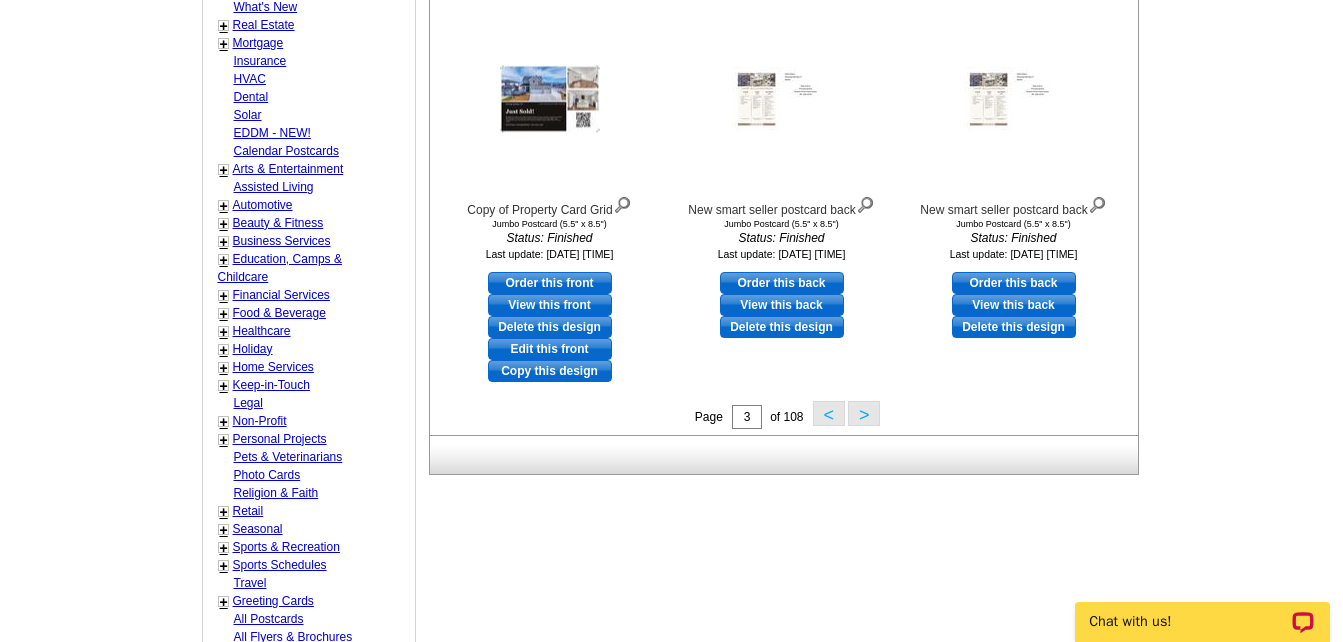 scroll, scrollTop: 796, scrollLeft: 0, axis: vertical 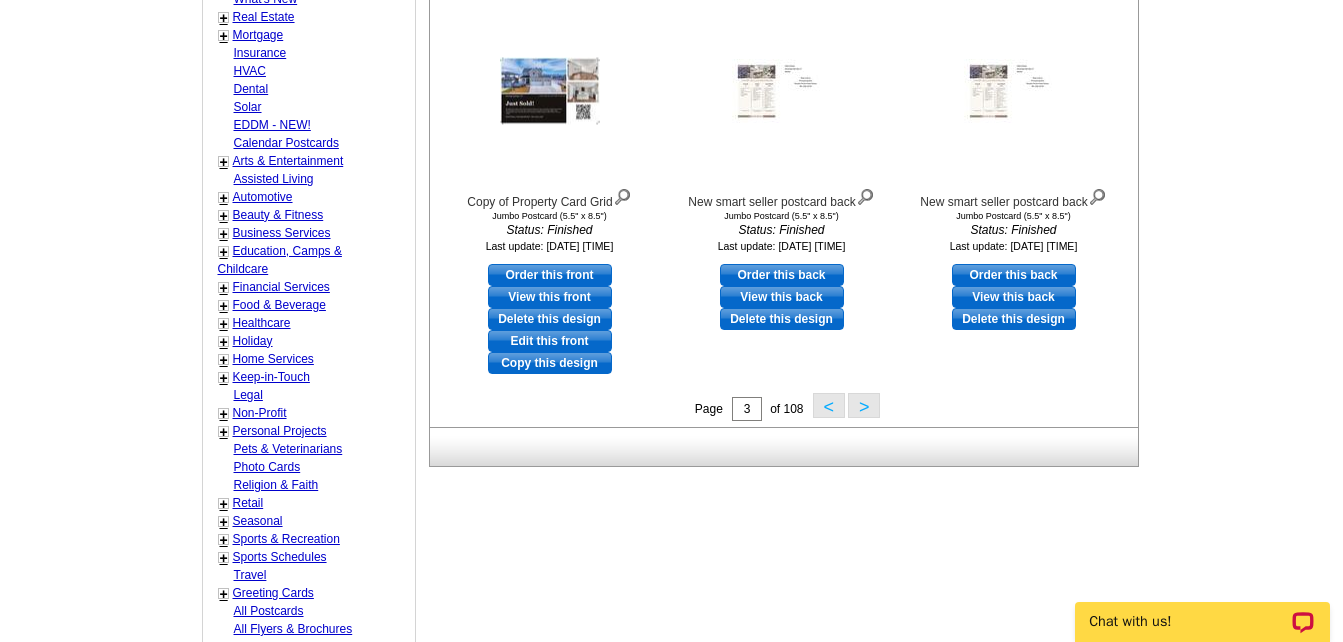 click on ">" at bounding box center (864, 405) 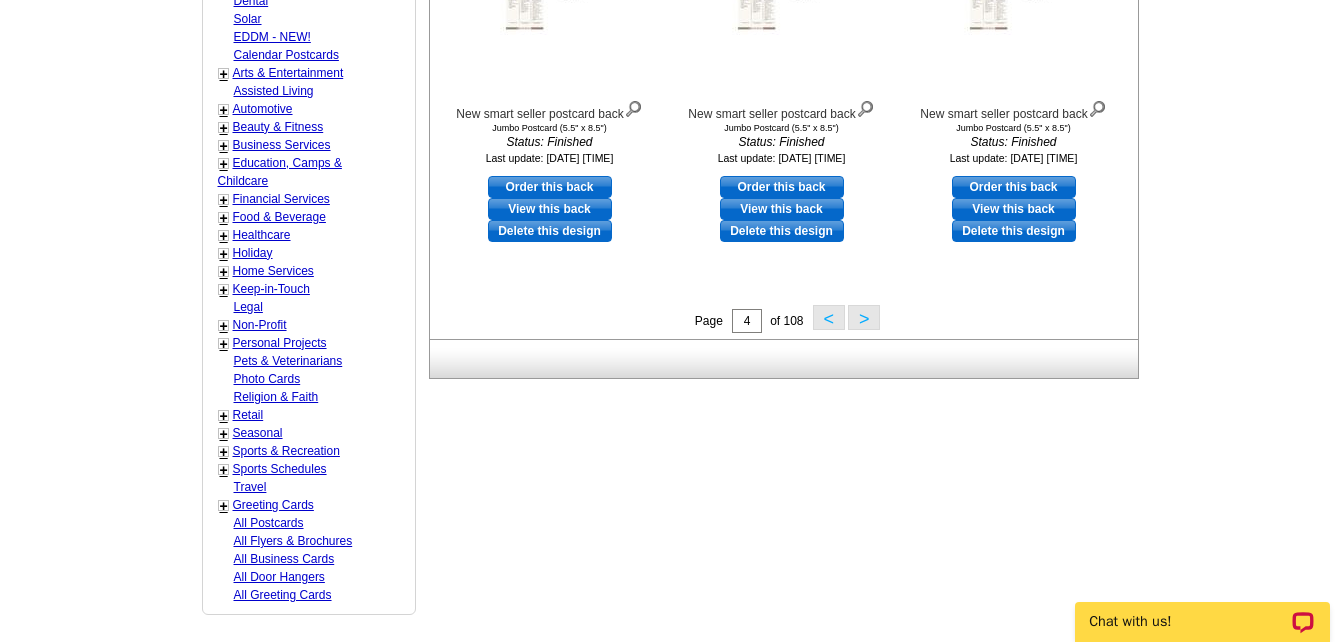 scroll, scrollTop: 896, scrollLeft: 0, axis: vertical 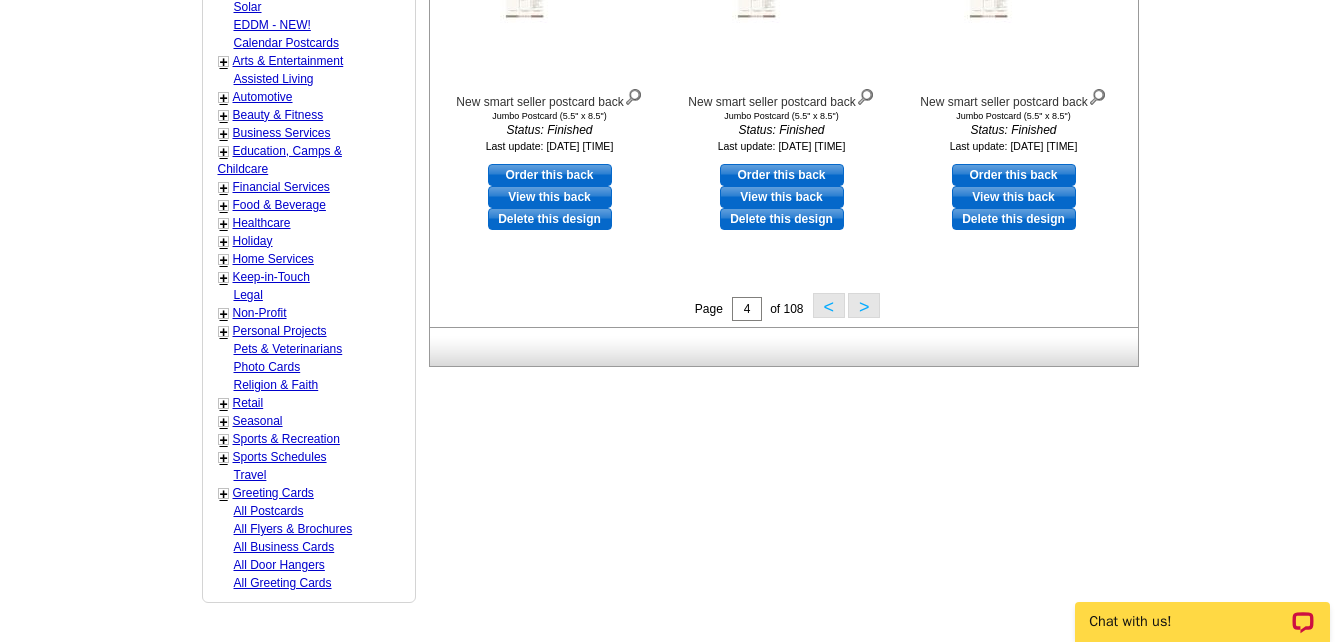 click on ">" at bounding box center [864, 305] 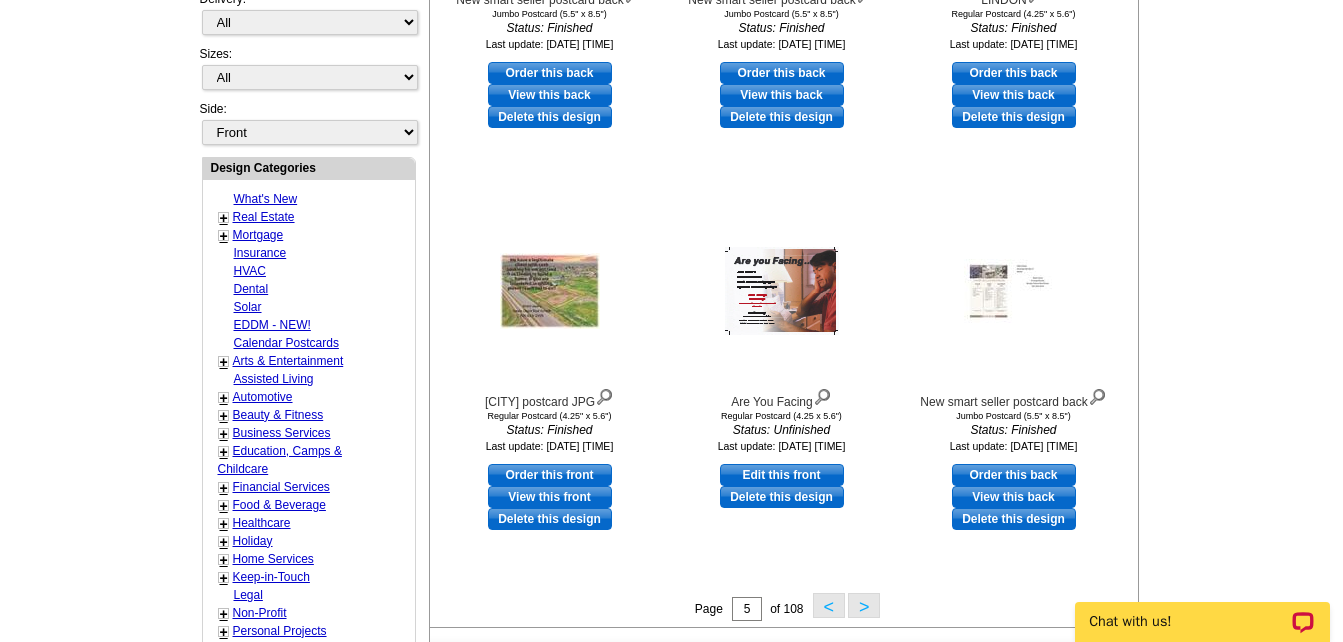 scroll, scrollTop: 796, scrollLeft: 0, axis: vertical 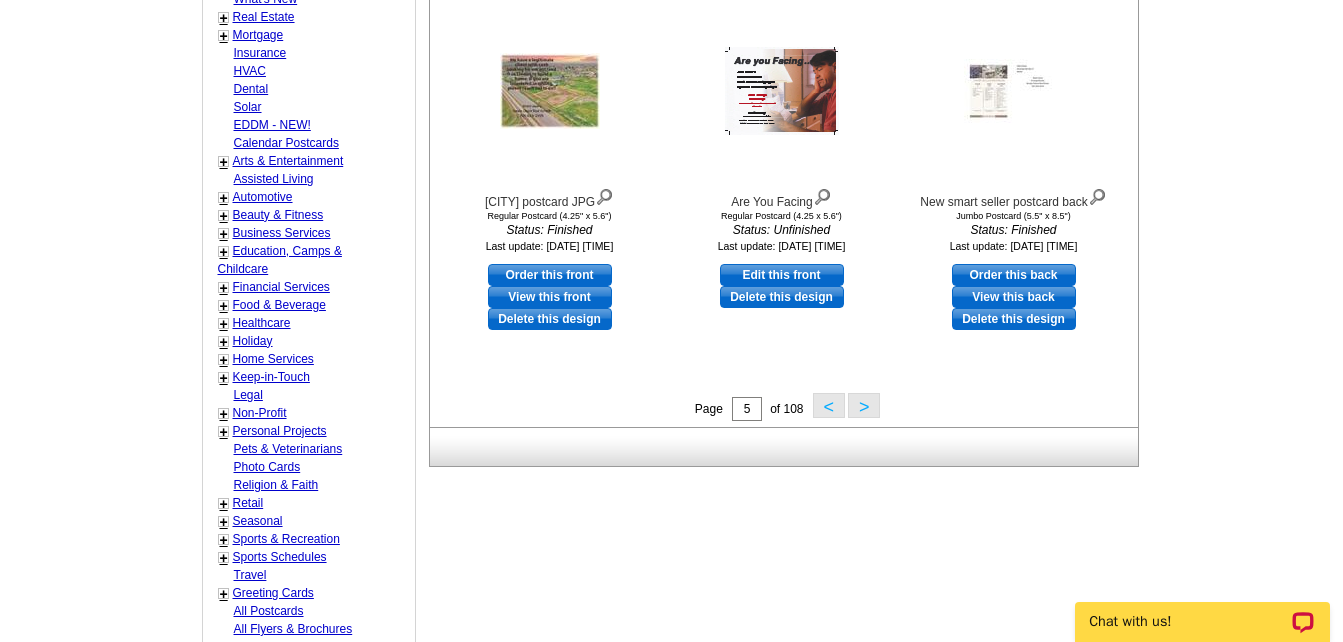 click on ">" at bounding box center (864, 405) 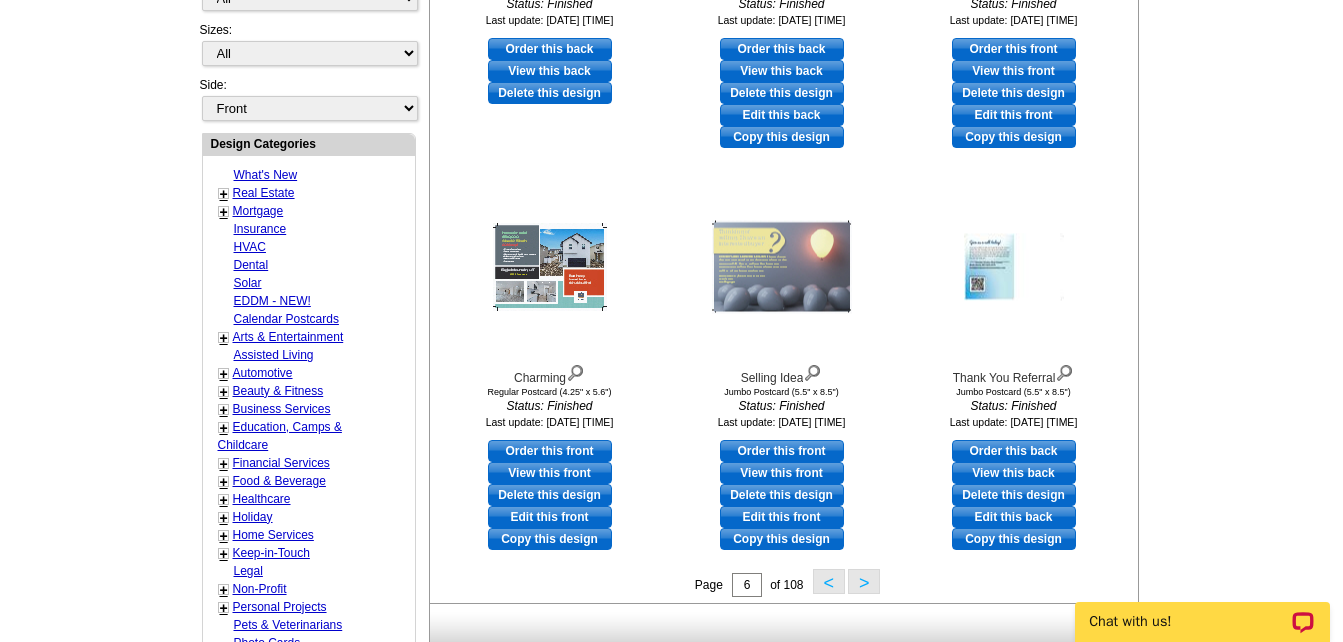 scroll, scrollTop: 796, scrollLeft: 0, axis: vertical 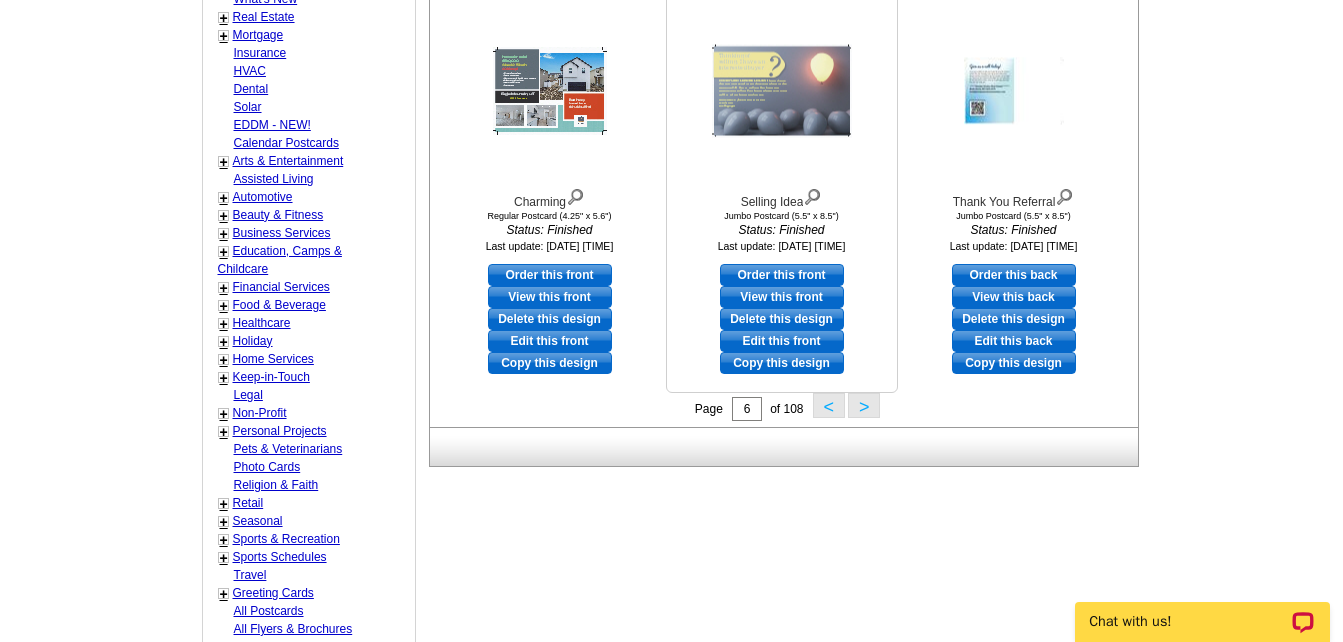click on "Selling Idea
Jumbo Postcard (5.5" x 8.5")
Status: Finished
Last update: 2024-02-09 14:09:09
Order this front
View this front" at bounding box center (782, 192) 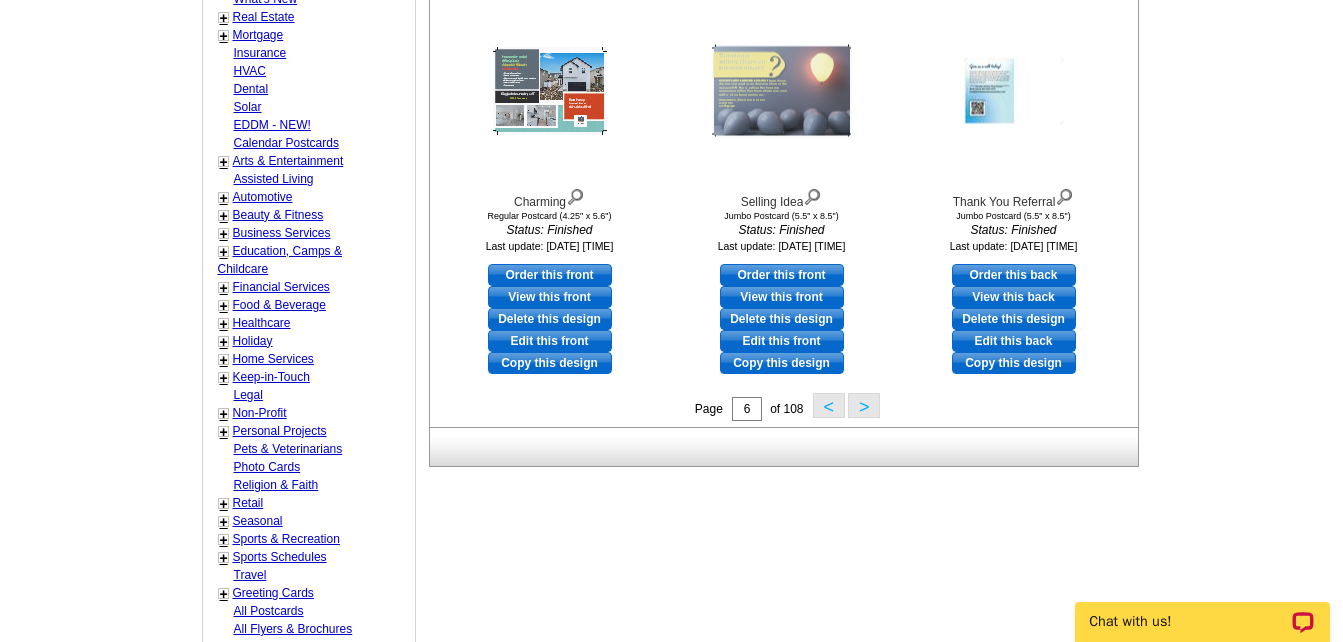 click on ">" at bounding box center [864, 405] 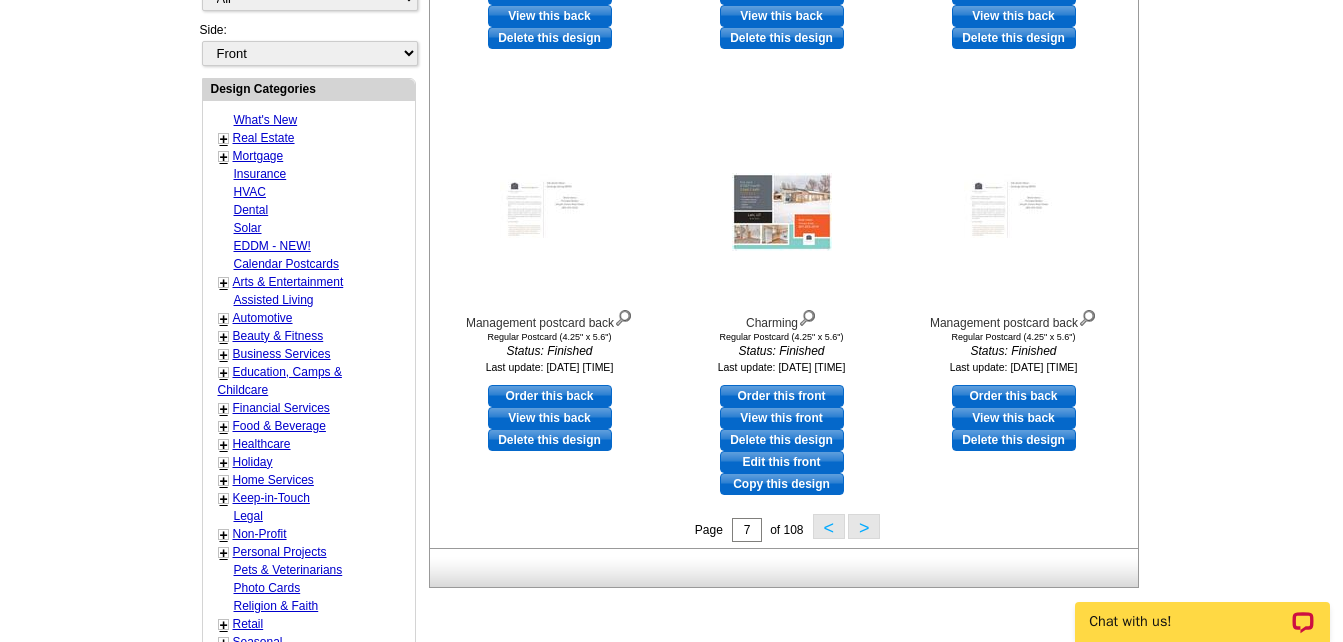 scroll, scrollTop: 796, scrollLeft: 0, axis: vertical 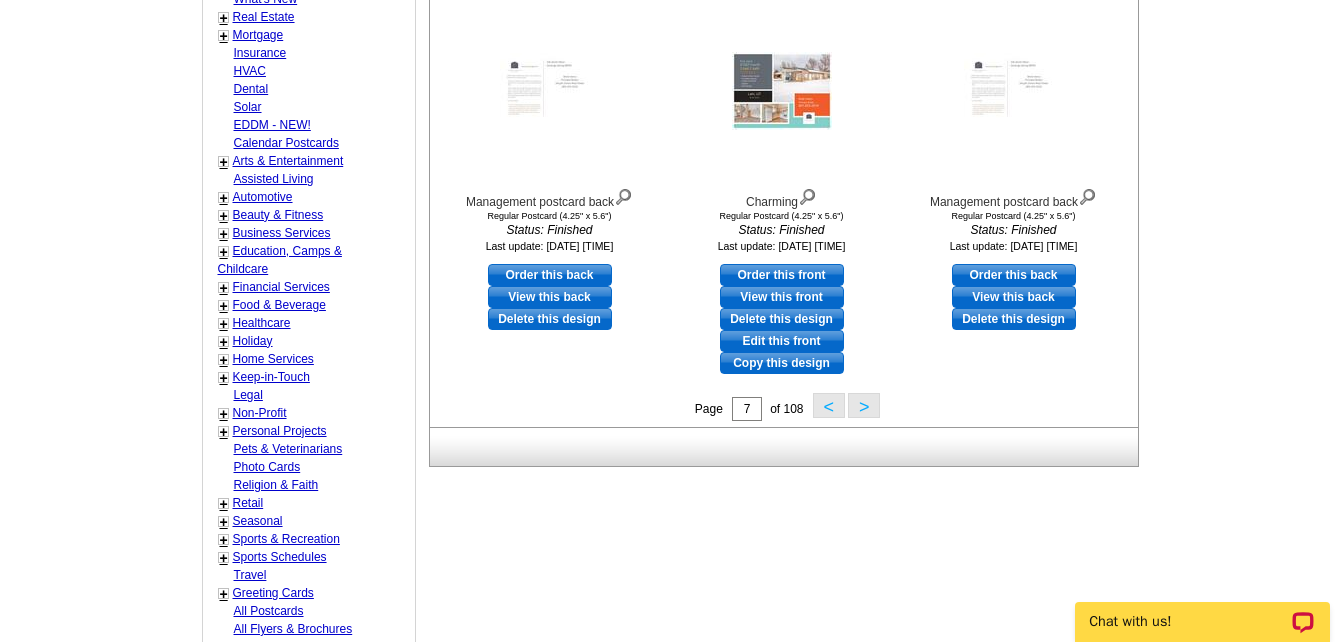 click on ">" at bounding box center [864, 405] 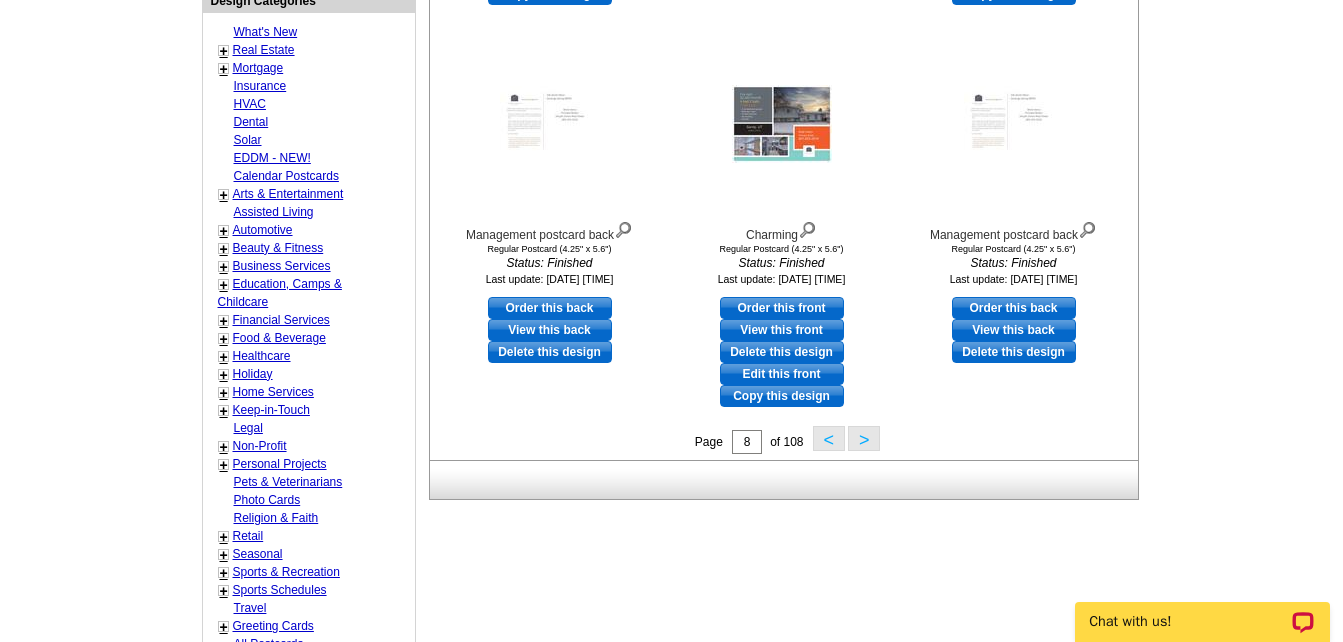 scroll, scrollTop: 896, scrollLeft: 0, axis: vertical 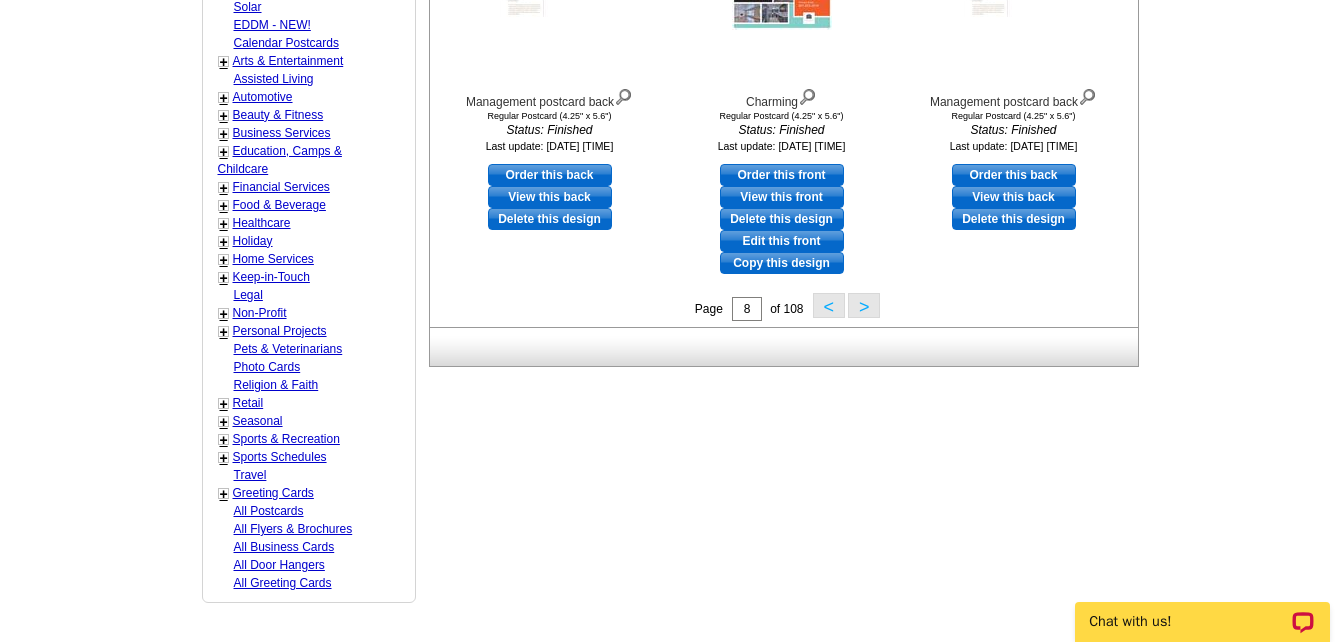 click on ">" at bounding box center (864, 305) 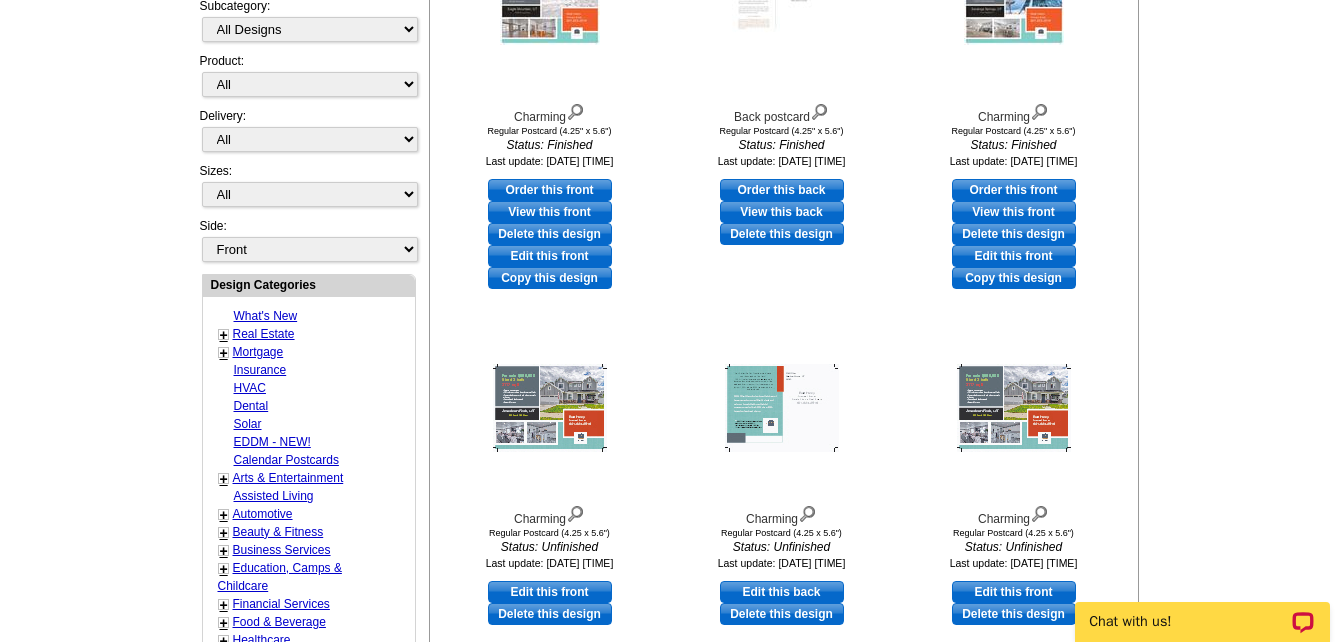 scroll, scrollTop: 696, scrollLeft: 0, axis: vertical 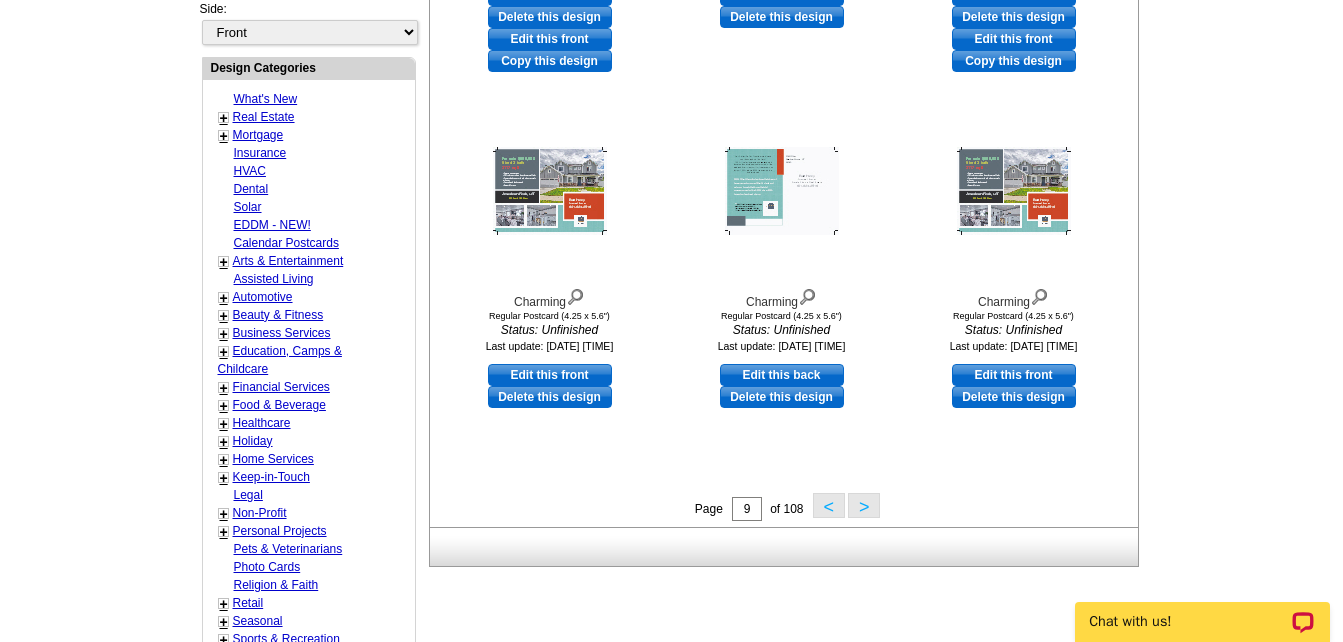 click on ">" at bounding box center (864, 505) 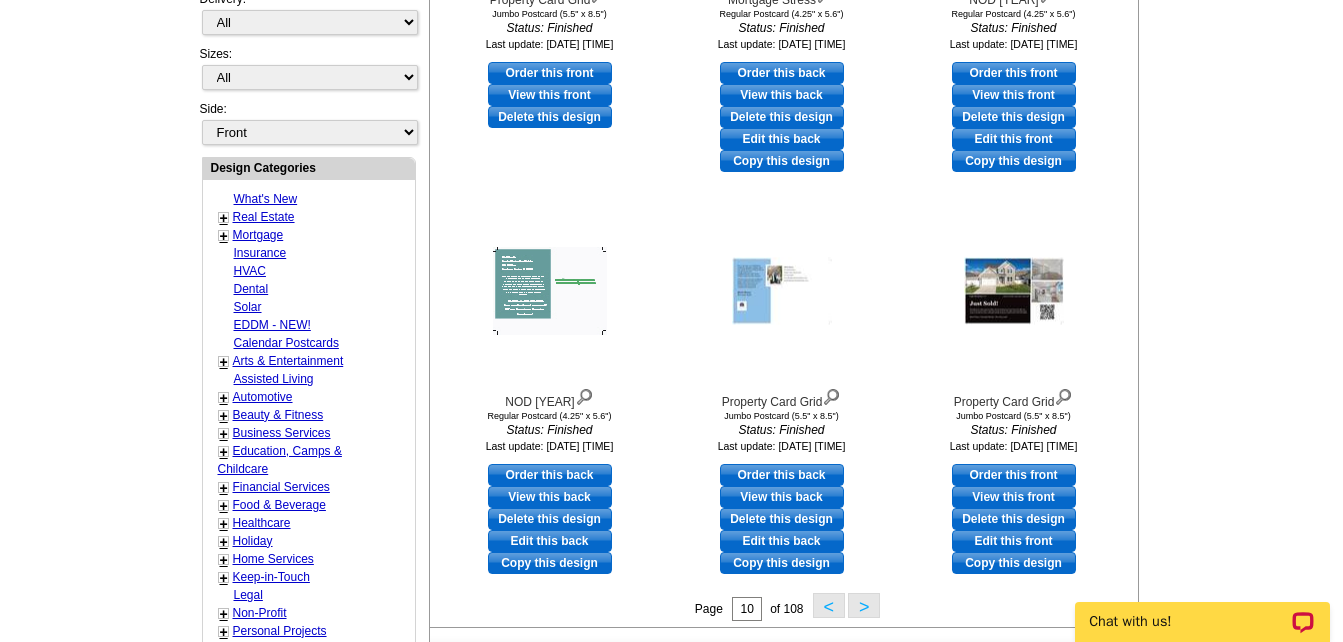 scroll, scrollTop: 896, scrollLeft: 0, axis: vertical 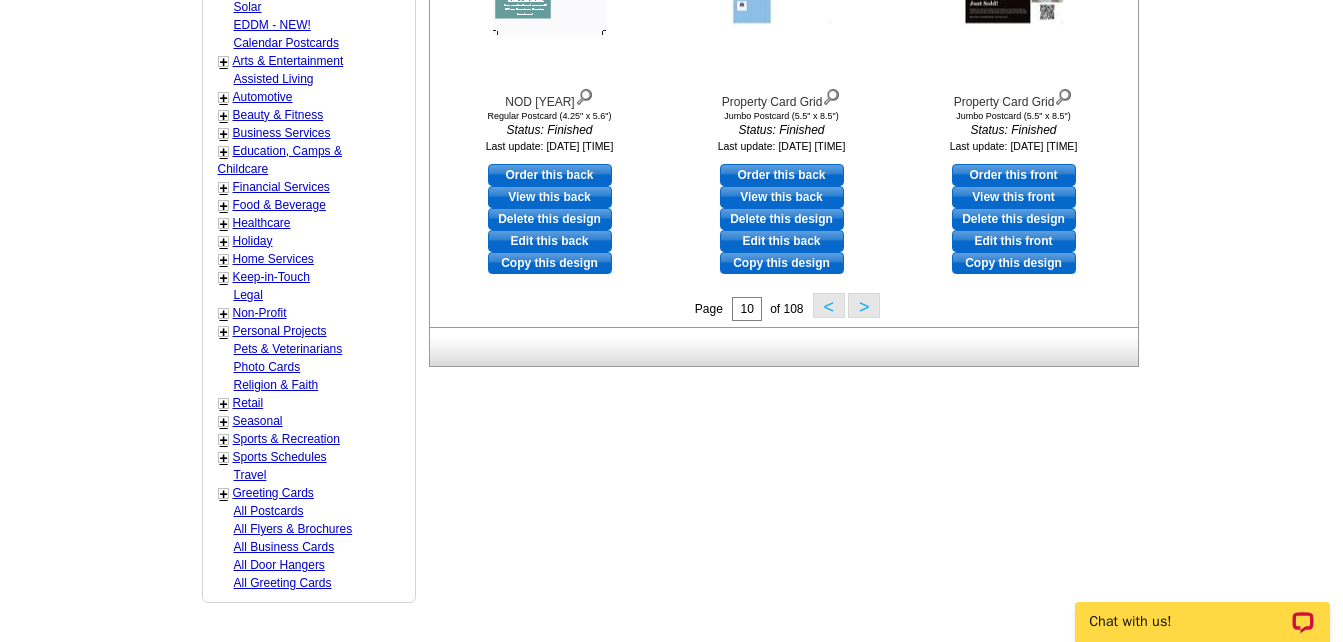 click on ">" at bounding box center [864, 305] 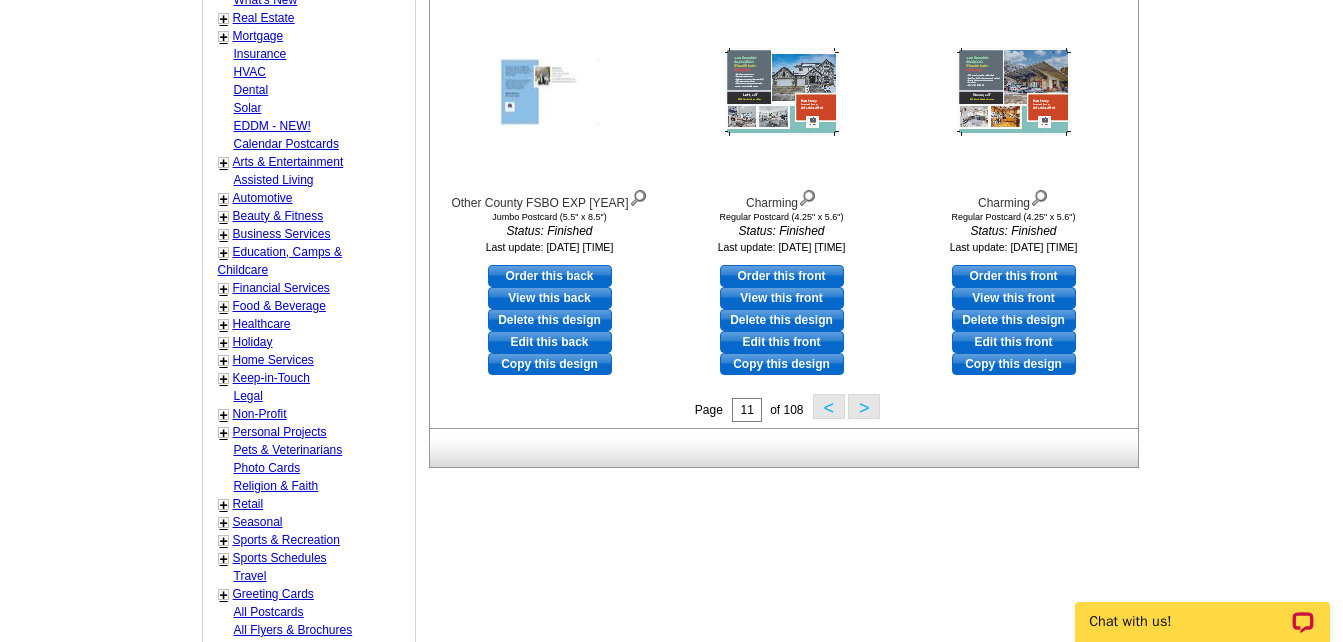 scroll, scrollTop: 796, scrollLeft: 0, axis: vertical 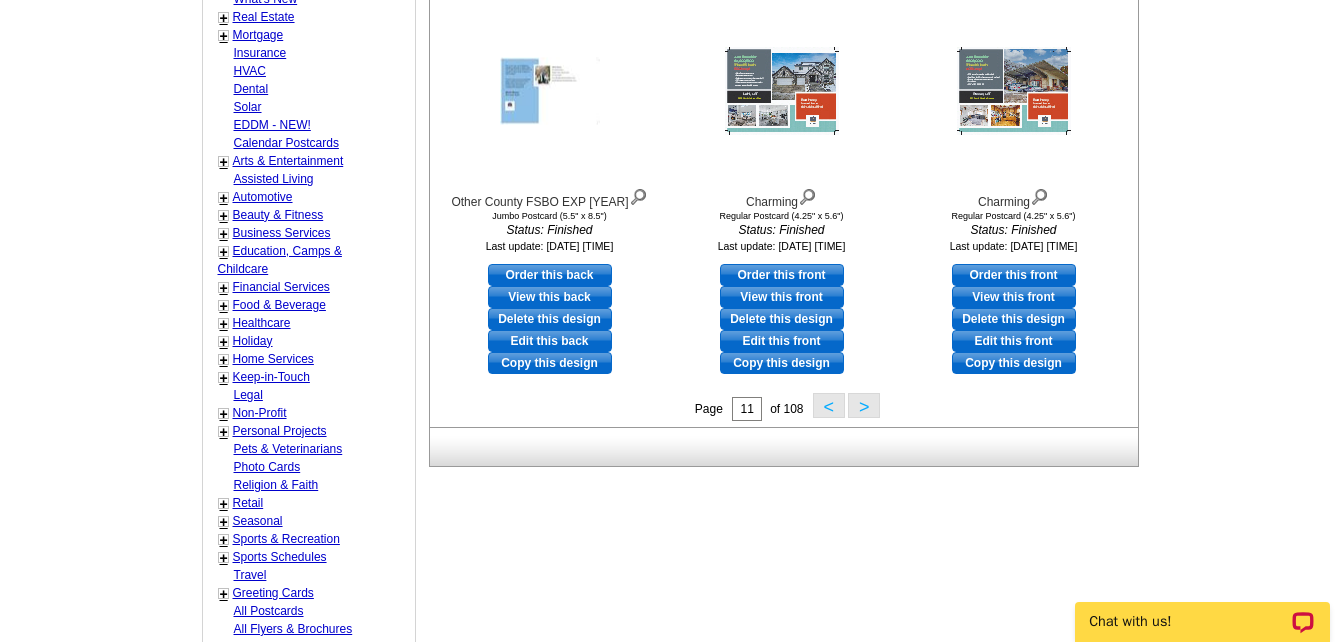 click on ">" at bounding box center (864, 405) 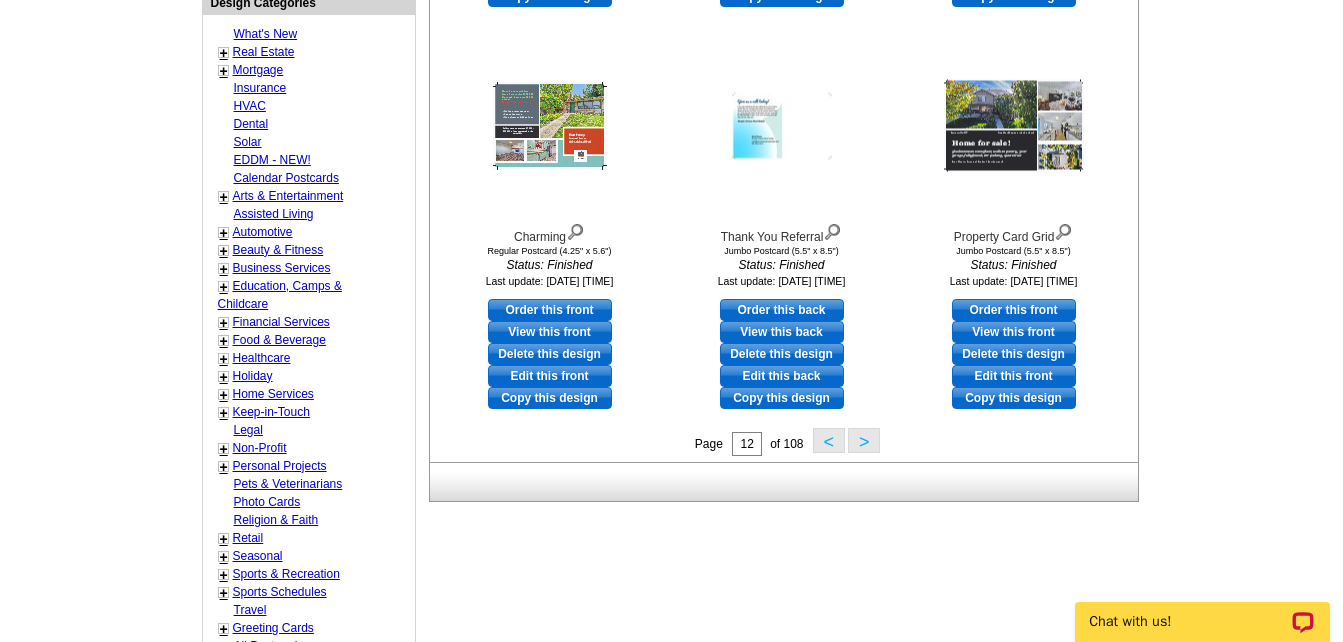 scroll, scrollTop: 796, scrollLeft: 0, axis: vertical 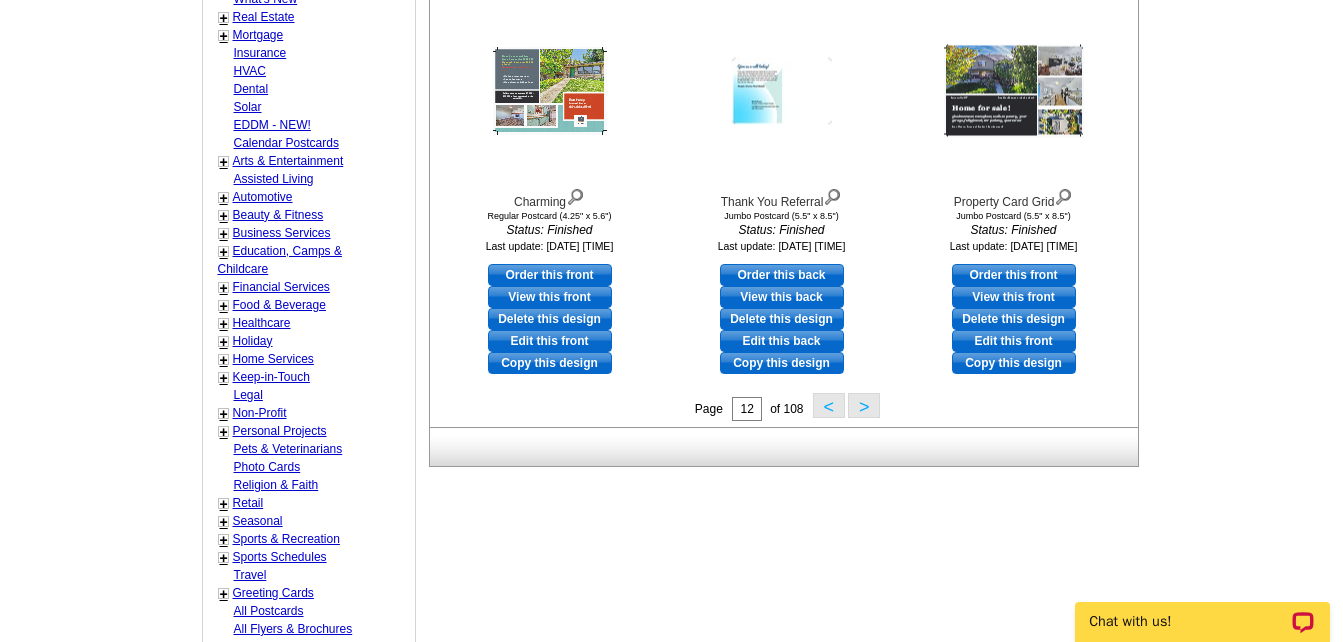 click on ">" at bounding box center (864, 405) 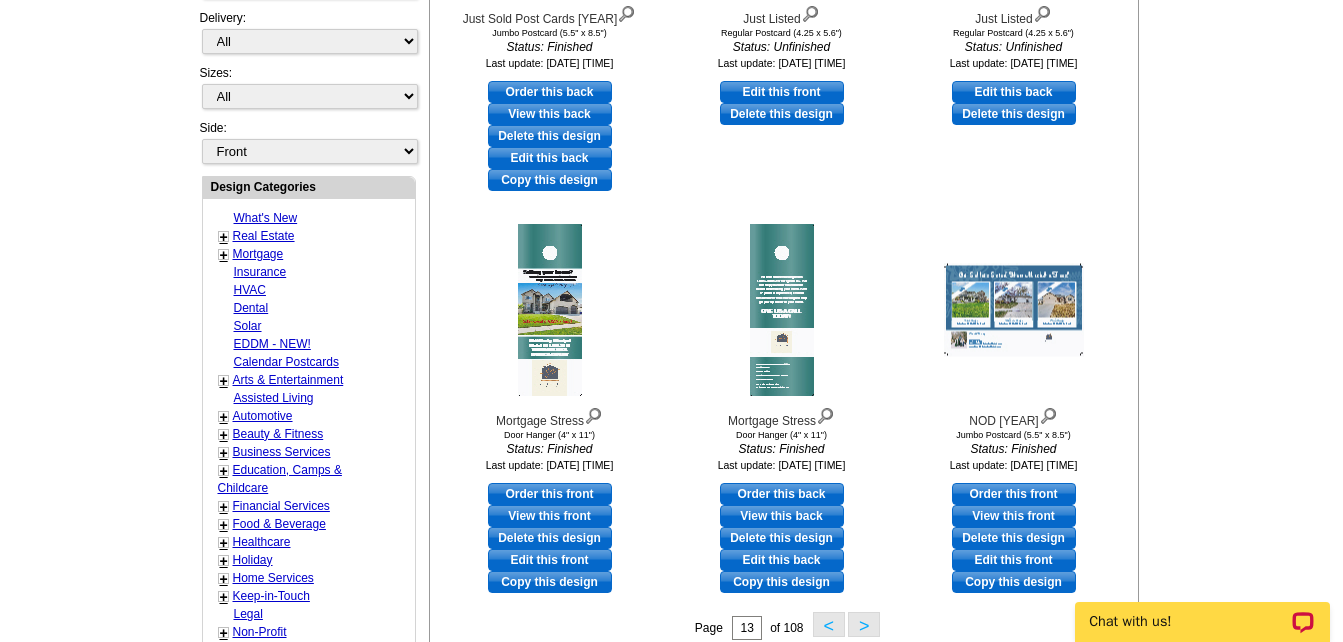 scroll, scrollTop: 696, scrollLeft: 0, axis: vertical 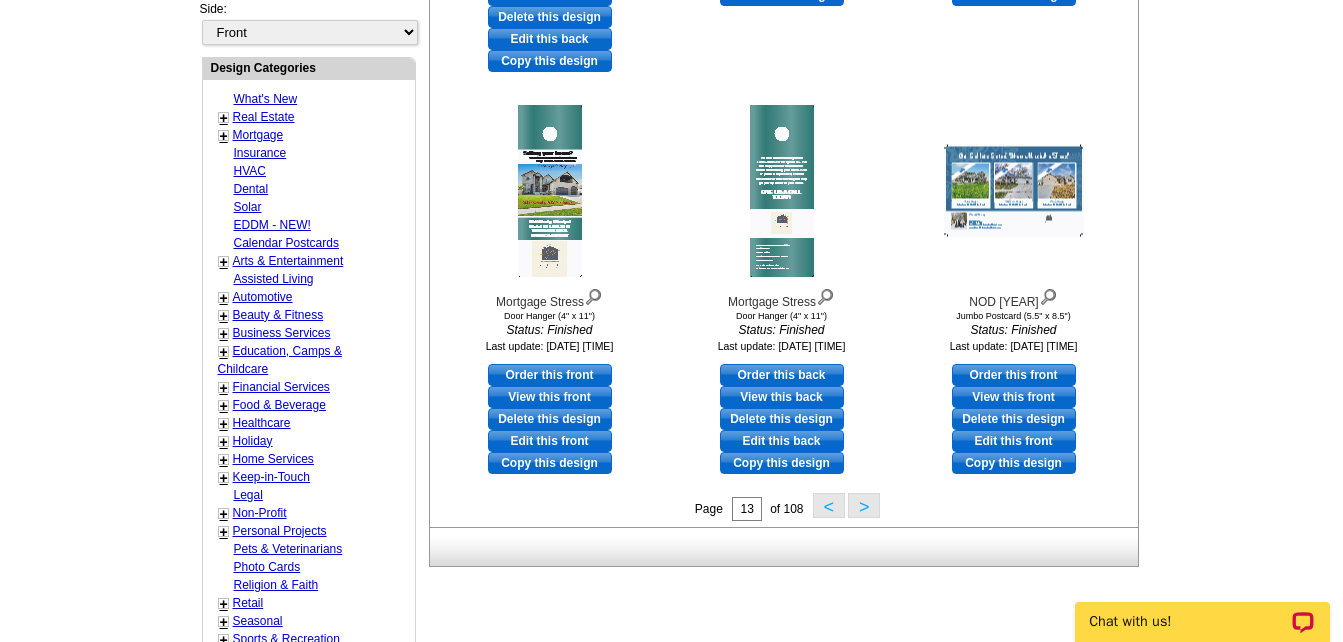 click on ">" at bounding box center (864, 505) 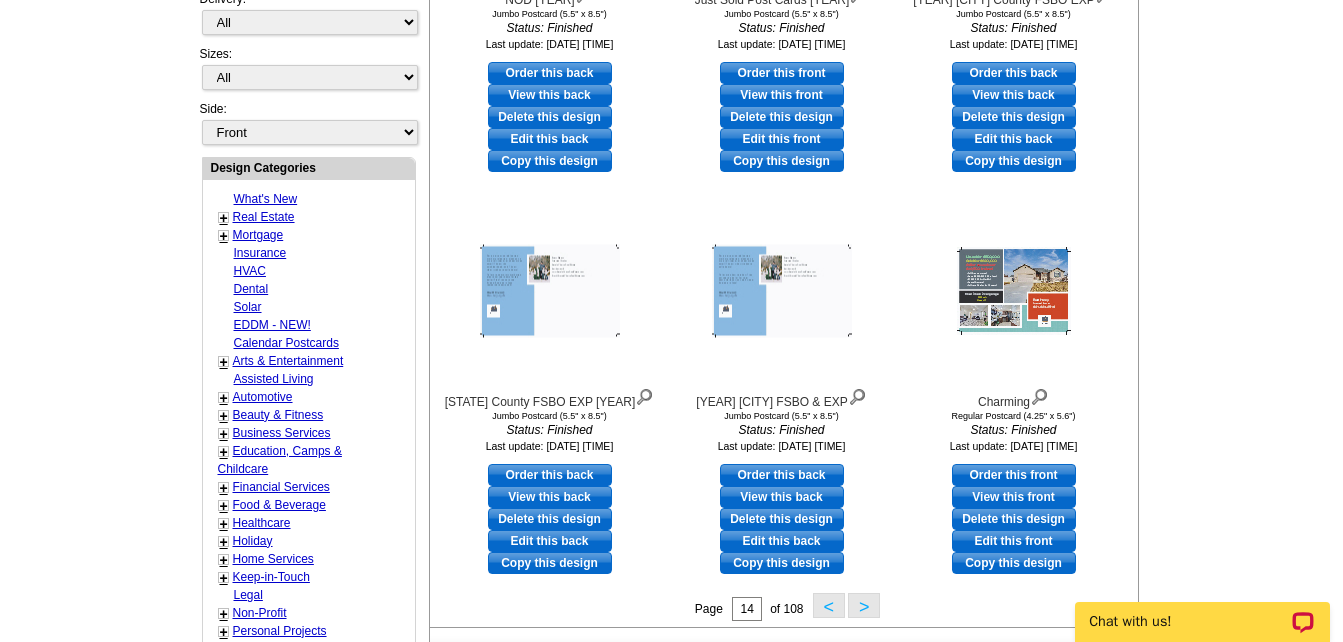 scroll, scrollTop: 896, scrollLeft: 0, axis: vertical 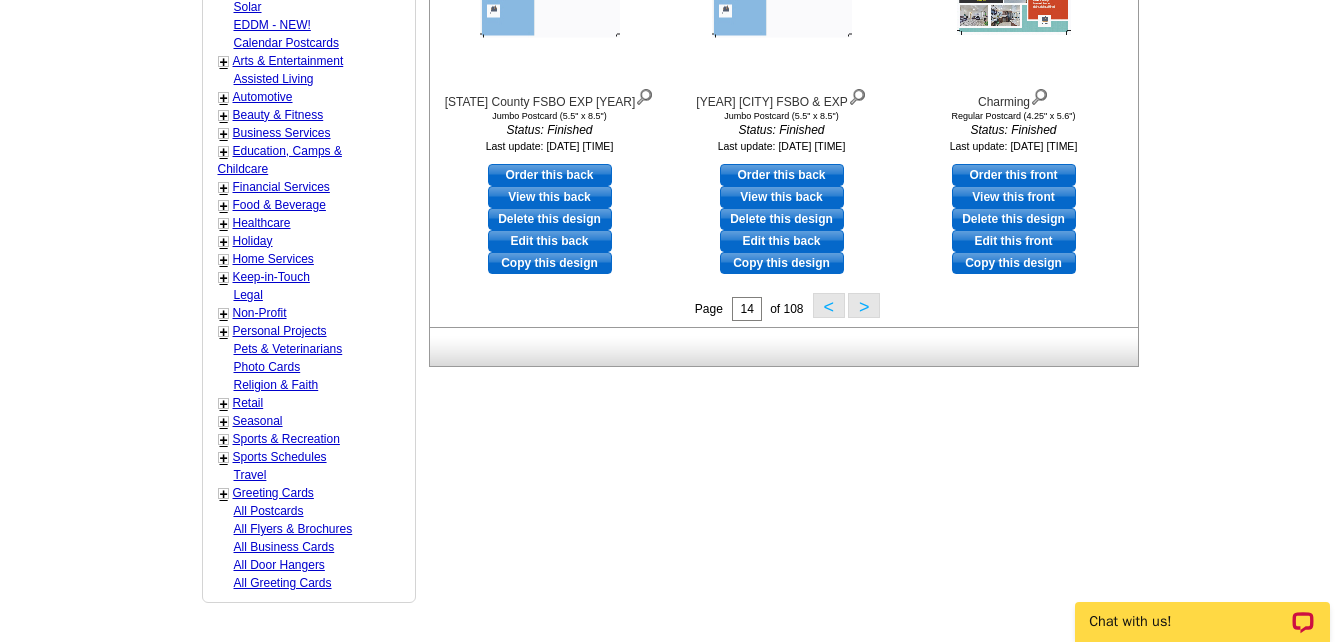 click on ">" at bounding box center [864, 305] 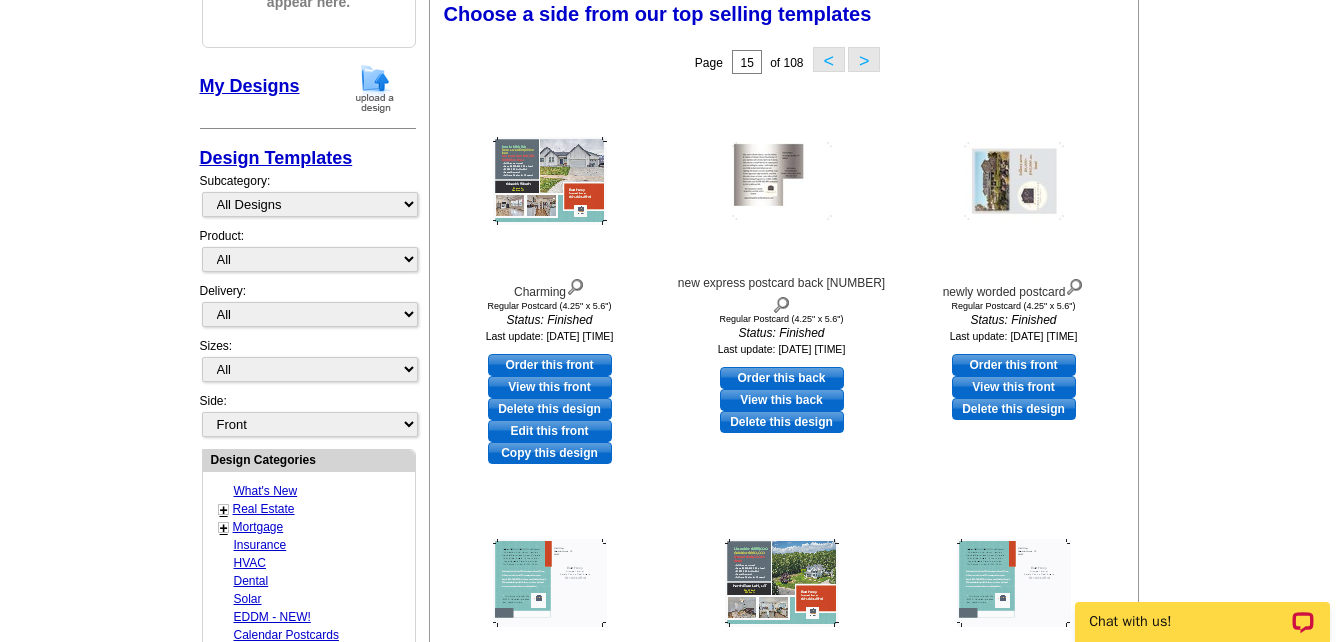 scroll, scrollTop: 296, scrollLeft: 0, axis: vertical 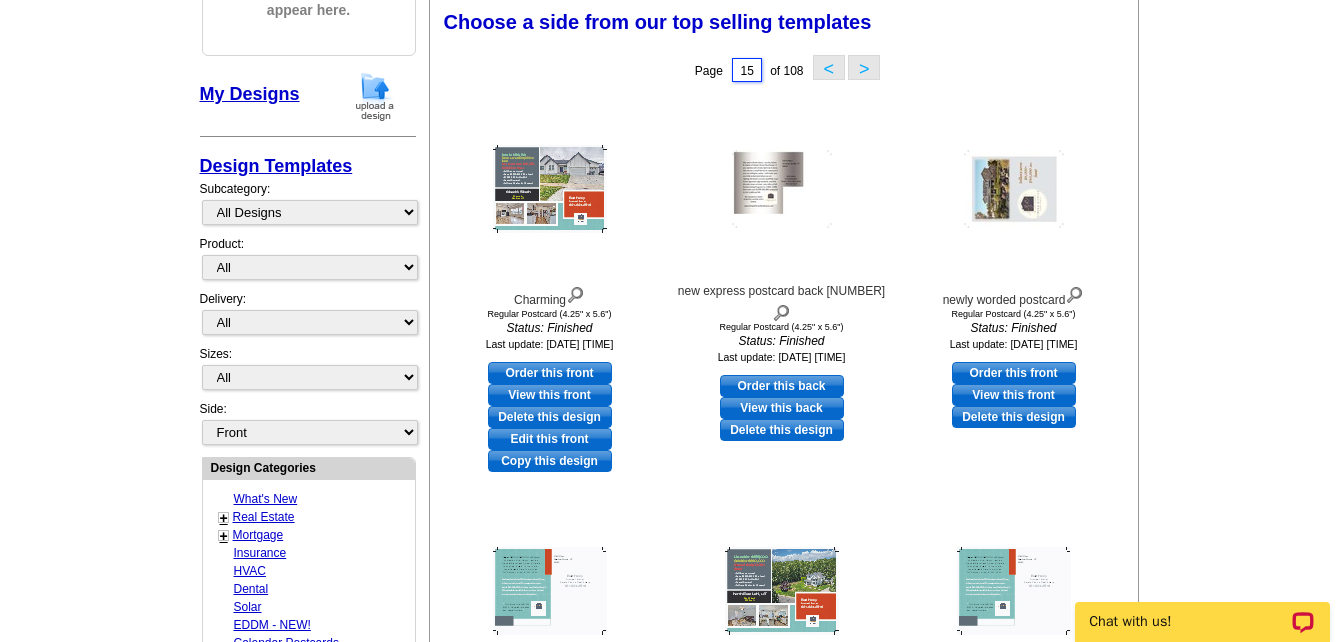 click on "15" at bounding box center [747, 70] 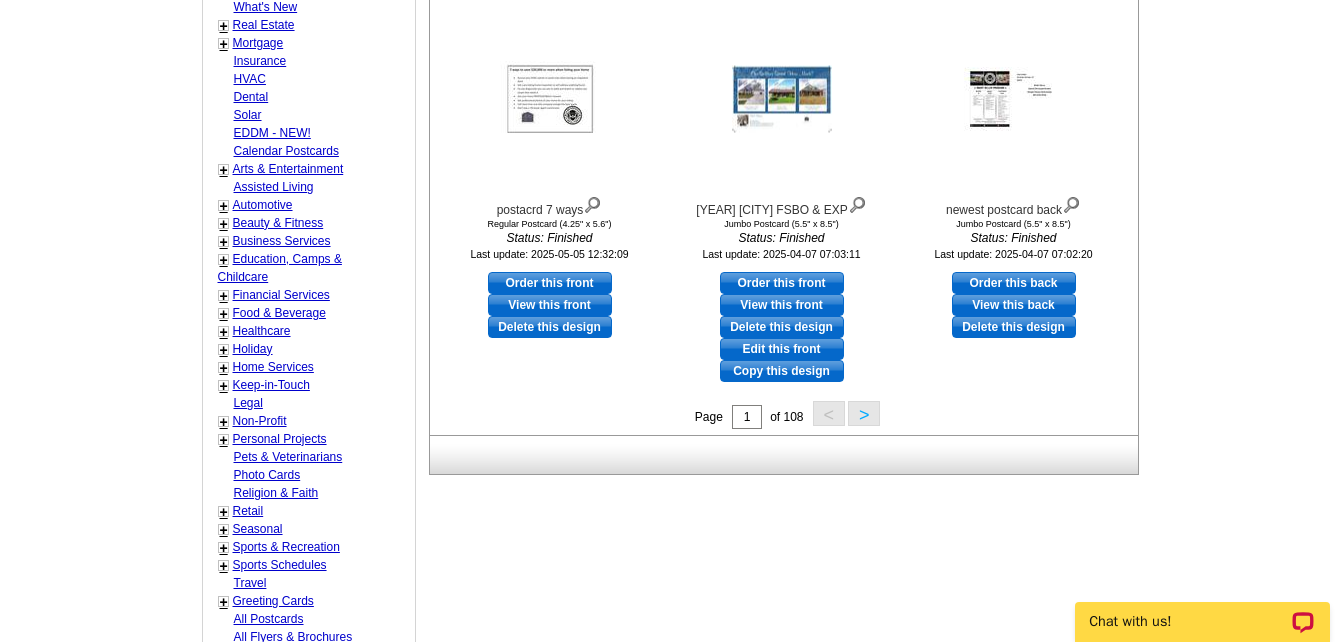 scroll, scrollTop: 796, scrollLeft: 0, axis: vertical 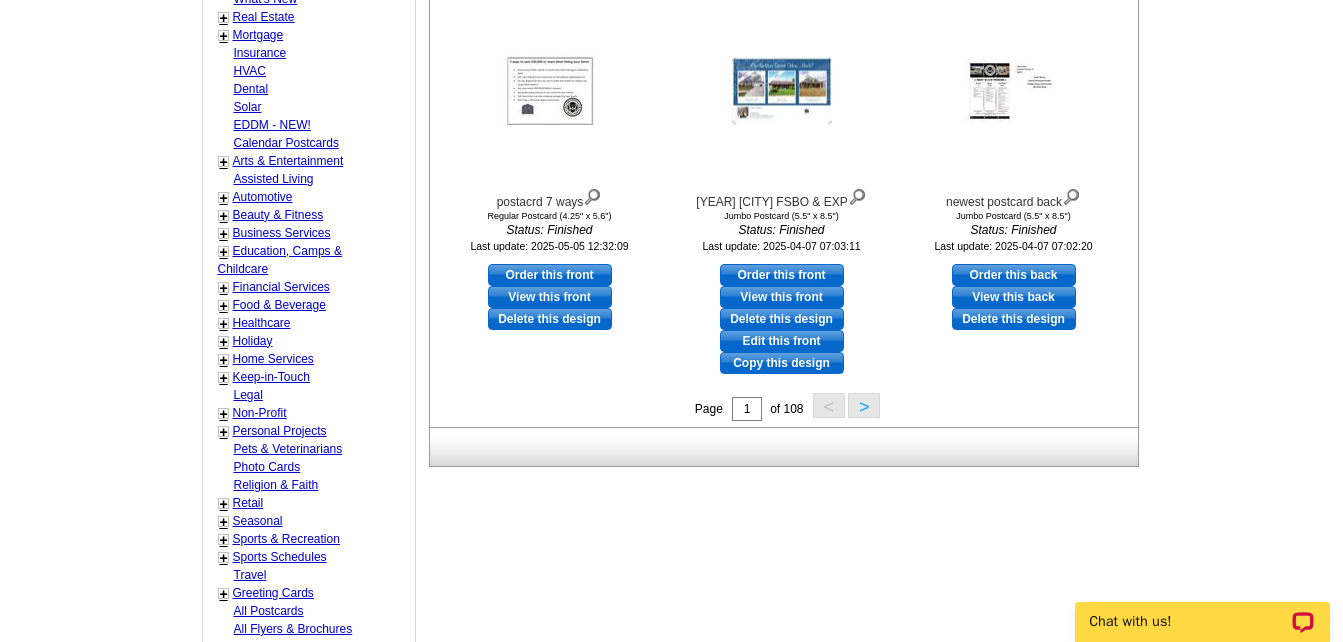 click on ">" at bounding box center (864, 405) 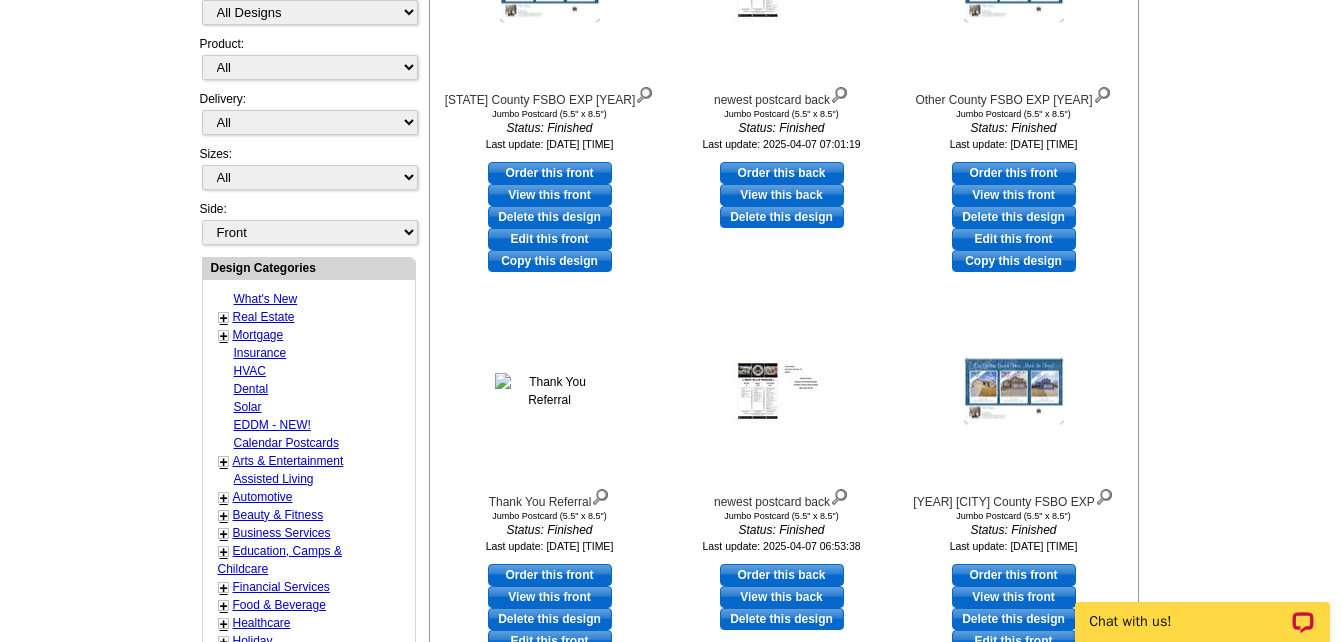 scroll, scrollTop: 596, scrollLeft: 0, axis: vertical 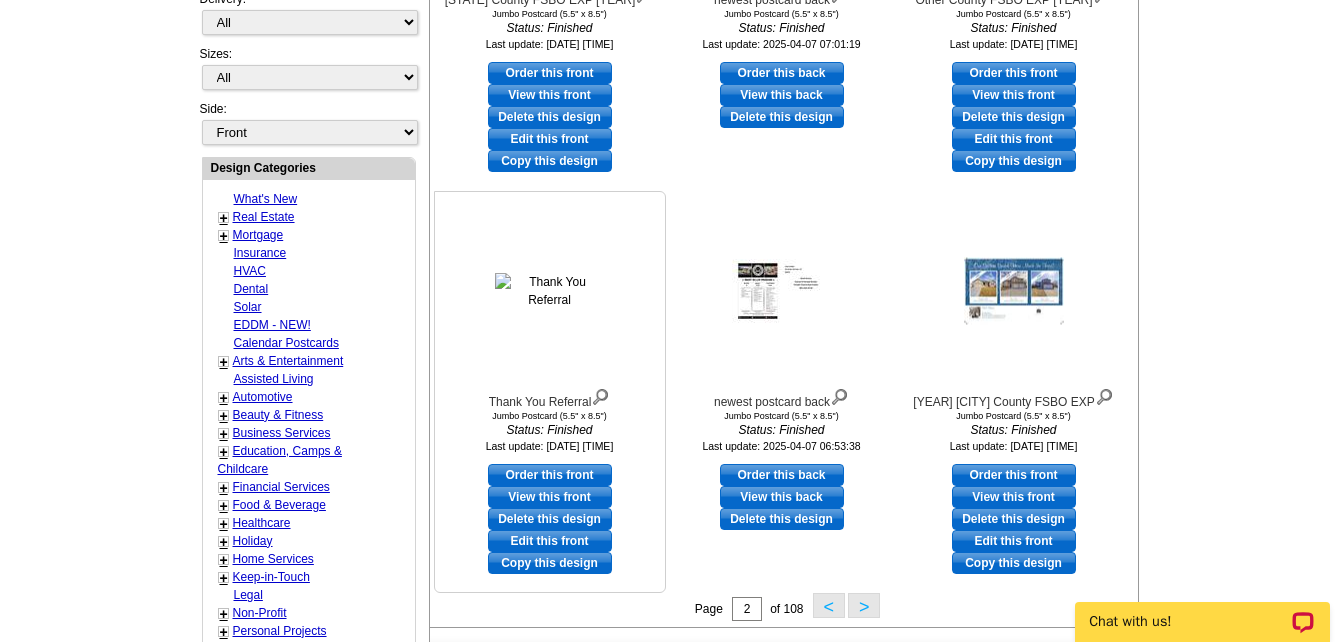 click on "View this front" at bounding box center (550, 497) 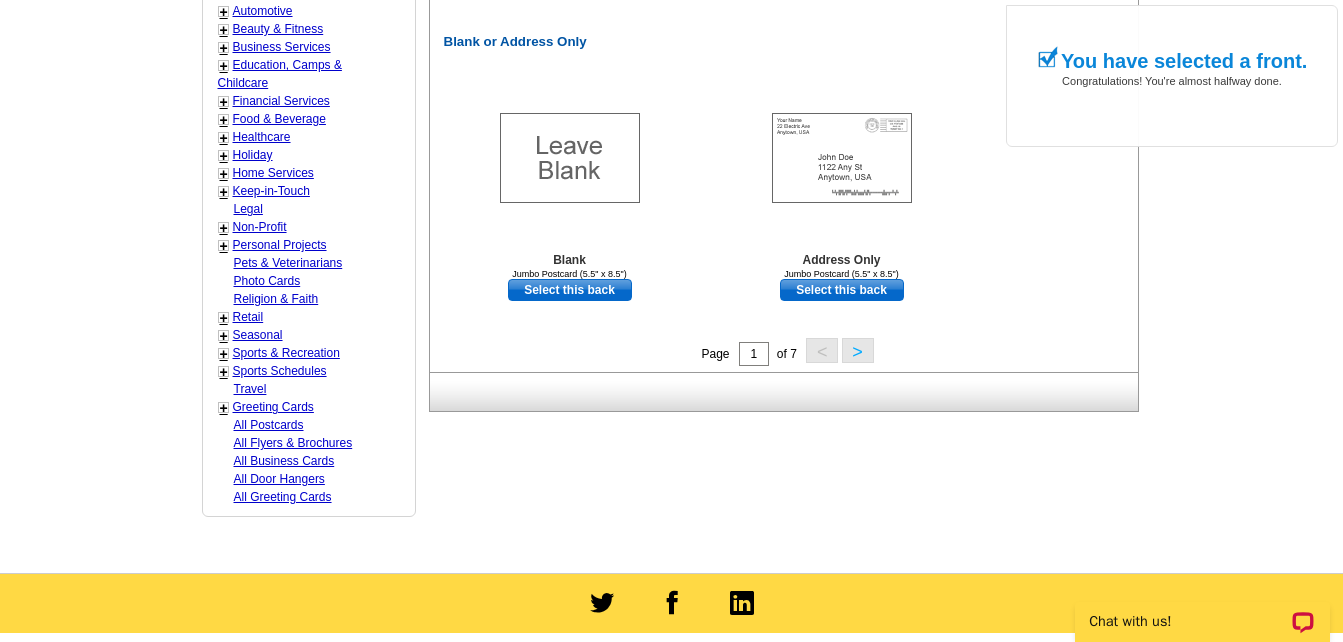scroll, scrollTop: 1200, scrollLeft: 0, axis: vertical 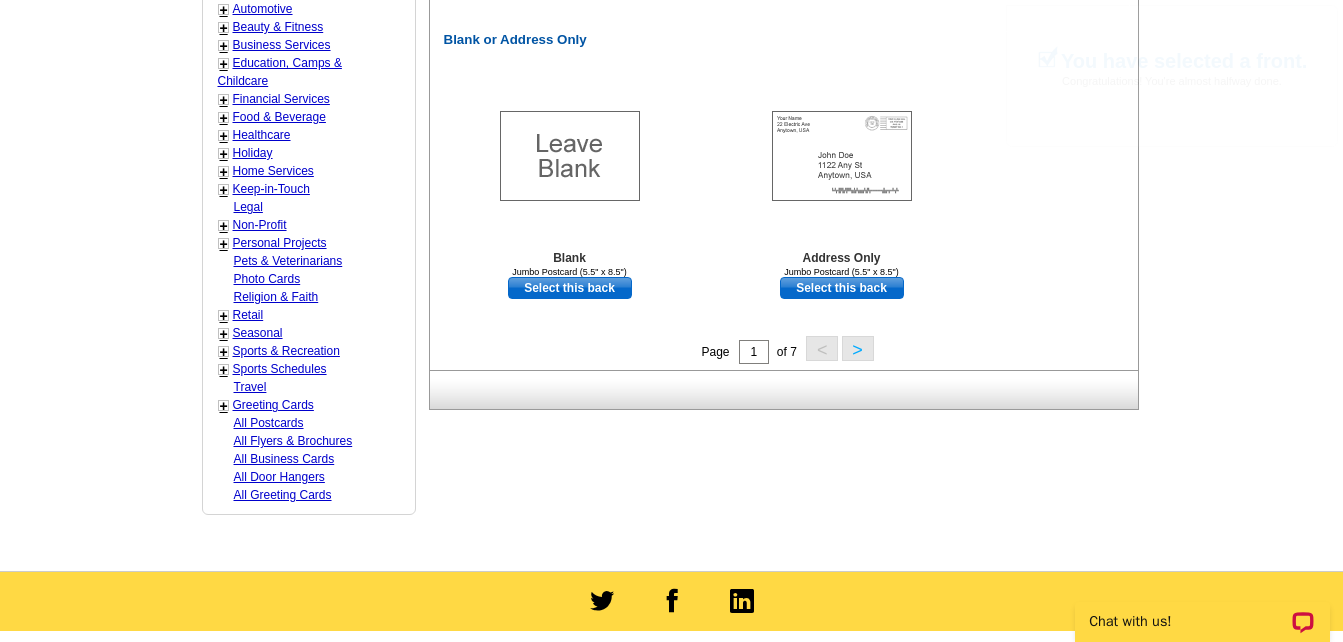 click on ">" at bounding box center [858, 348] 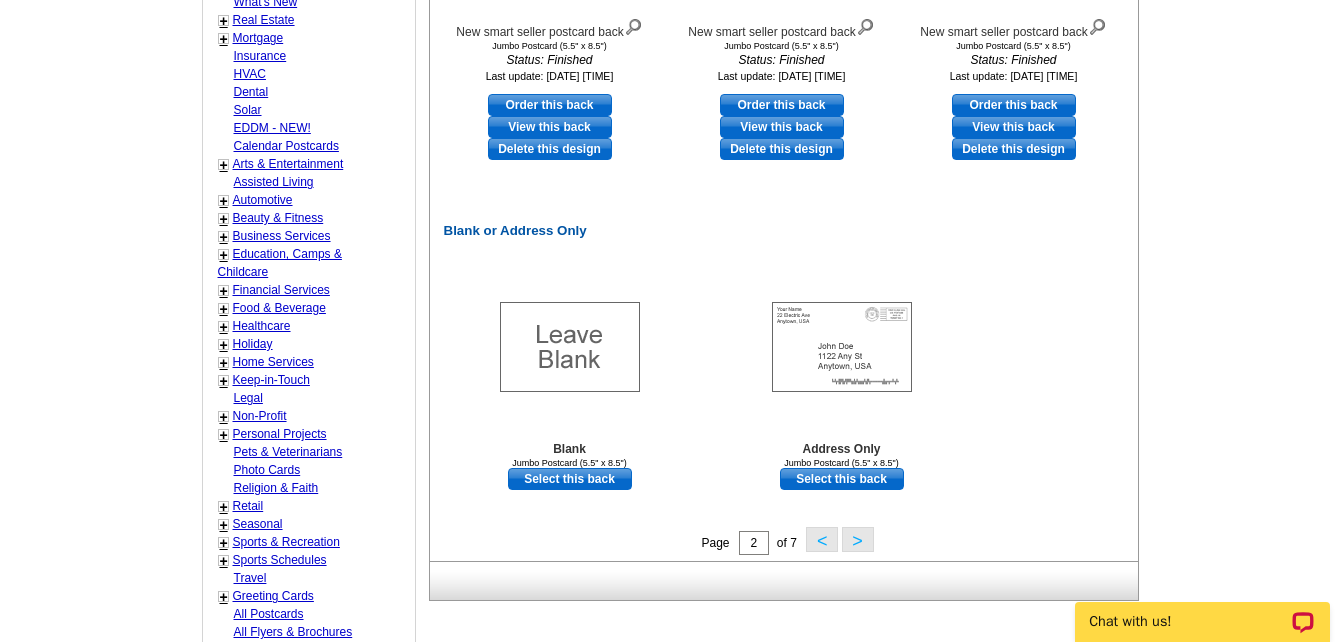 scroll, scrollTop: 1196, scrollLeft: 0, axis: vertical 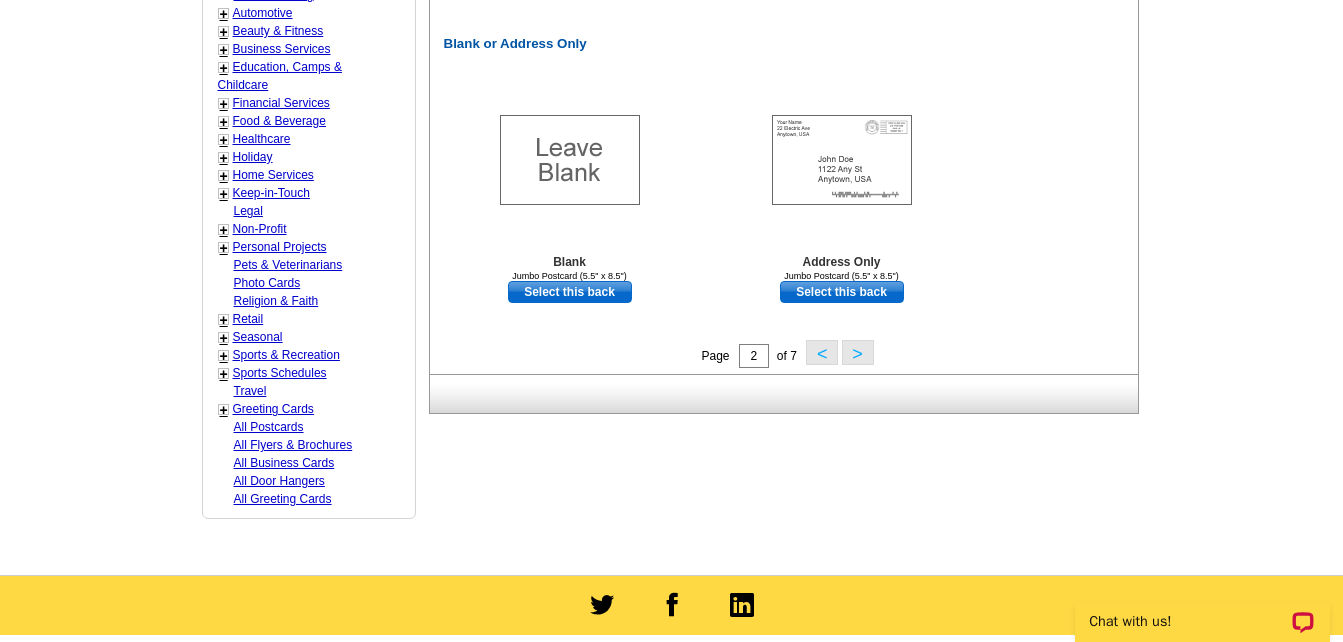 click on ">" at bounding box center [858, 352] 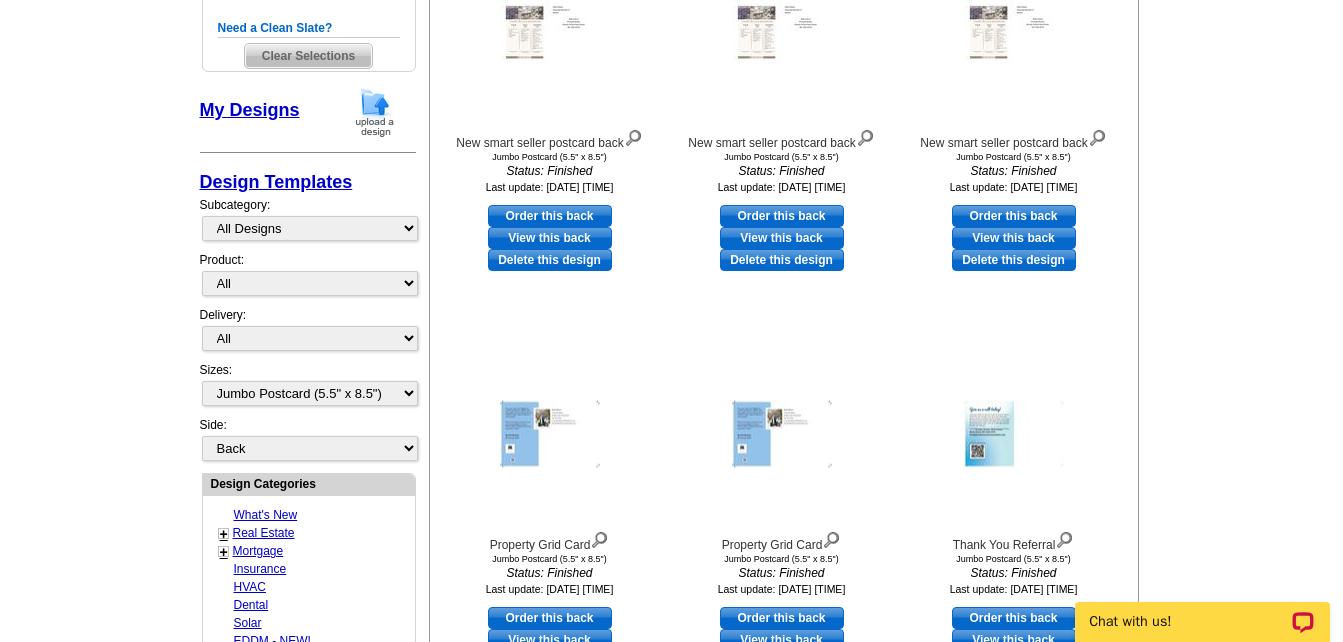 scroll, scrollTop: 696, scrollLeft: 0, axis: vertical 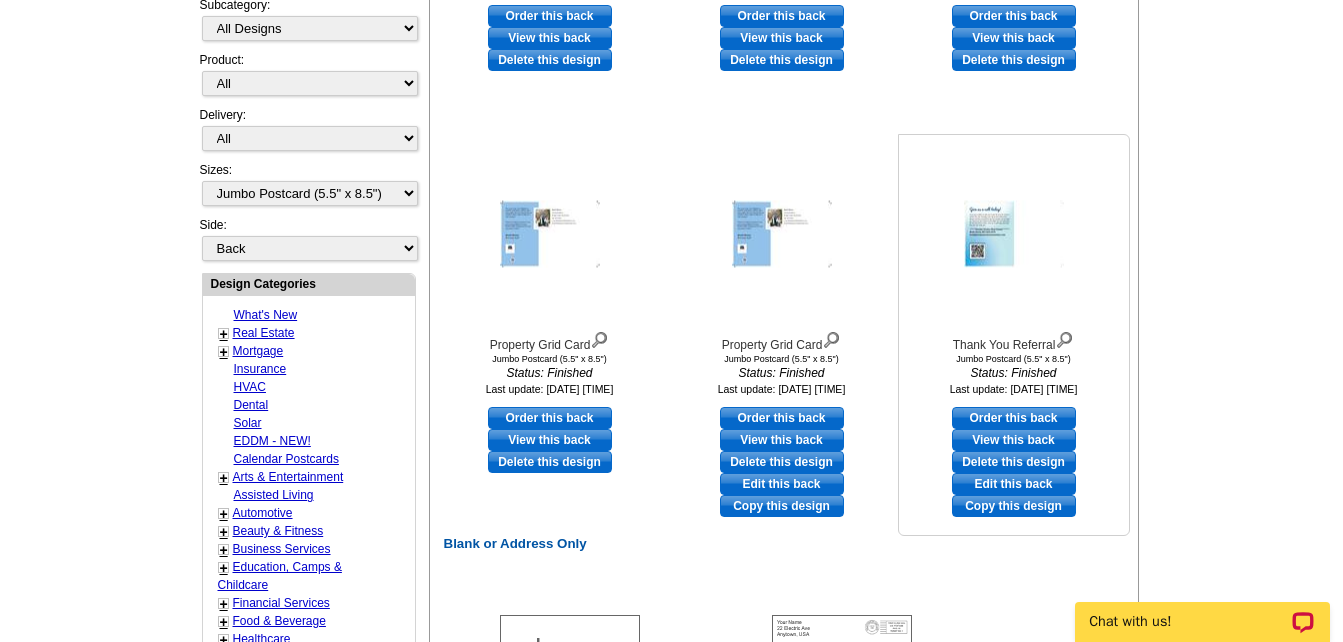 click on "Order this back" at bounding box center [1014, 418] 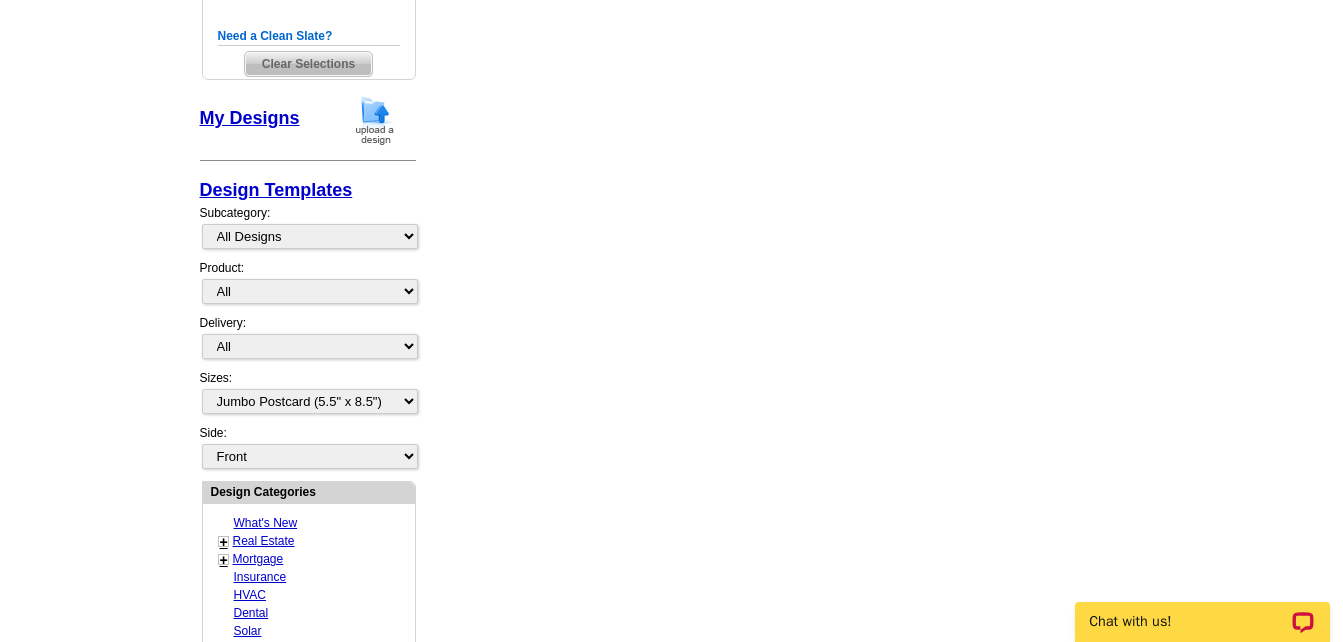 scroll, scrollTop: 904, scrollLeft: 0, axis: vertical 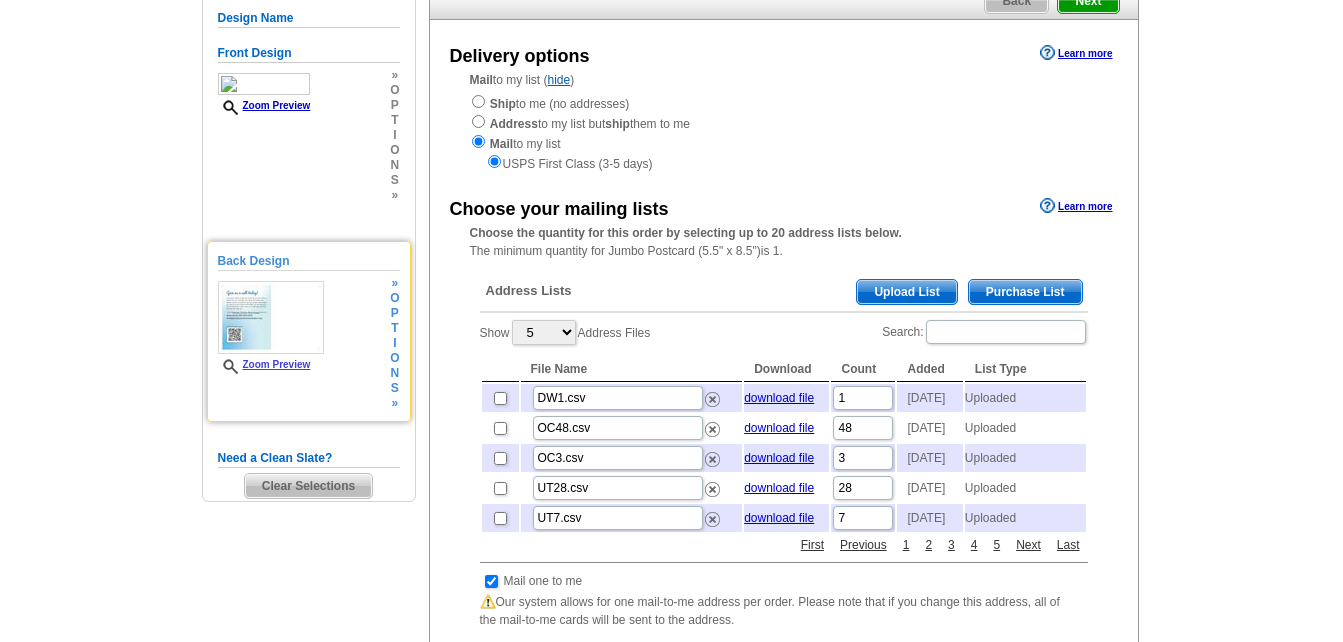 click on "Zoom Preview" at bounding box center (264, 364) 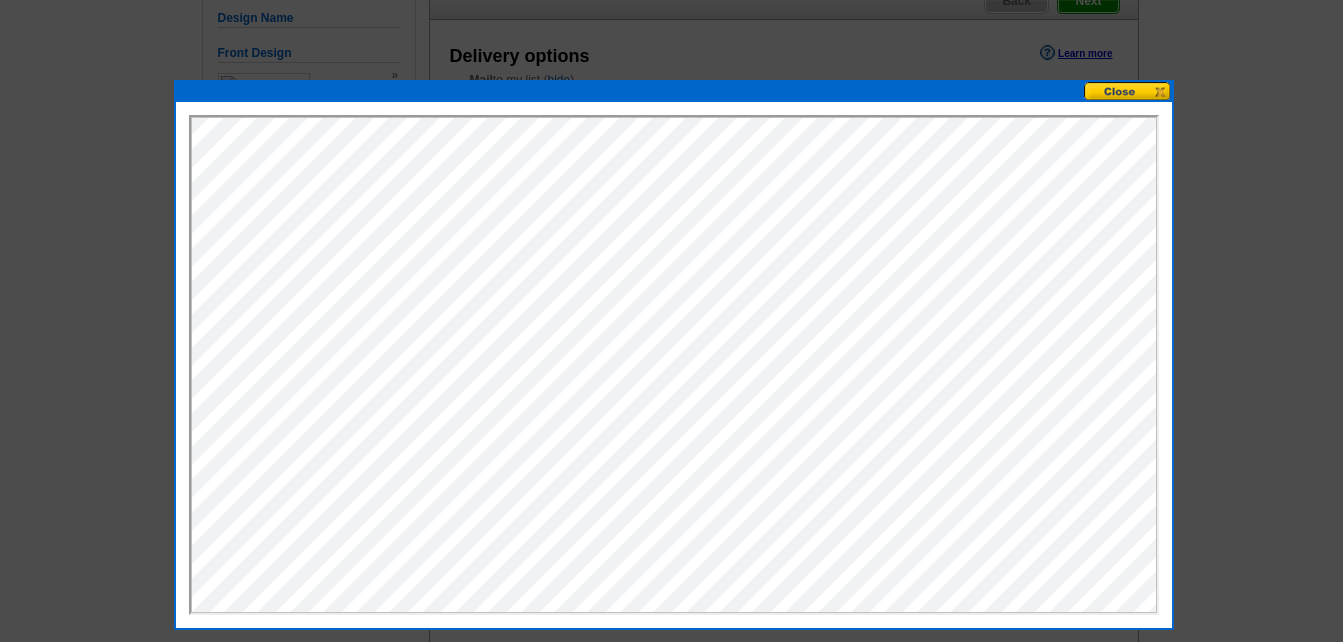 scroll, scrollTop: 0, scrollLeft: 0, axis: both 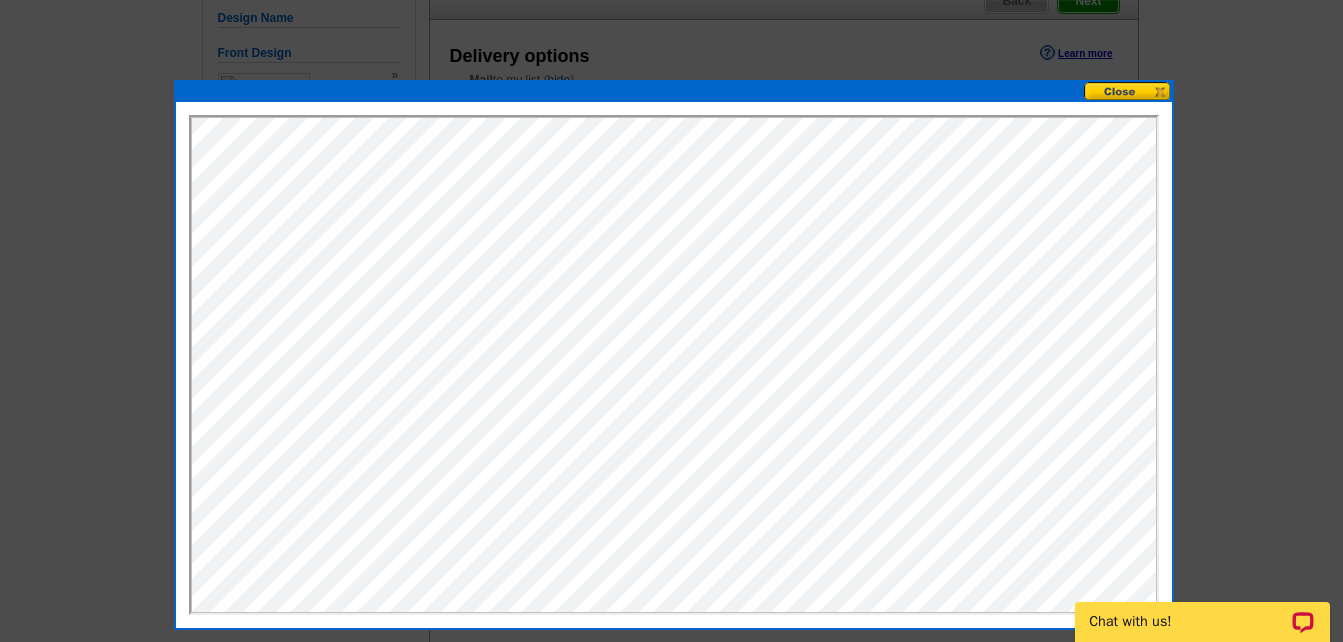 click at bounding box center (1128, 91) 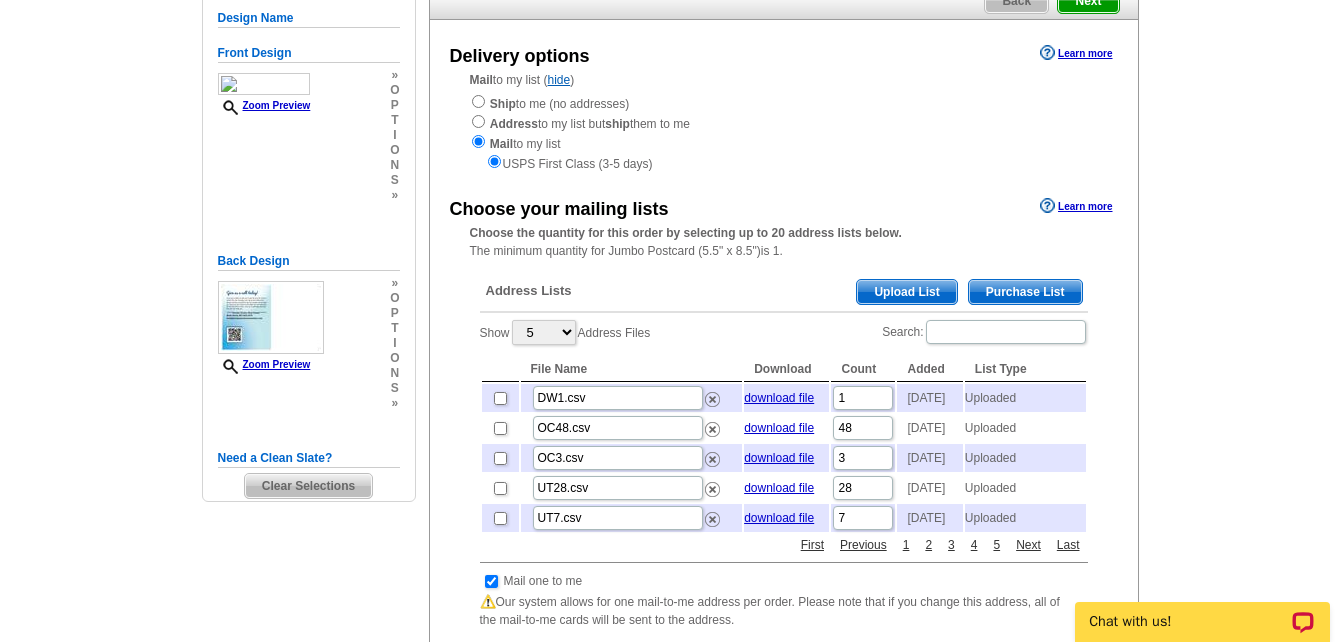 click on "Upload List" at bounding box center (906, 292) 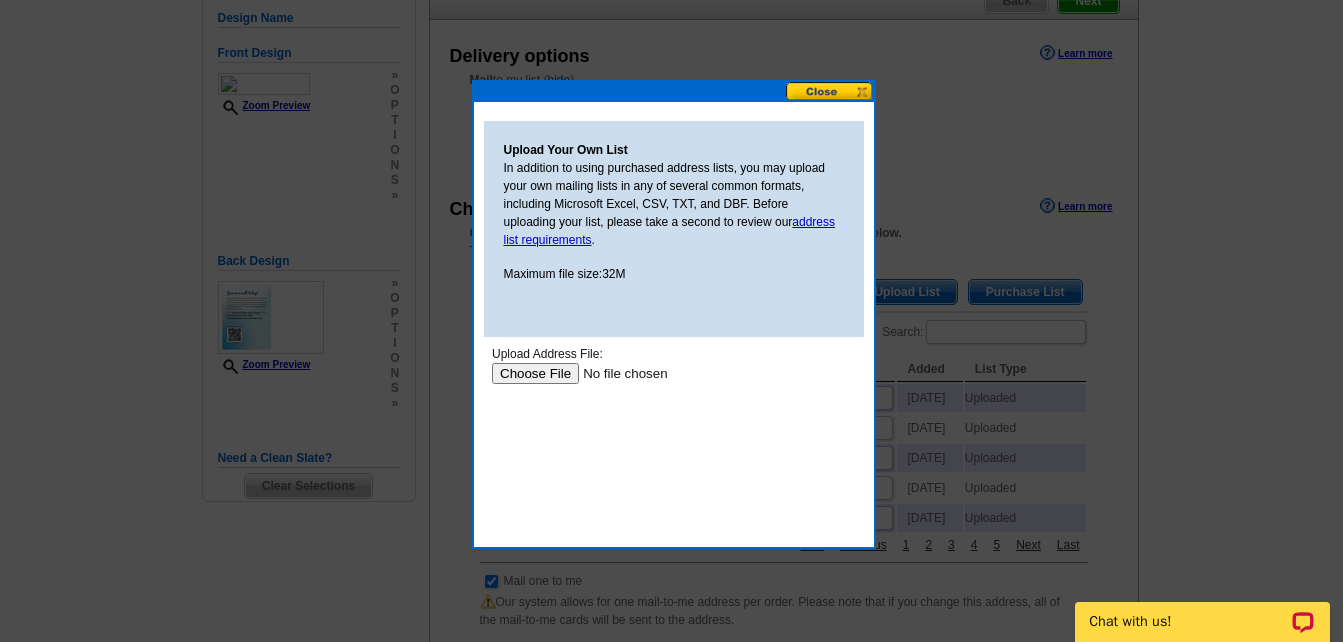scroll, scrollTop: 0, scrollLeft: 0, axis: both 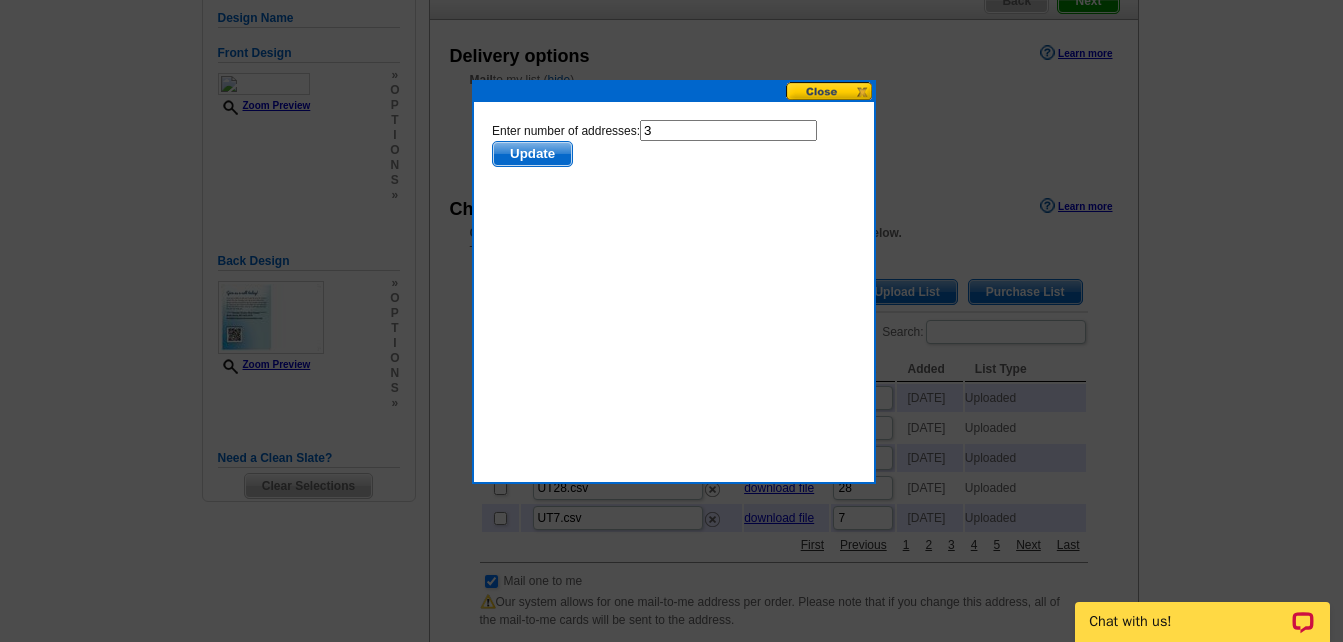 drag, startPoint x: 1146, startPoint y: 243, endPoint x: 662, endPoint y: 131, distance: 496.7897 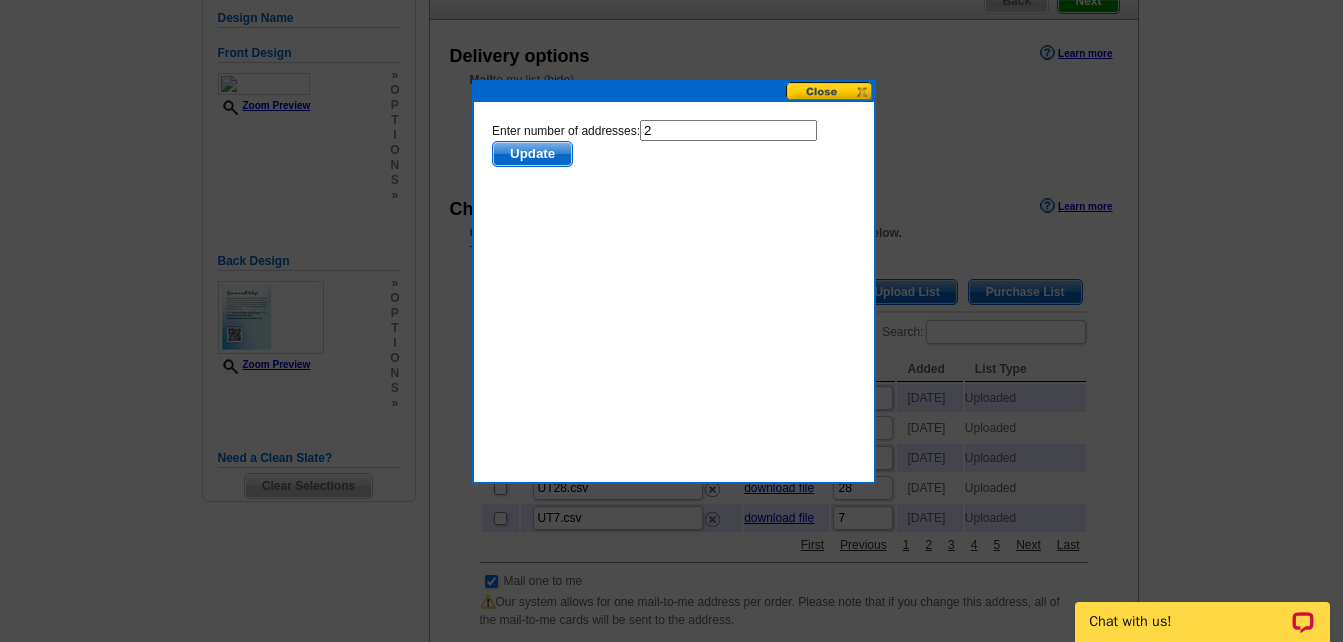type on "2" 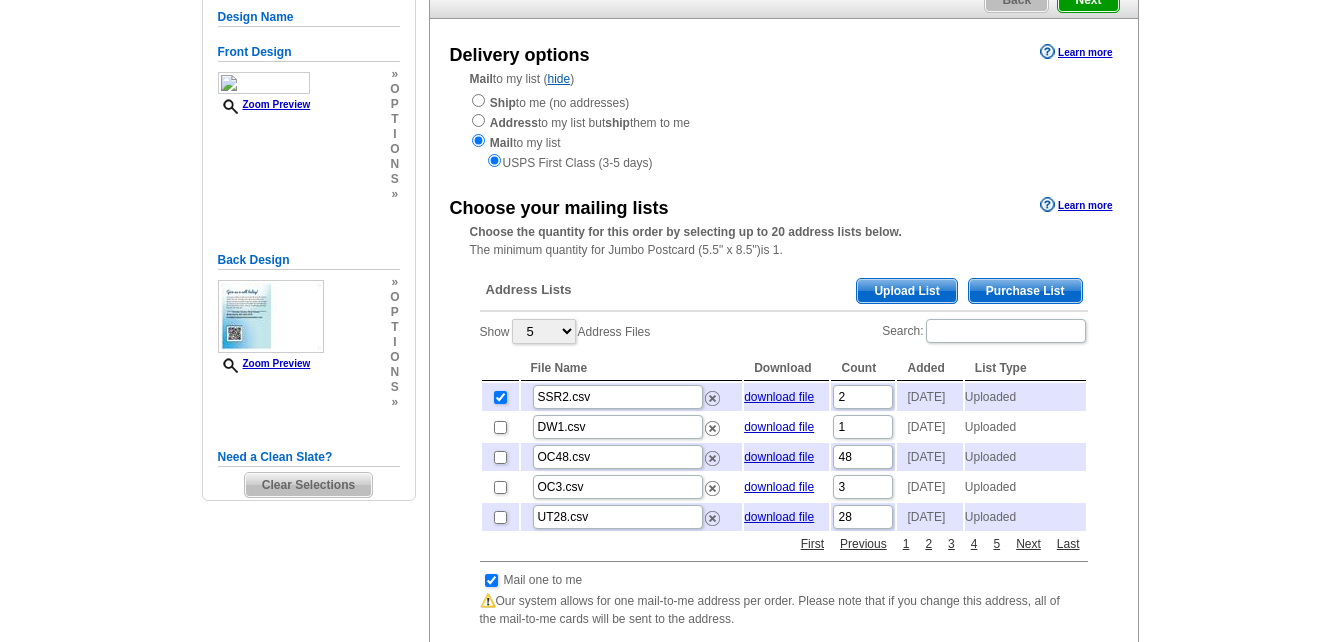 scroll, scrollTop: 200, scrollLeft: 0, axis: vertical 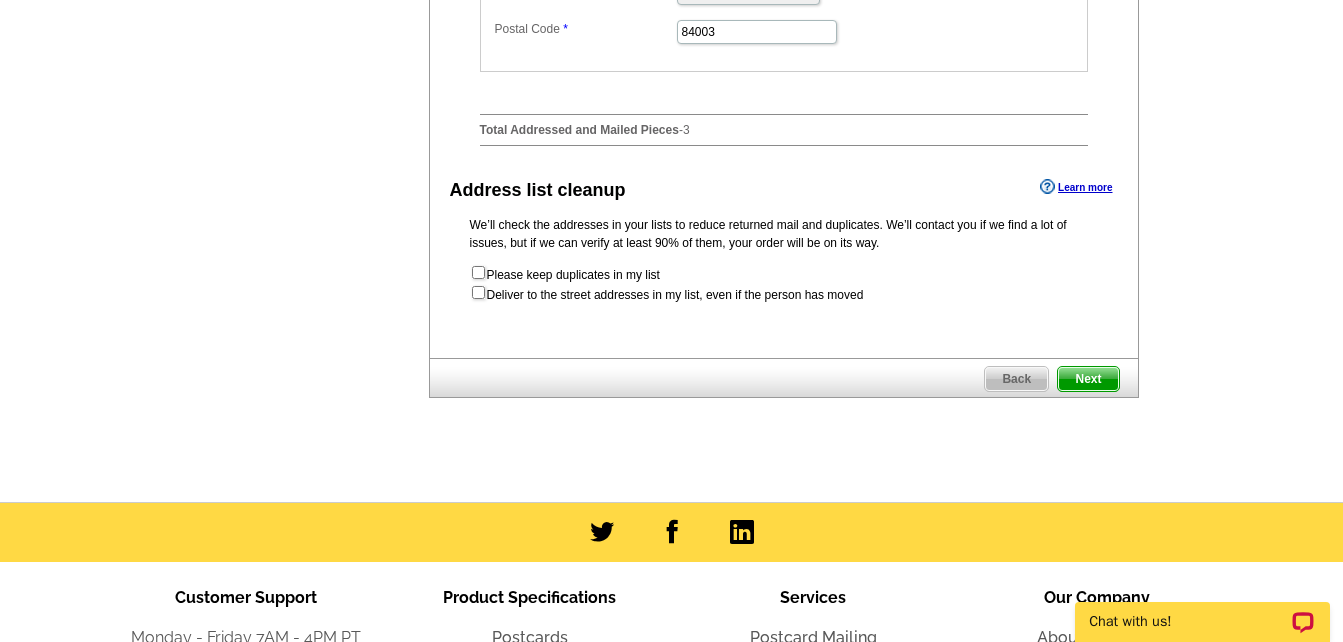 click on "Next" at bounding box center [1088, 379] 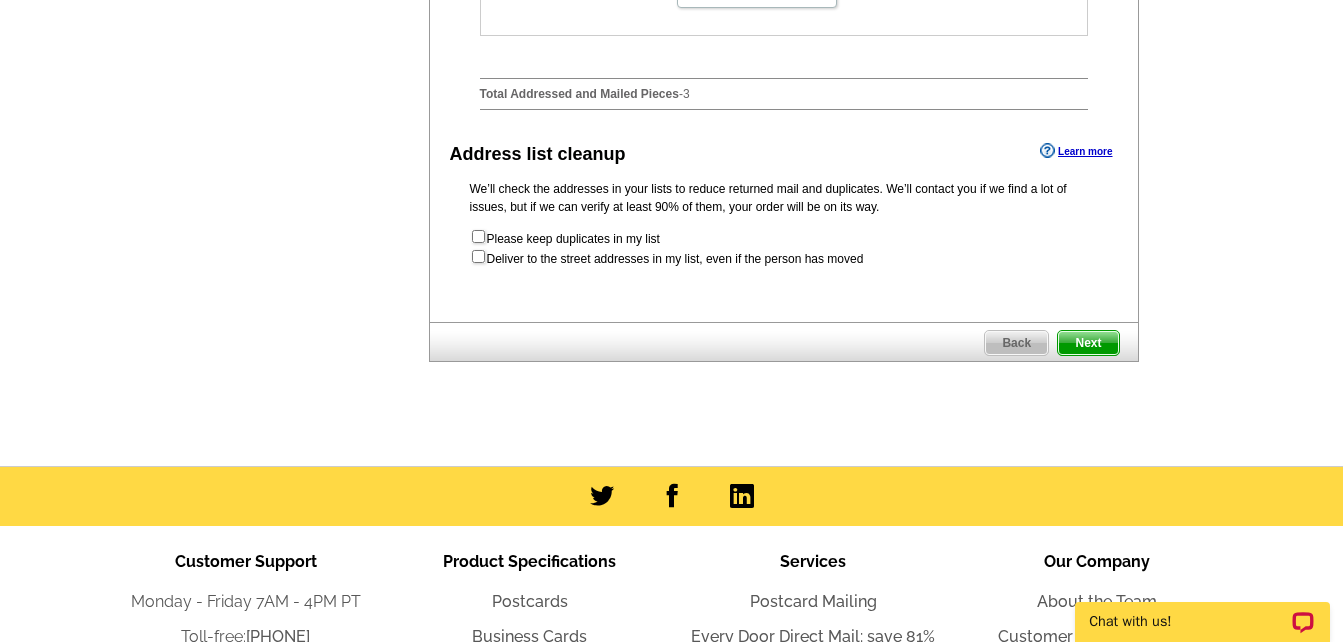 scroll, scrollTop: 0, scrollLeft: 0, axis: both 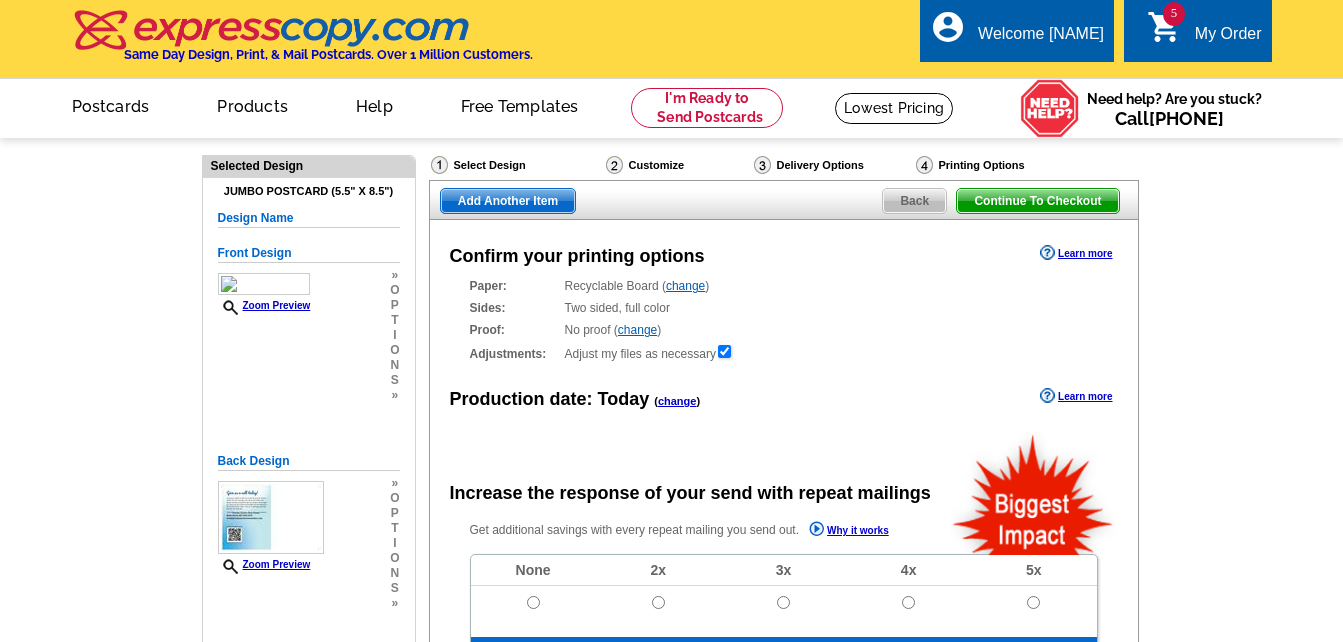 radio on "false" 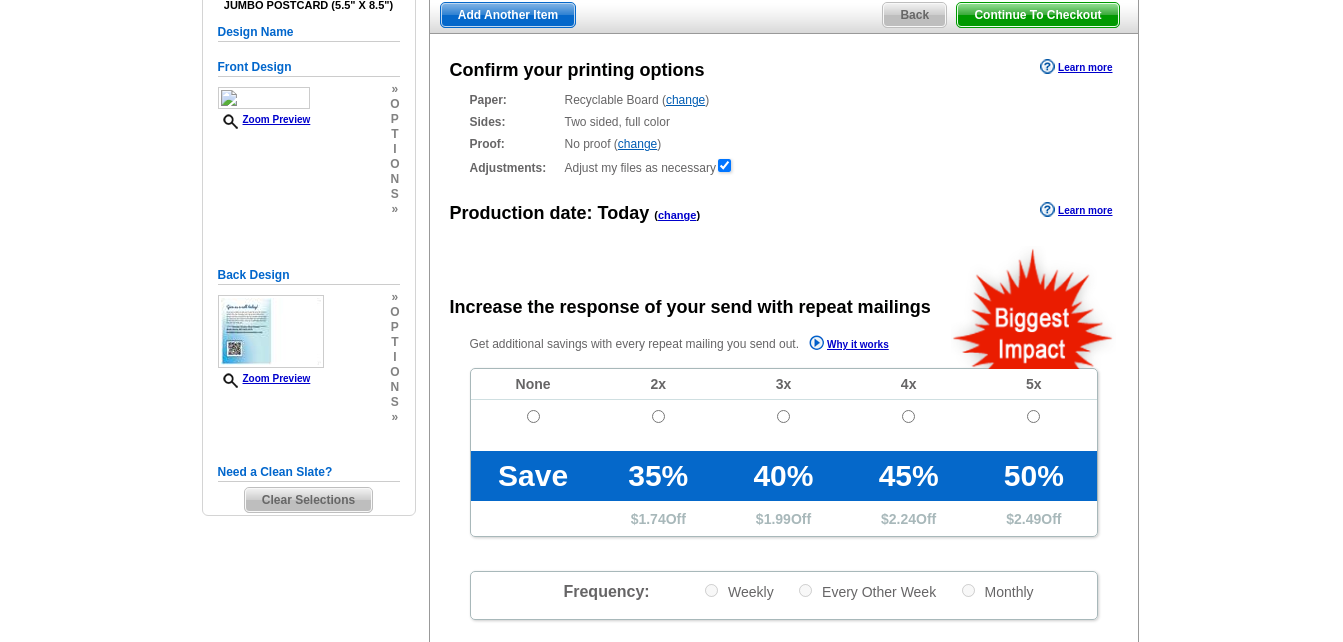 scroll, scrollTop: 200, scrollLeft: 0, axis: vertical 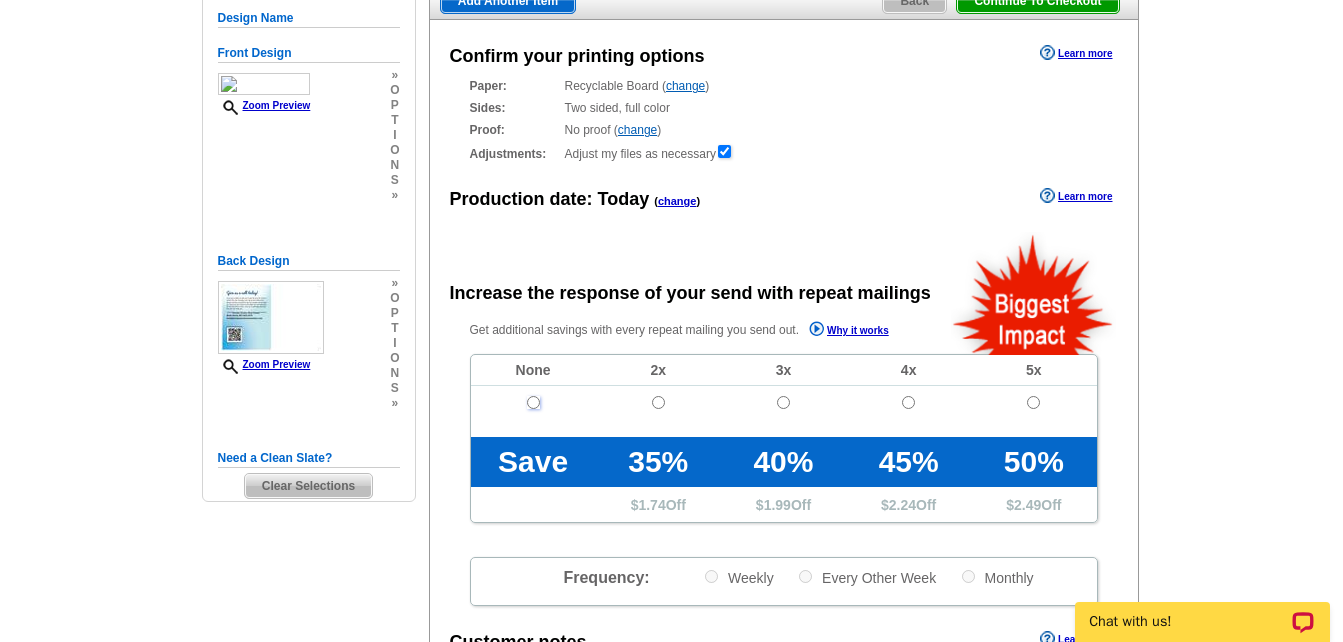 click at bounding box center [533, 402] 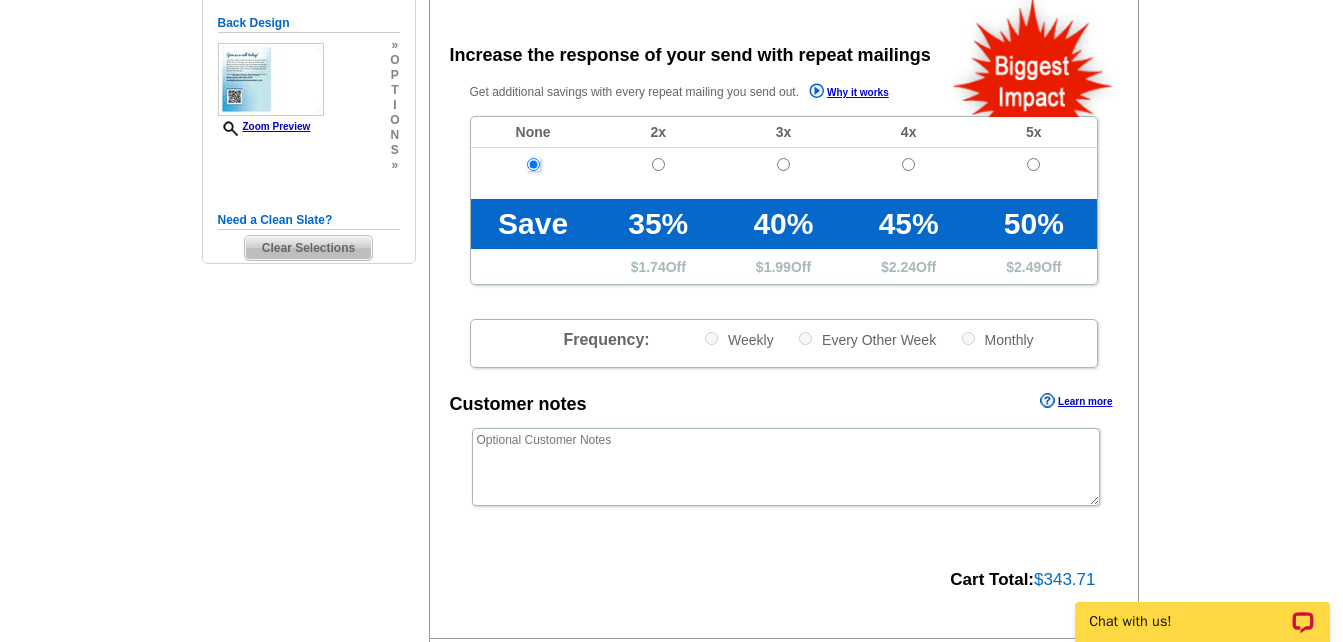 scroll, scrollTop: 700, scrollLeft: 0, axis: vertical 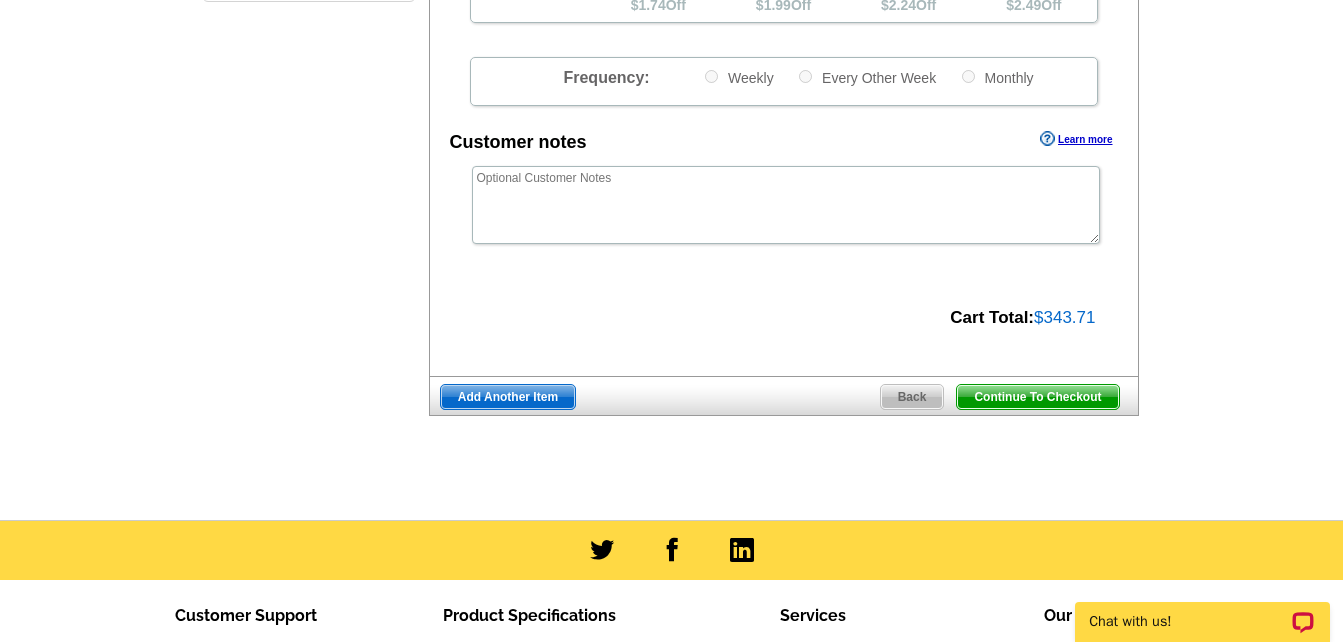click on "Continue To Checkout" at bounding box center (1037, 397) 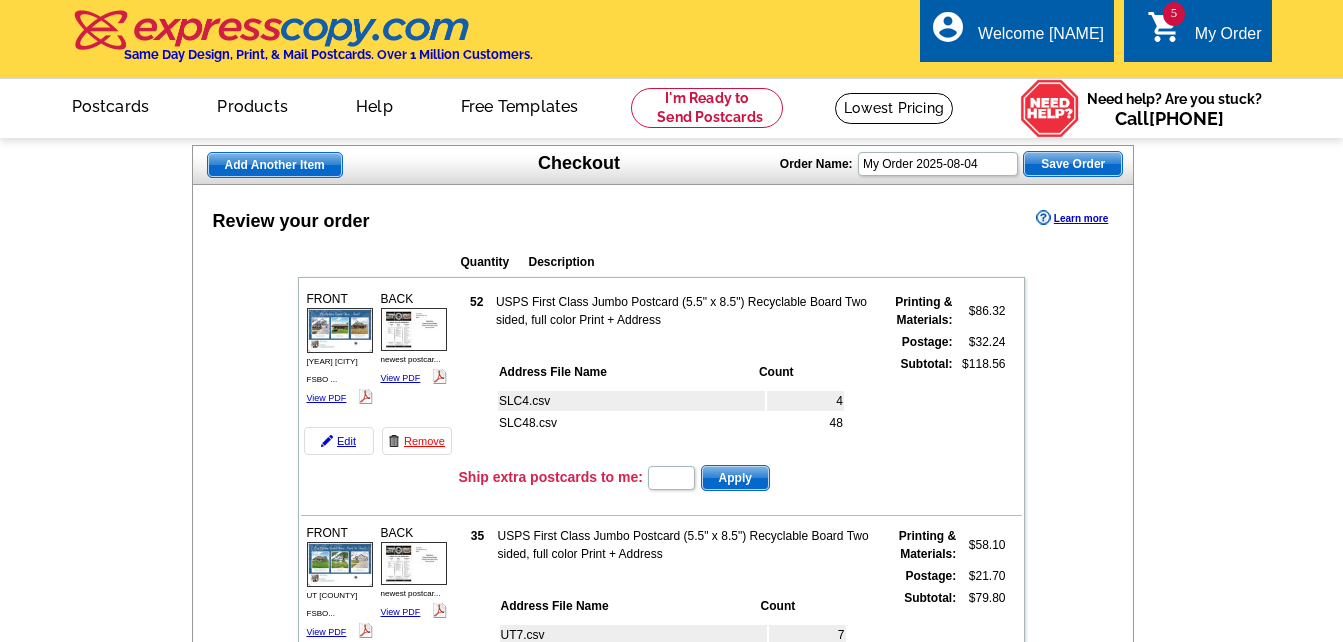 scroll, scrollTop: 1200, scrollLeft: 0, axis: vertical 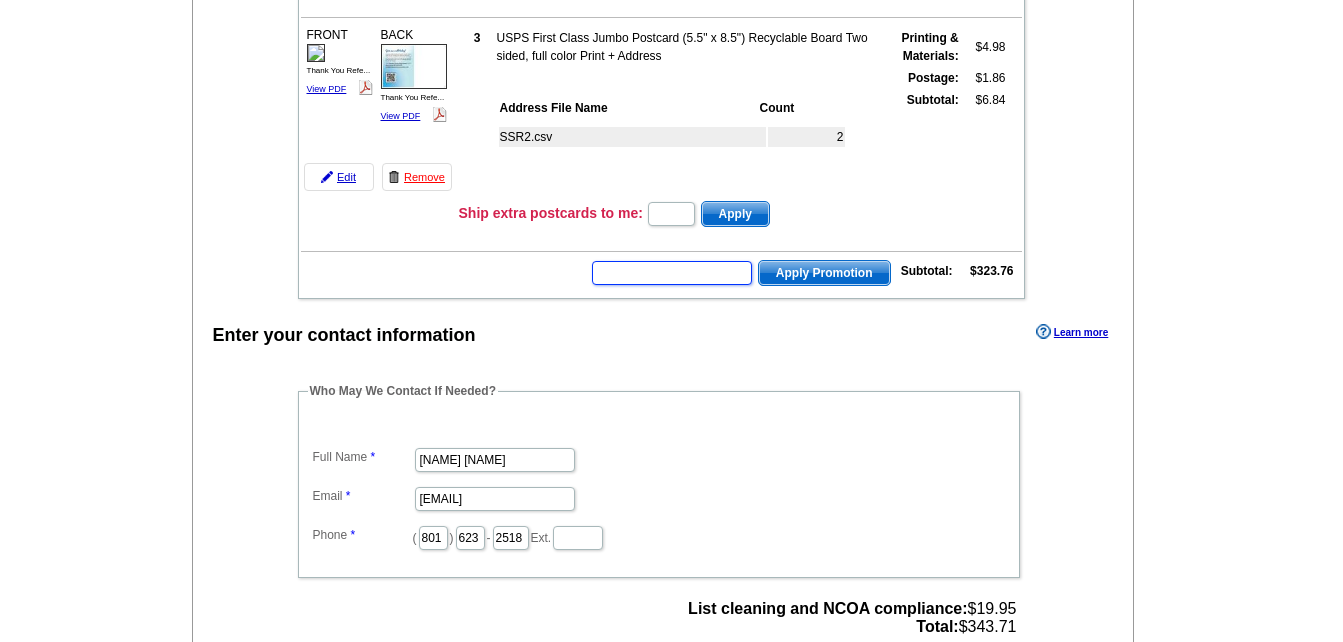 click at bounding box center [672, 273] 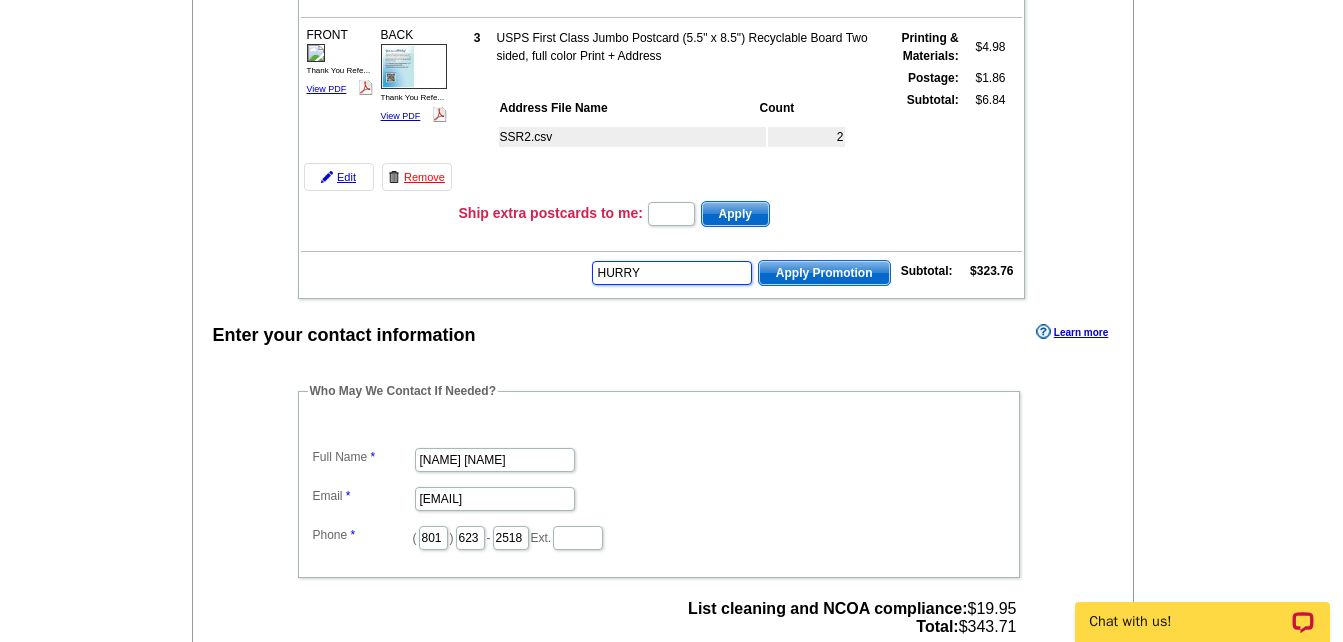 scroll, scrollTop: 0, scrollLeft: 0, axis: both 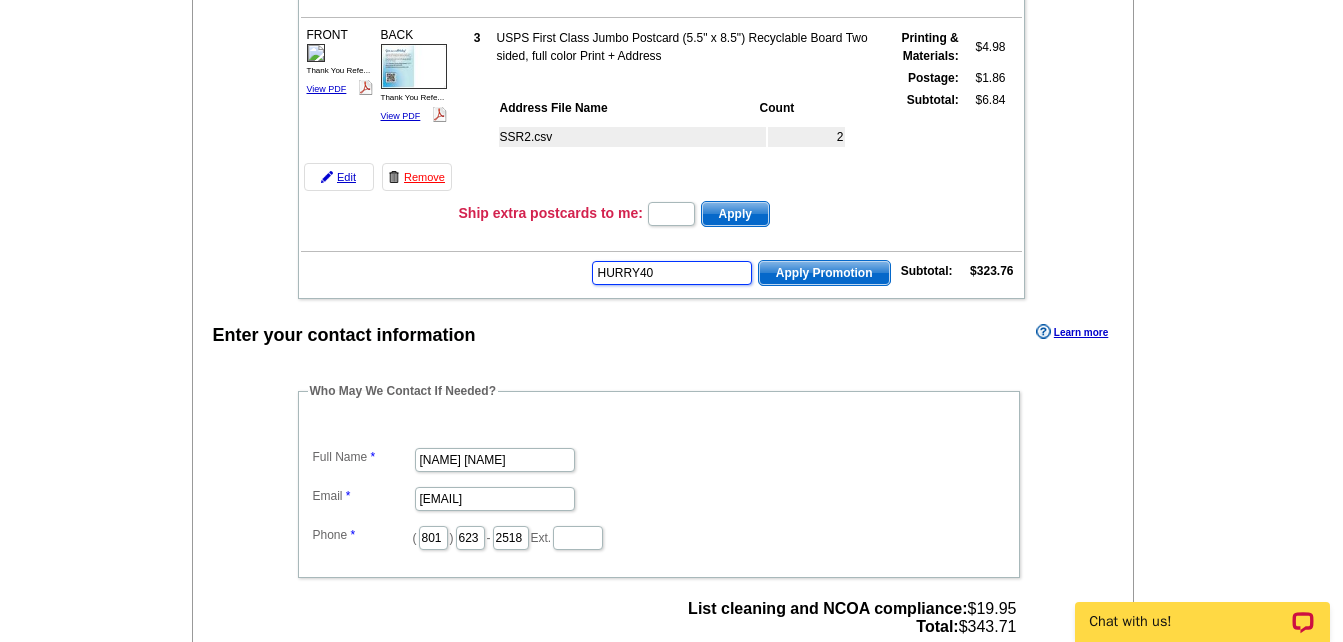 type on "HURRY40" 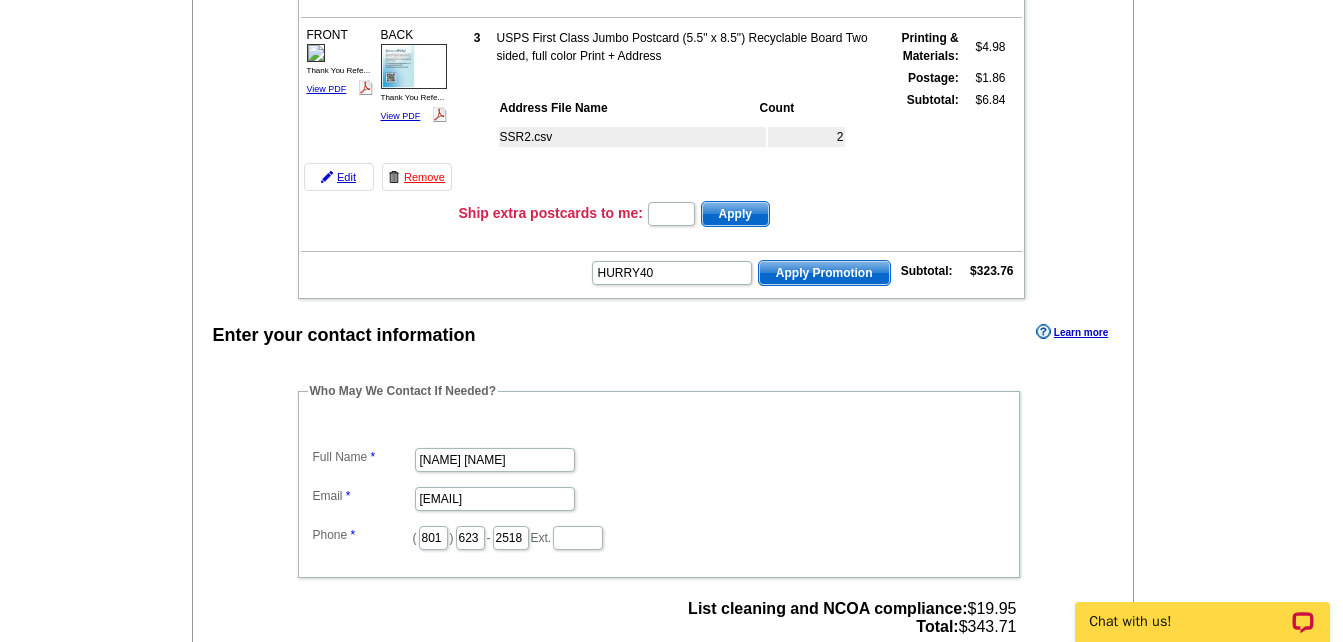 click on "Apply Promotion" at bounding box center (824, 273) 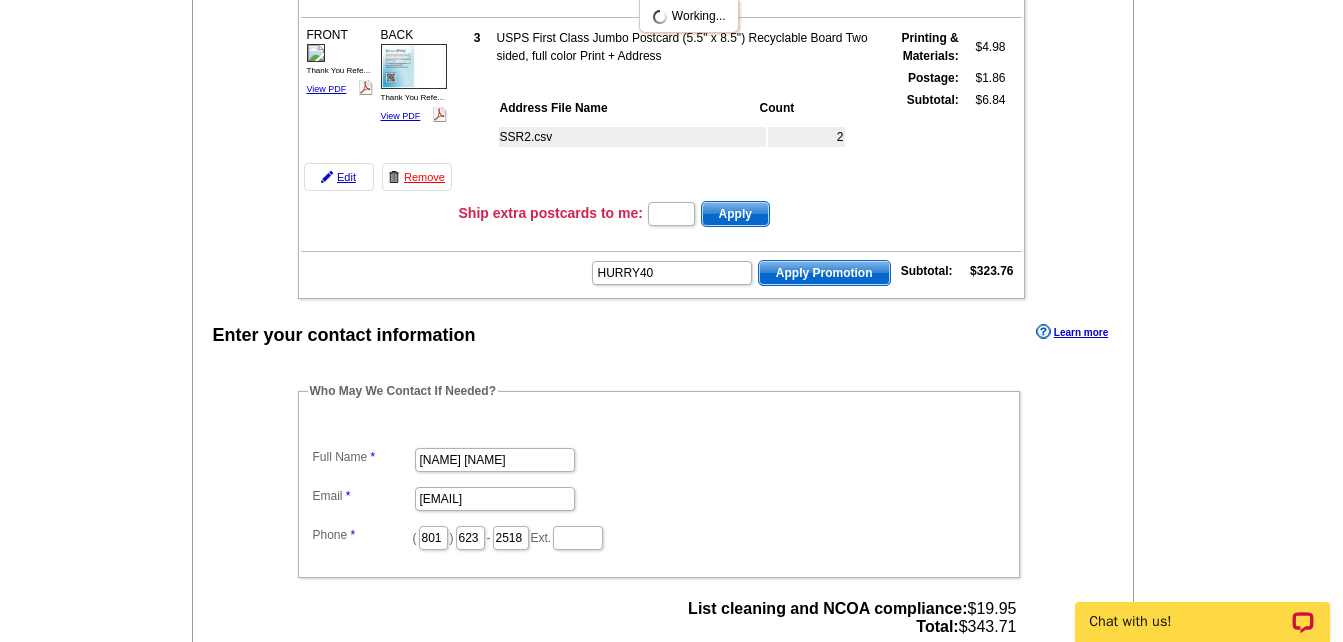 scroll, scrollTop: 0, scrollLeft: 0, axis: both 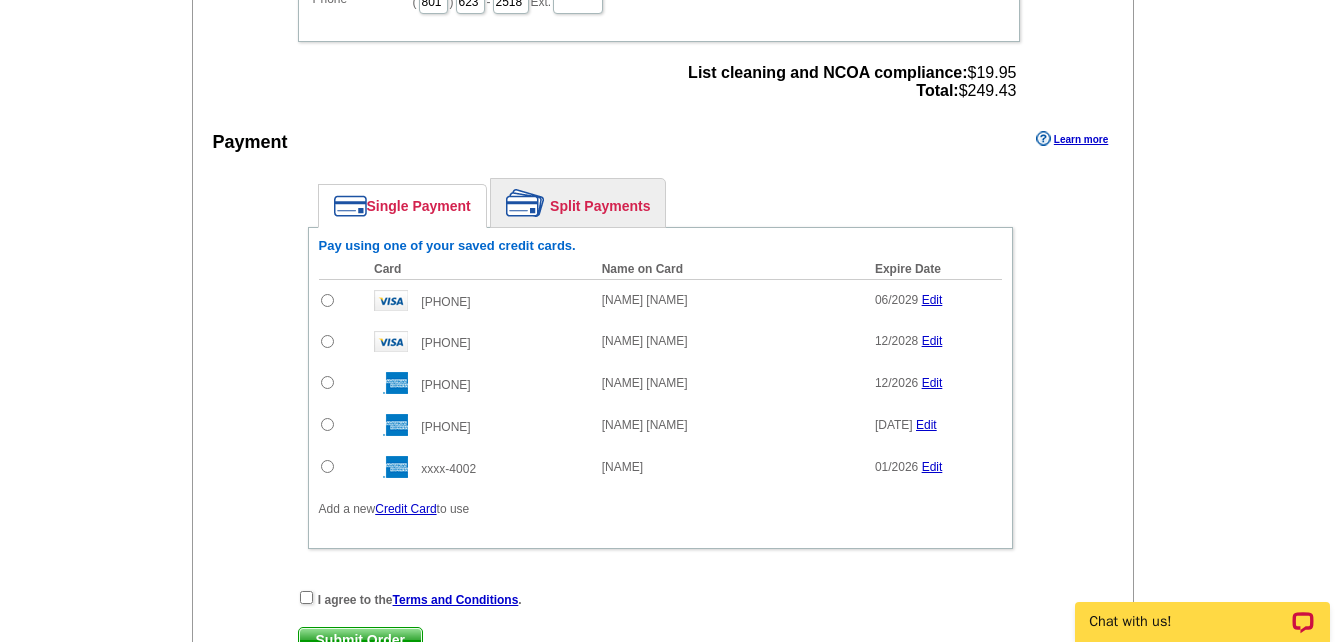 click at bounding box center [327, 300] 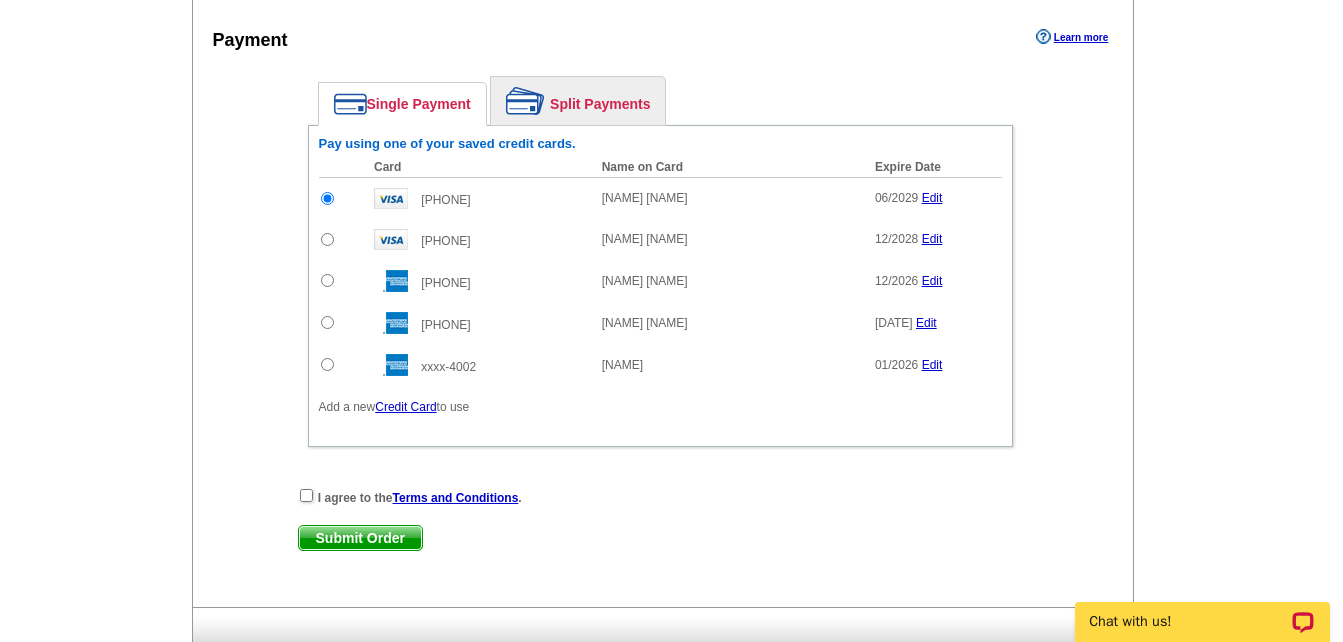 scroll, scrollTop: 2000, scrollLeft: 0, axis: vertical 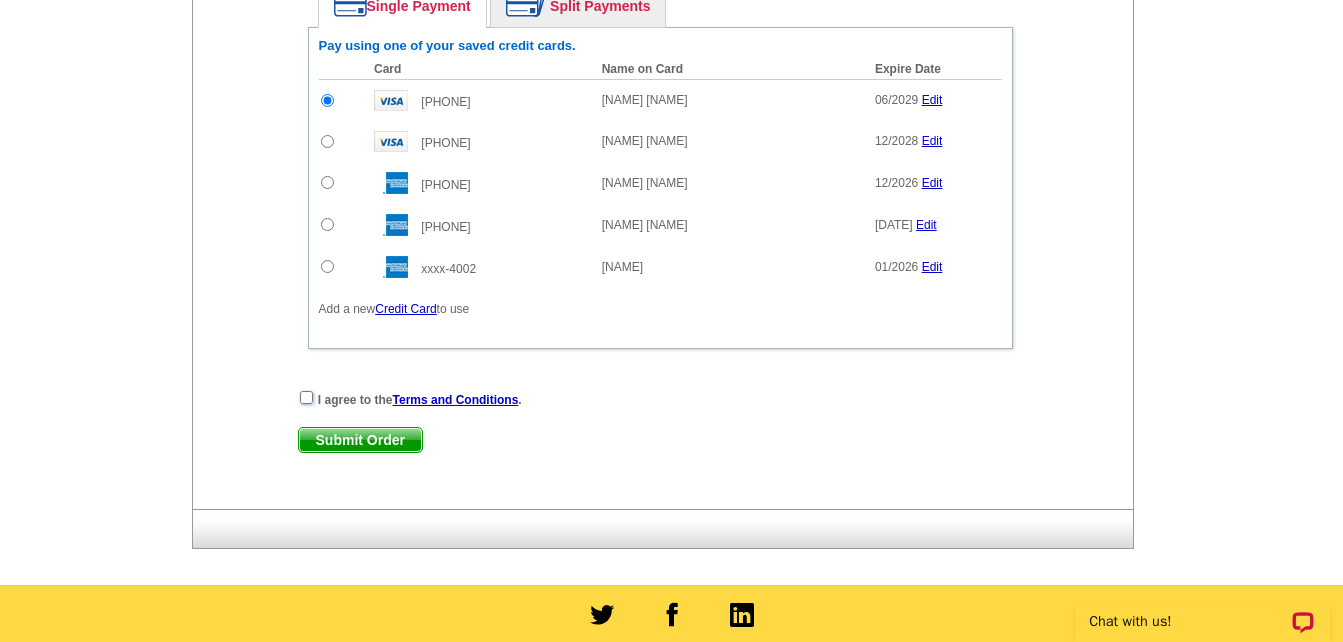 click at bounding box center (306, 397) 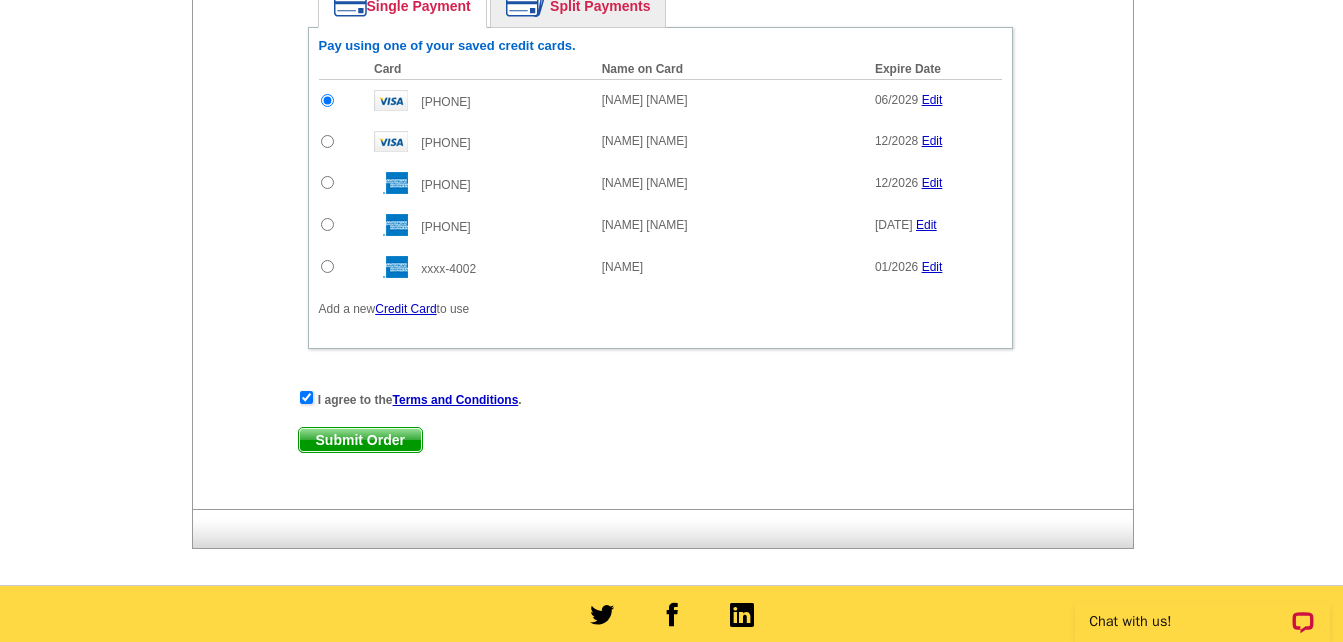 click on "Submit Order" at bounding box center (360, 440) 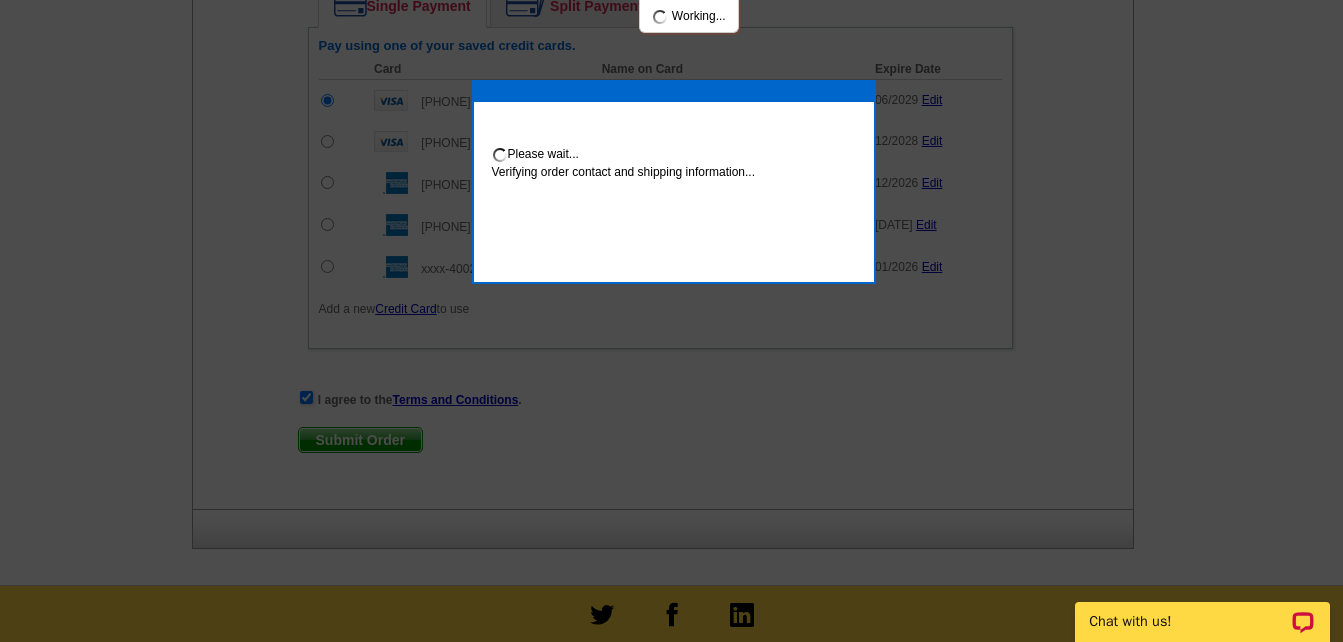 scroll, scrollTop: 2101, scrollLeft: 0, axis: vertical 